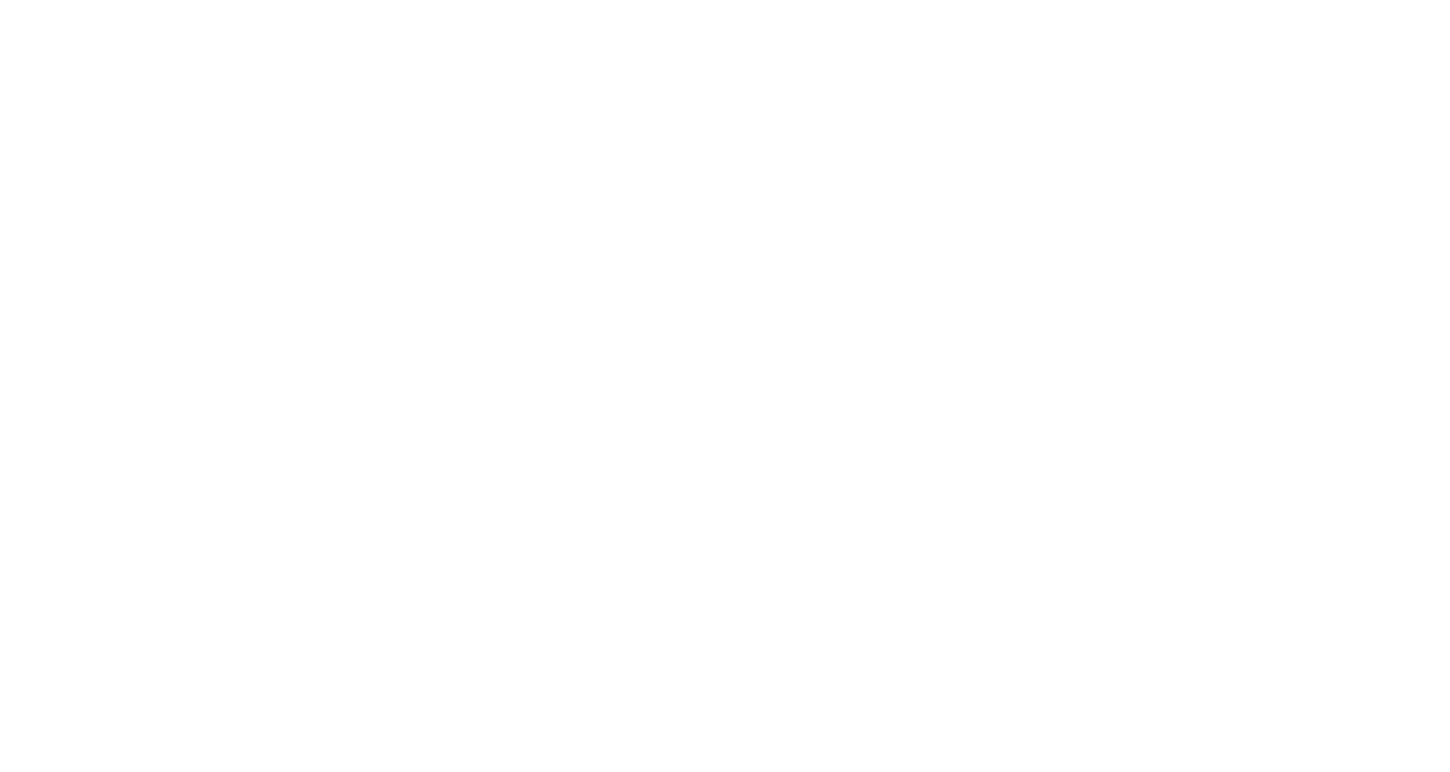 scroll, scrollTop: 0, scrollLeft: 0, axis: both 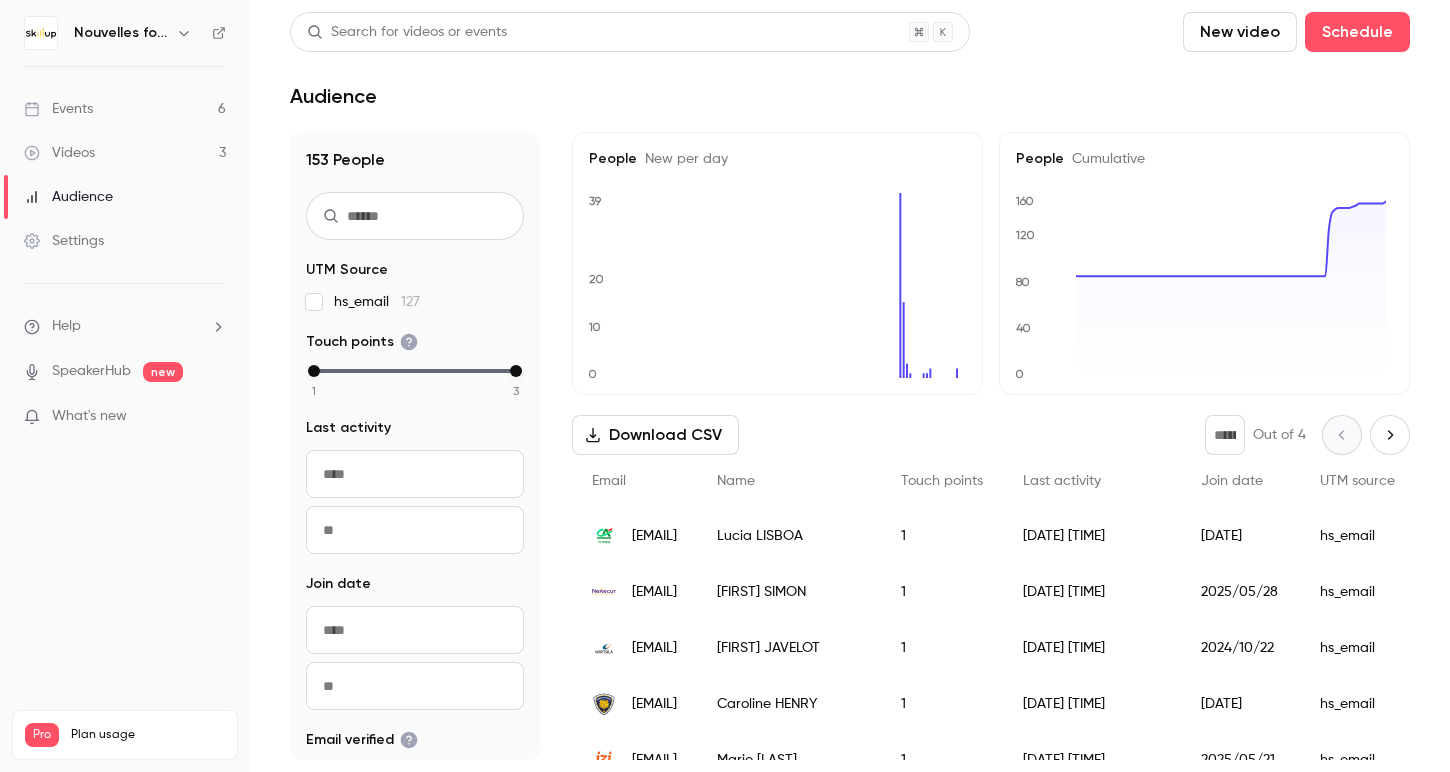 click at bounding box center (184, 33) 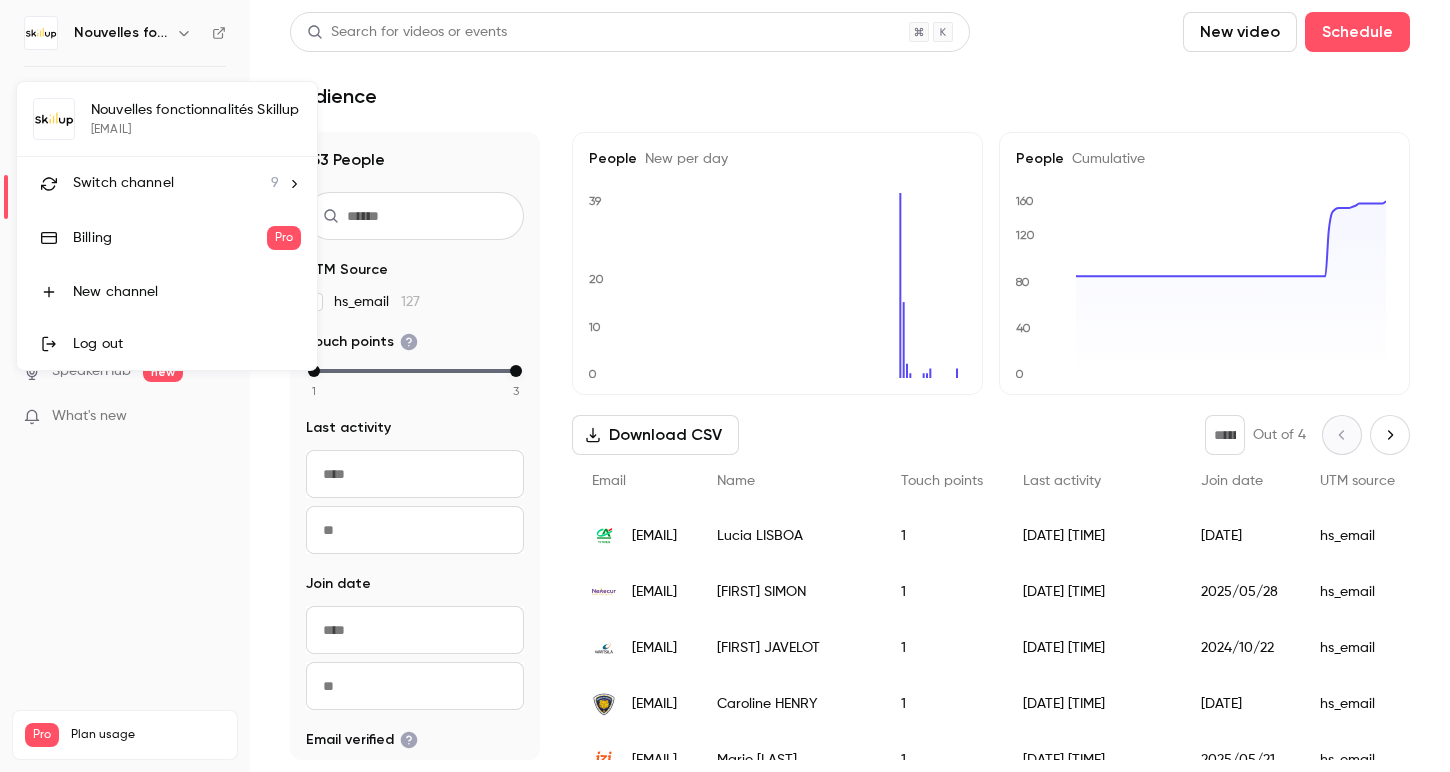 click on "Switch channel 9" at bounding box center [167, 183] 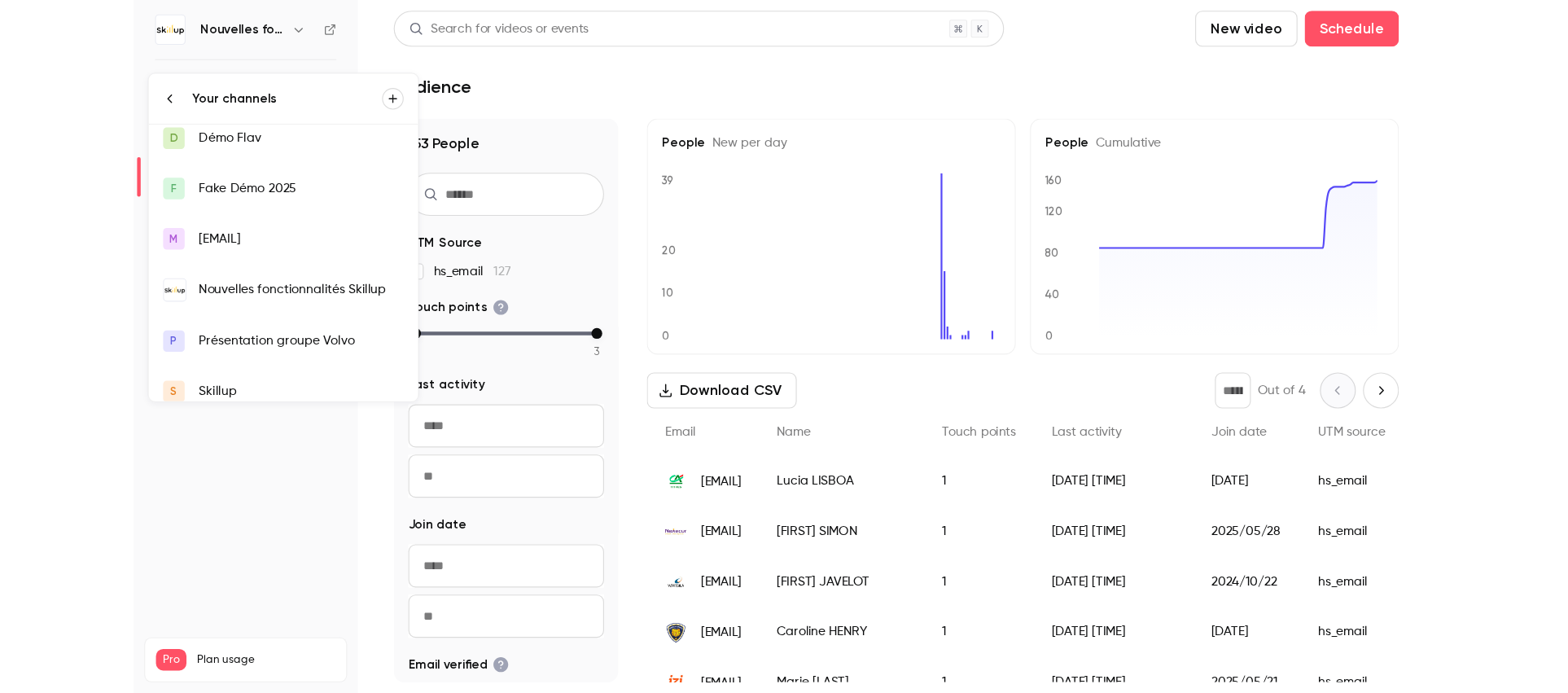 scroll, scrollTop: 4, scrollLeft: 0, axis: vertical 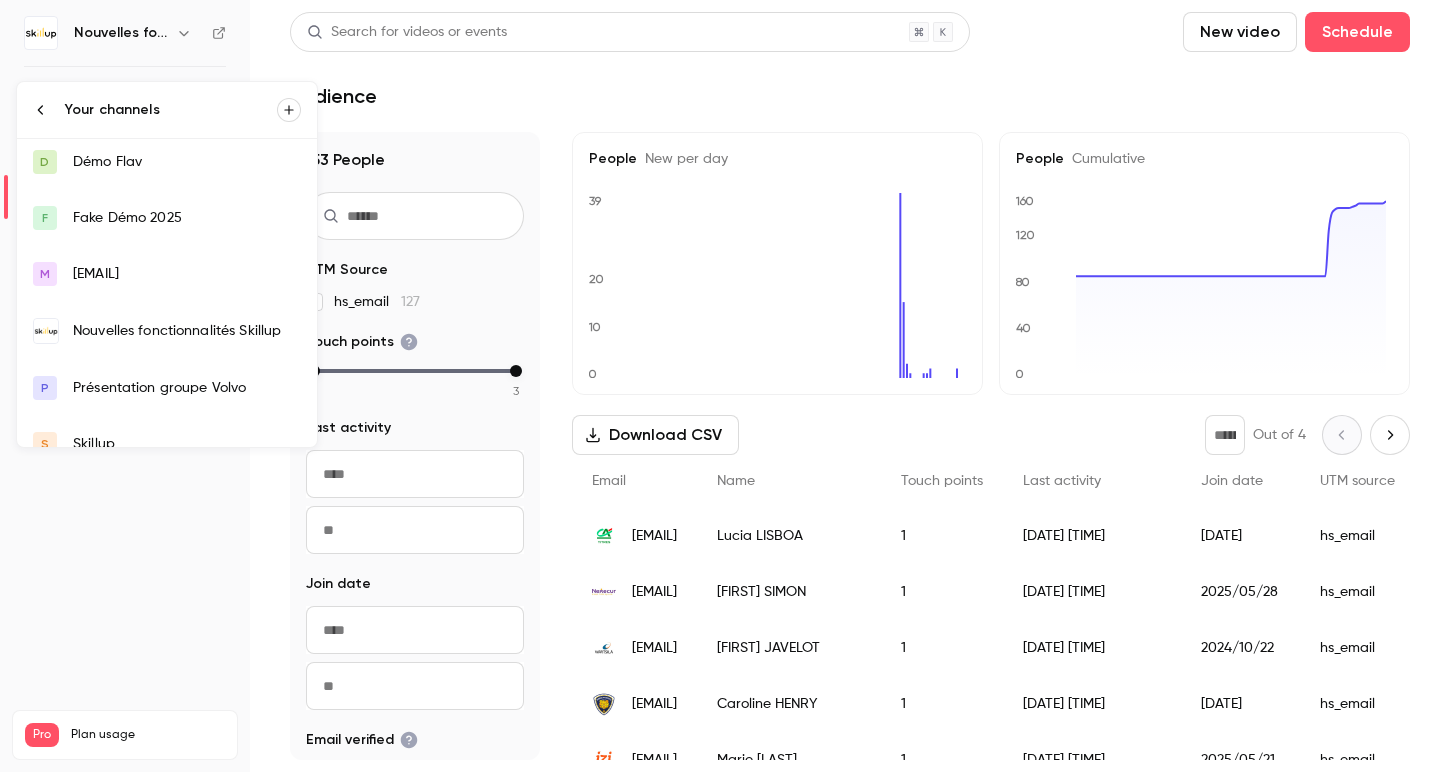 click on "Fake Démo 2025" at bounding box center [187, 218] 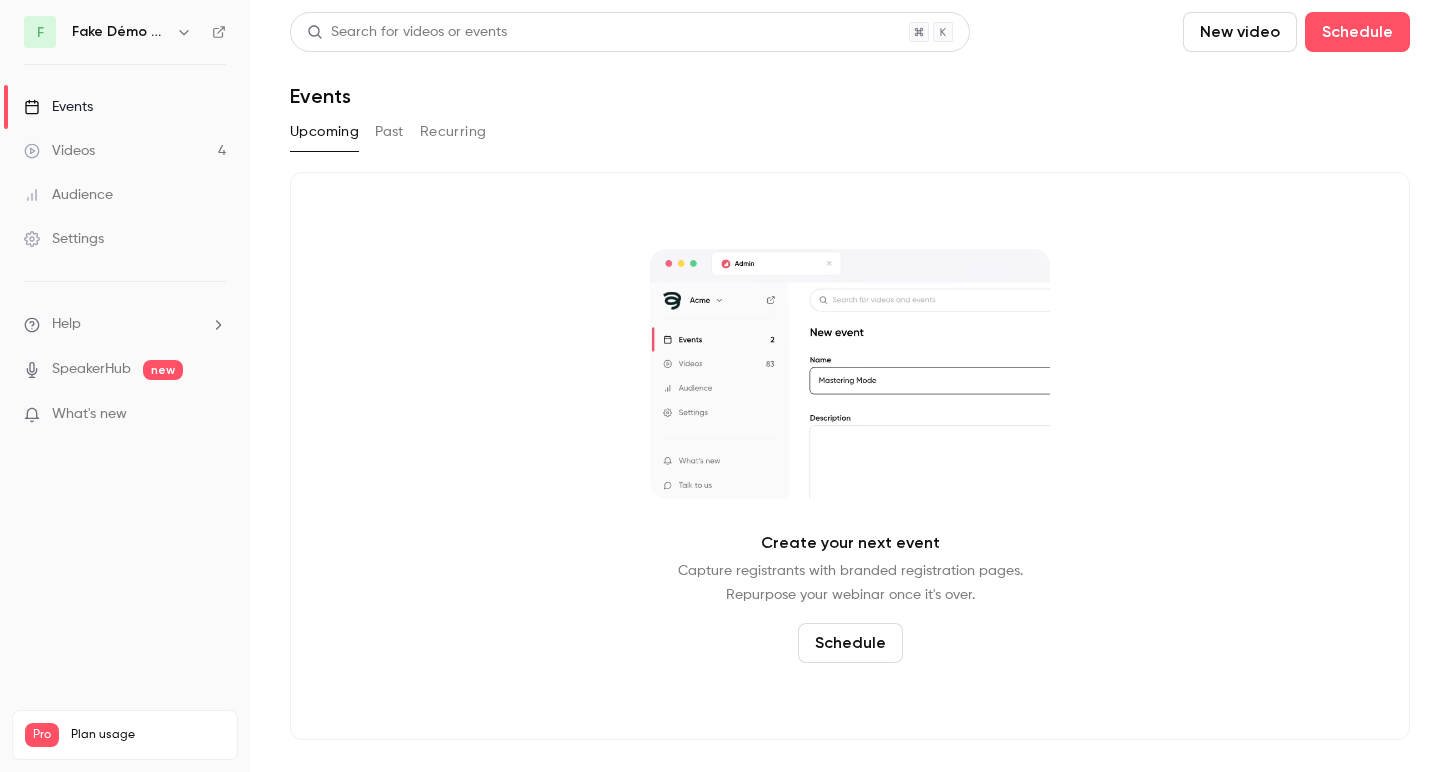click on "Videos 4" at bounding box center [125, 151] 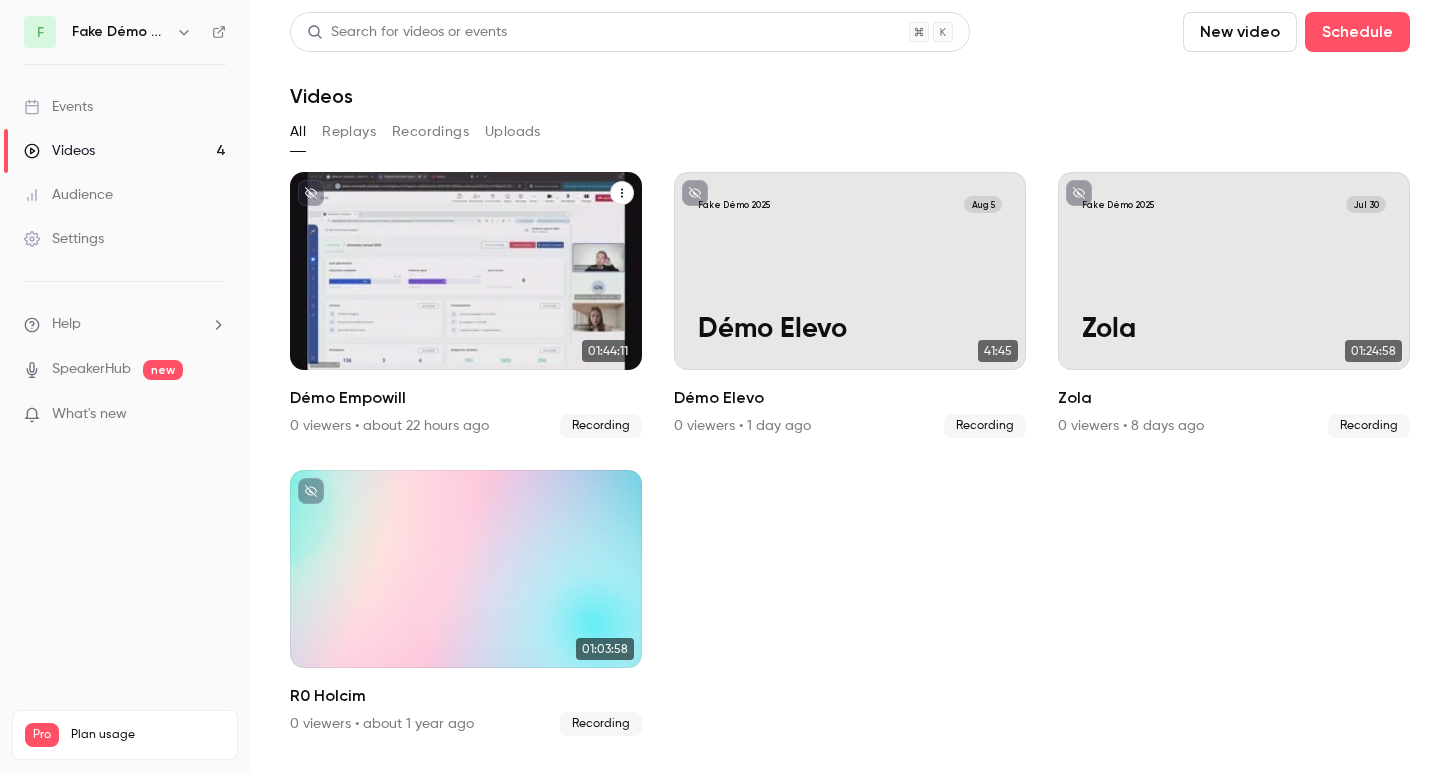 click on "Fake Démo 2025 Aug 6 Démo Empowill" at bounding box center [466, 271] 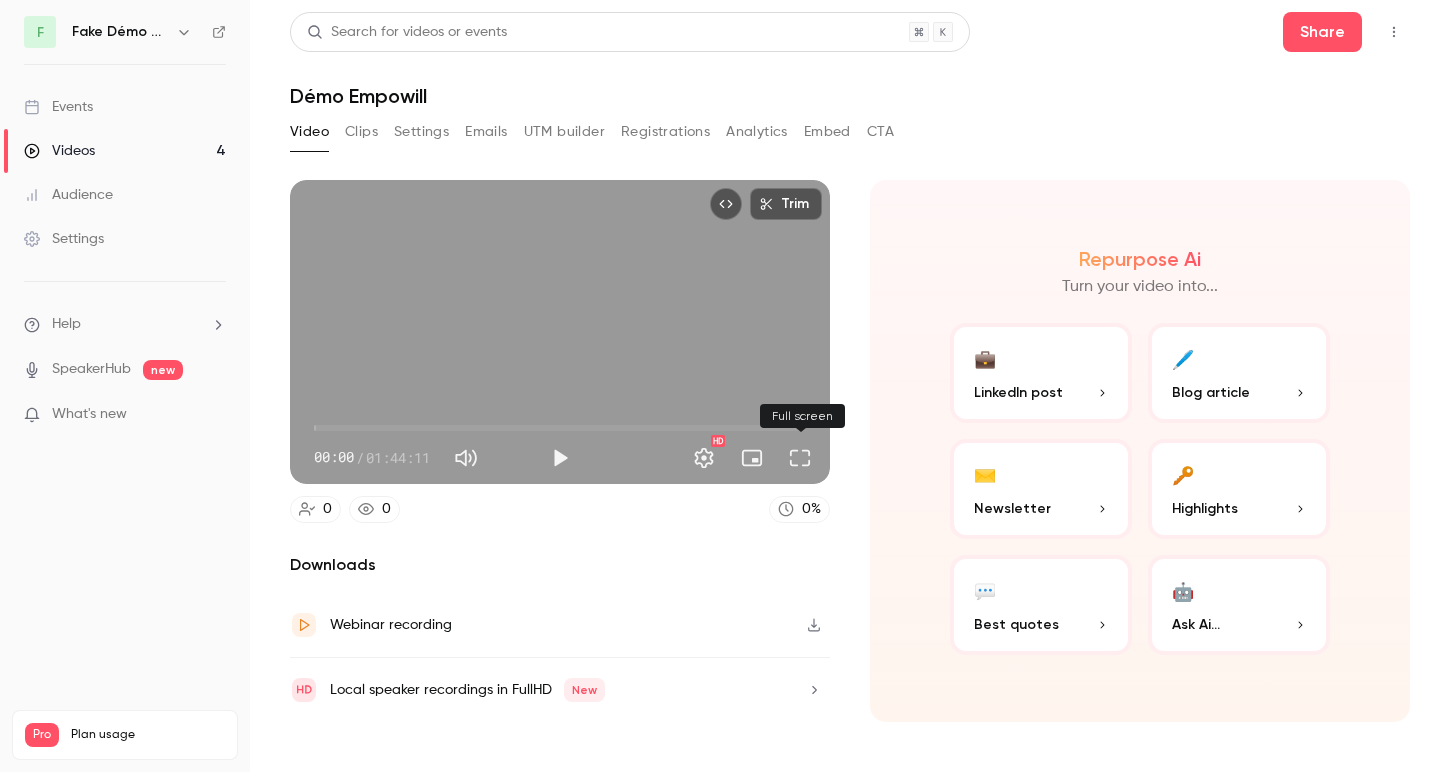 click at bounding box center (800, 458) 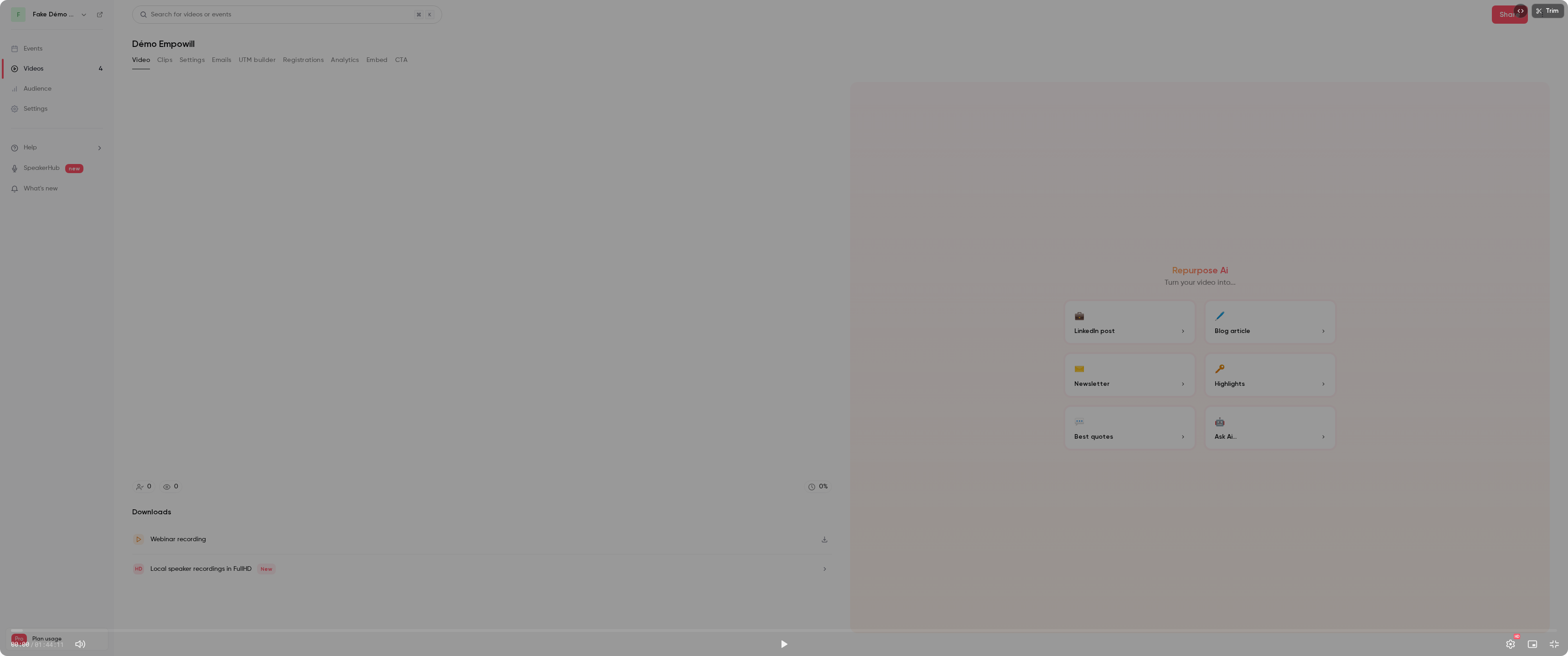 click on "00:00" at bounding box center [784, 630] 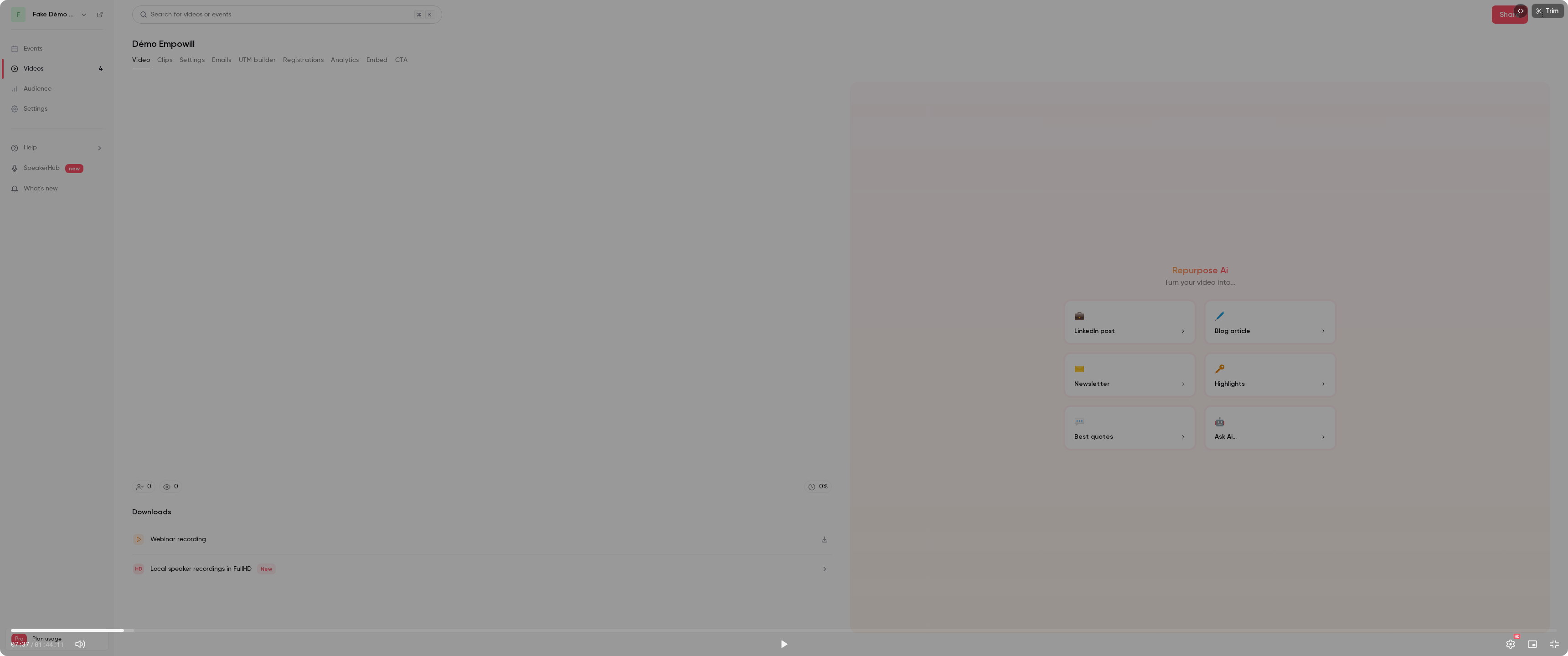 type on "*****" 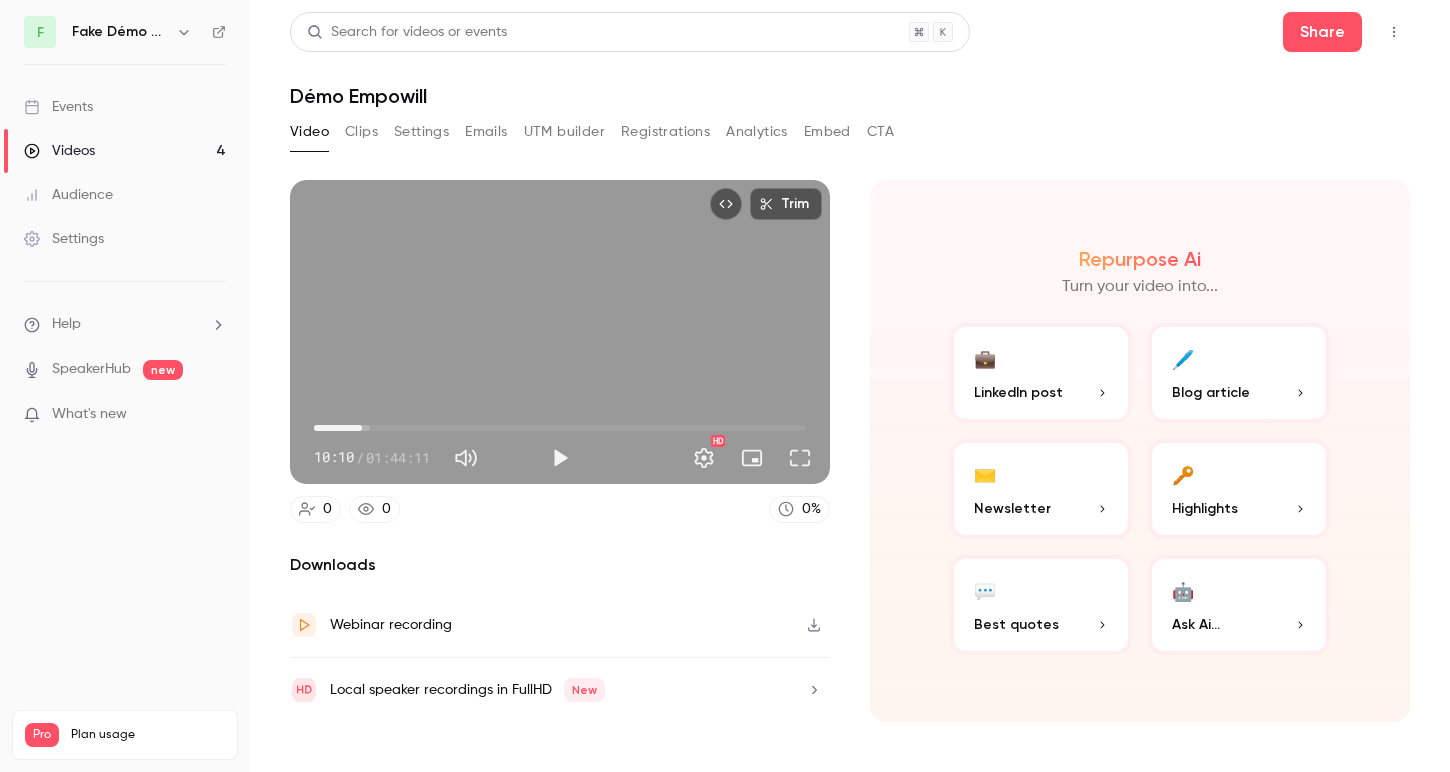 click on "Search for videos or events Share Démo Empowill Video Clips Settings Emails UTM builder Registrations Analytics Embed CTA Trim 10:10 10:10 / 01:44:11 HD 0 0 0 % Downloads Webinar recording Local speaker recordings in FullHD New Repurpose Ai Turn your video into... 💼 LinkedIn post 🖊️ Blog article ✉️ Newsletter 🔑 Highlights 💬 Best quotes 🤖 Ask Ai..." at bounding box center [850, 386] 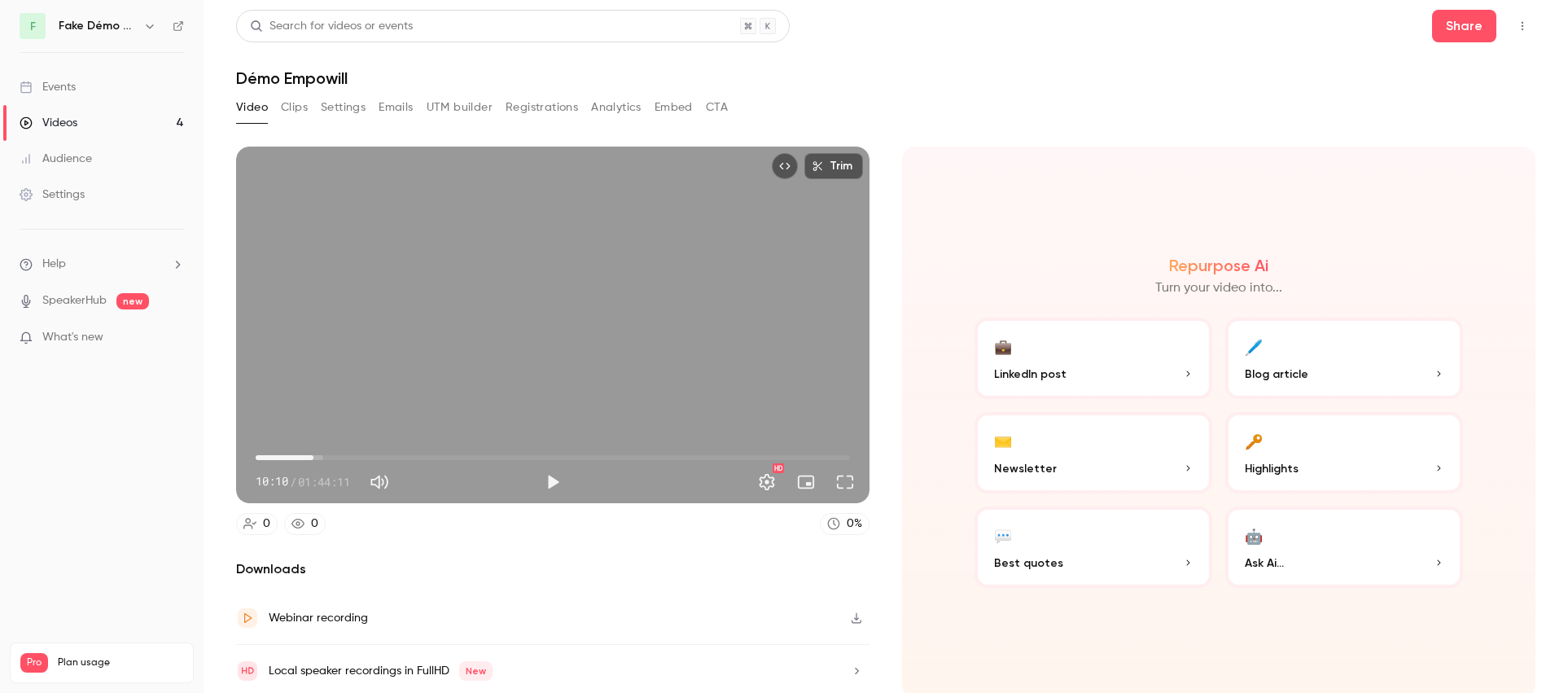 click on "Clips" at bounding box center (294, 107) 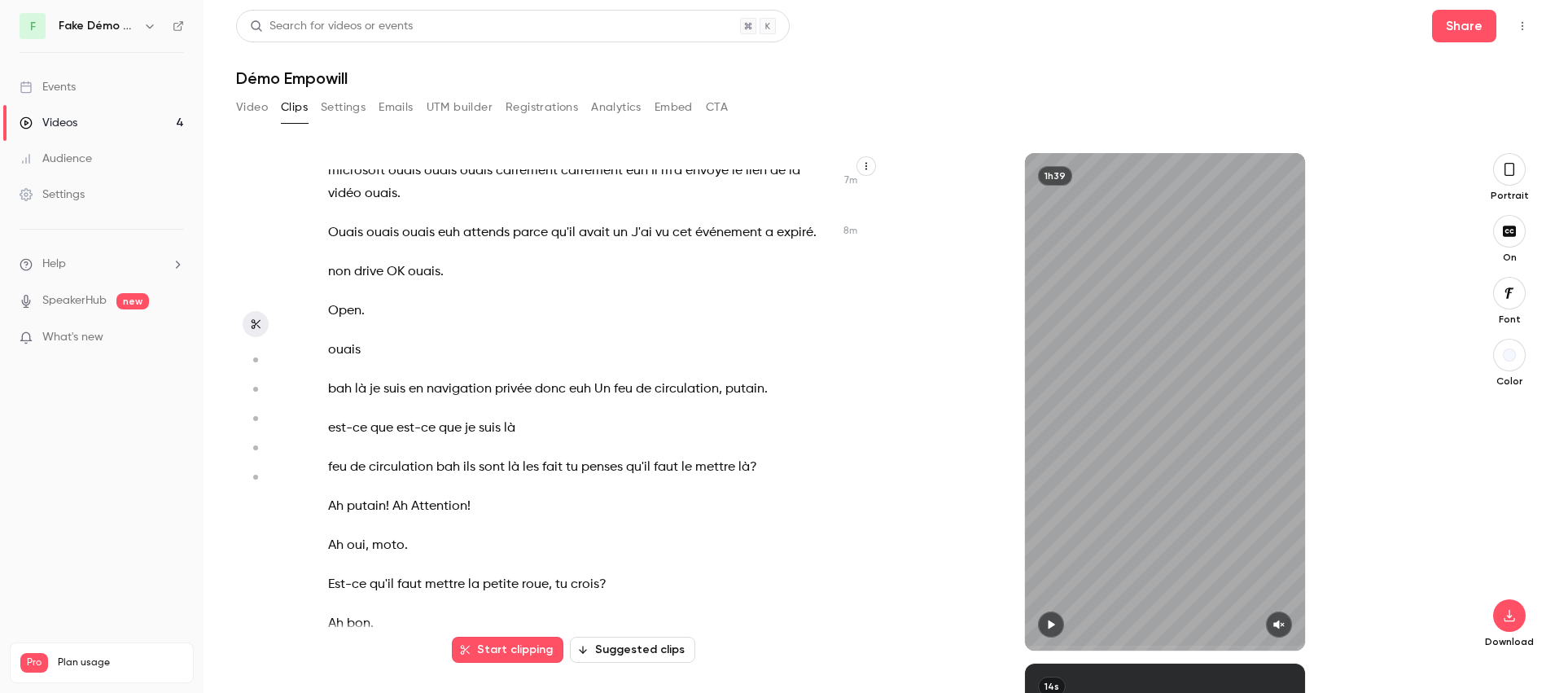 scroll, scrollTop: 1208, scrollLeft: 0, axis: vertical 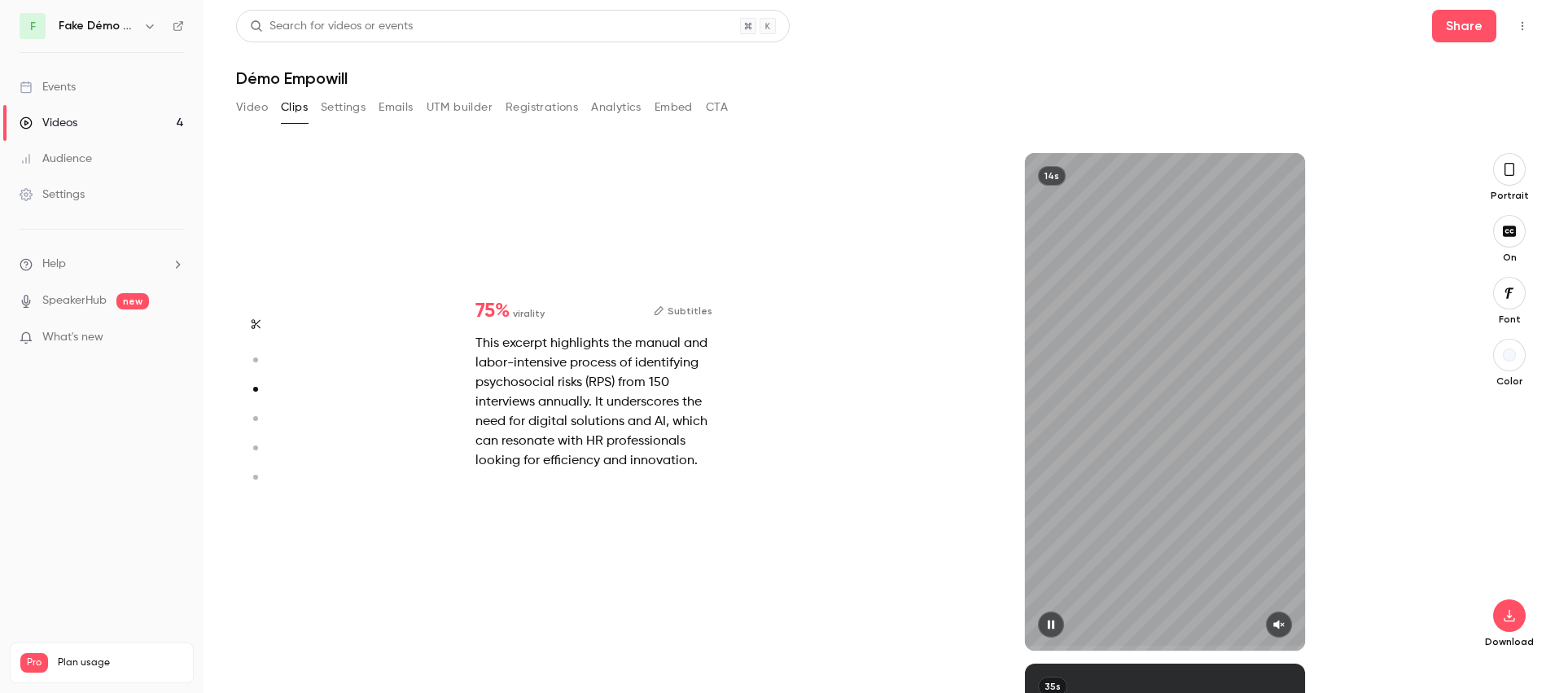 type on "*" 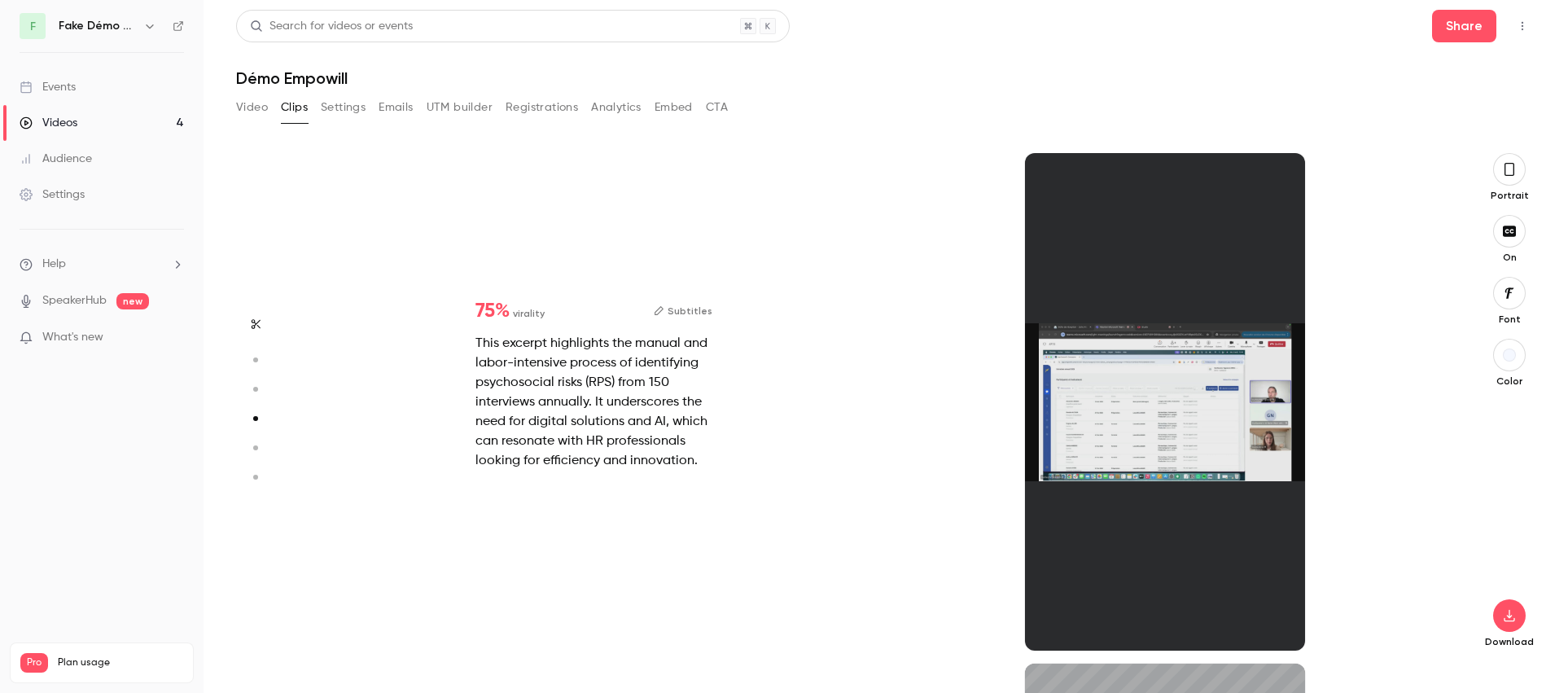 type on "*" 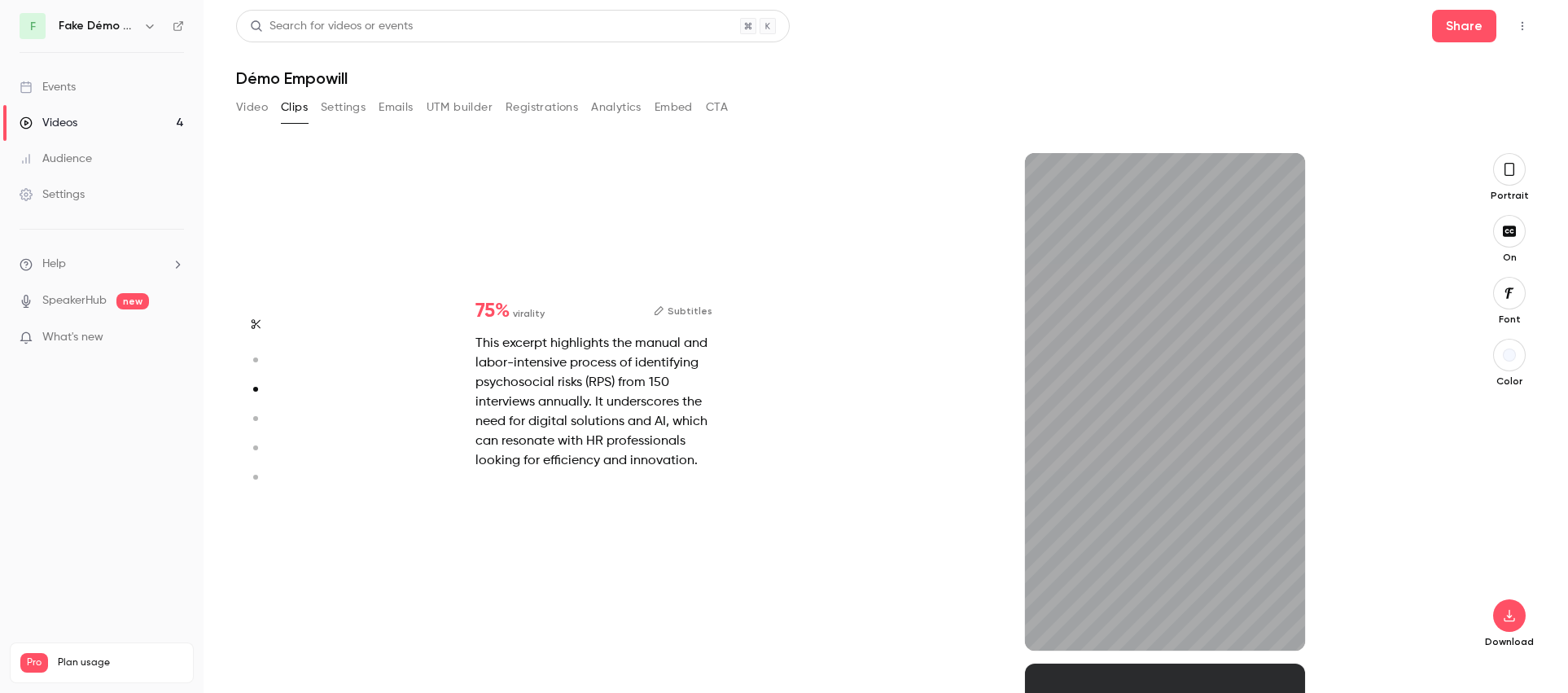 type on "*" 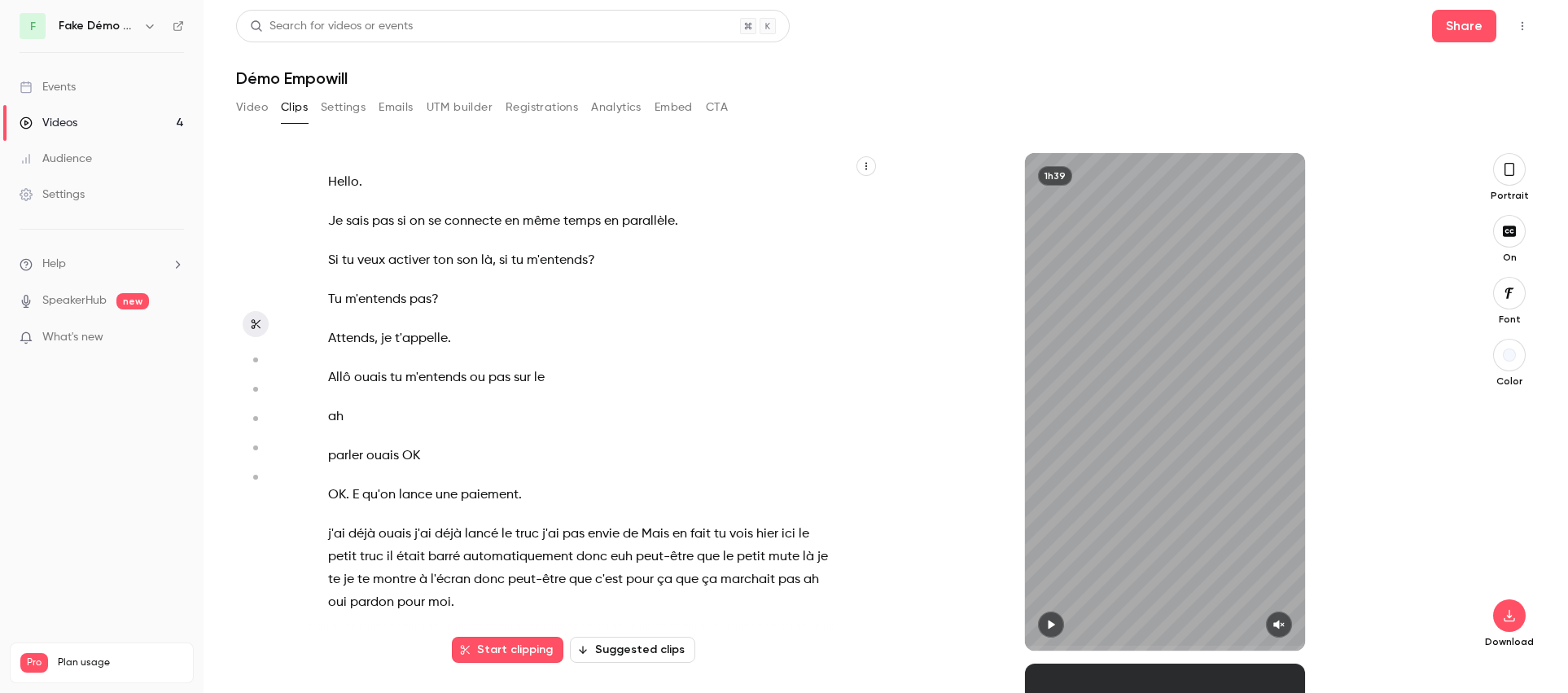scroll, scrollTop: 0, scrollLeft: 0, axis: both 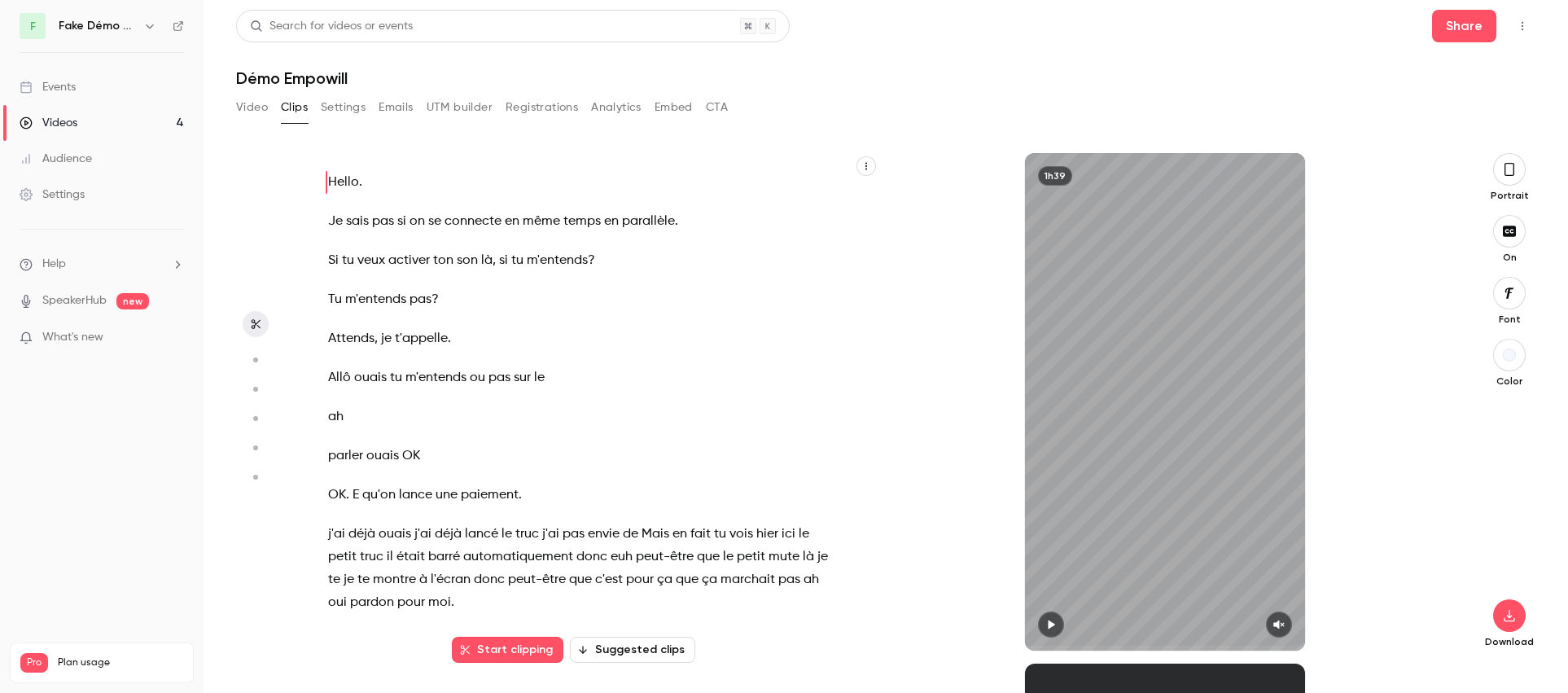 click 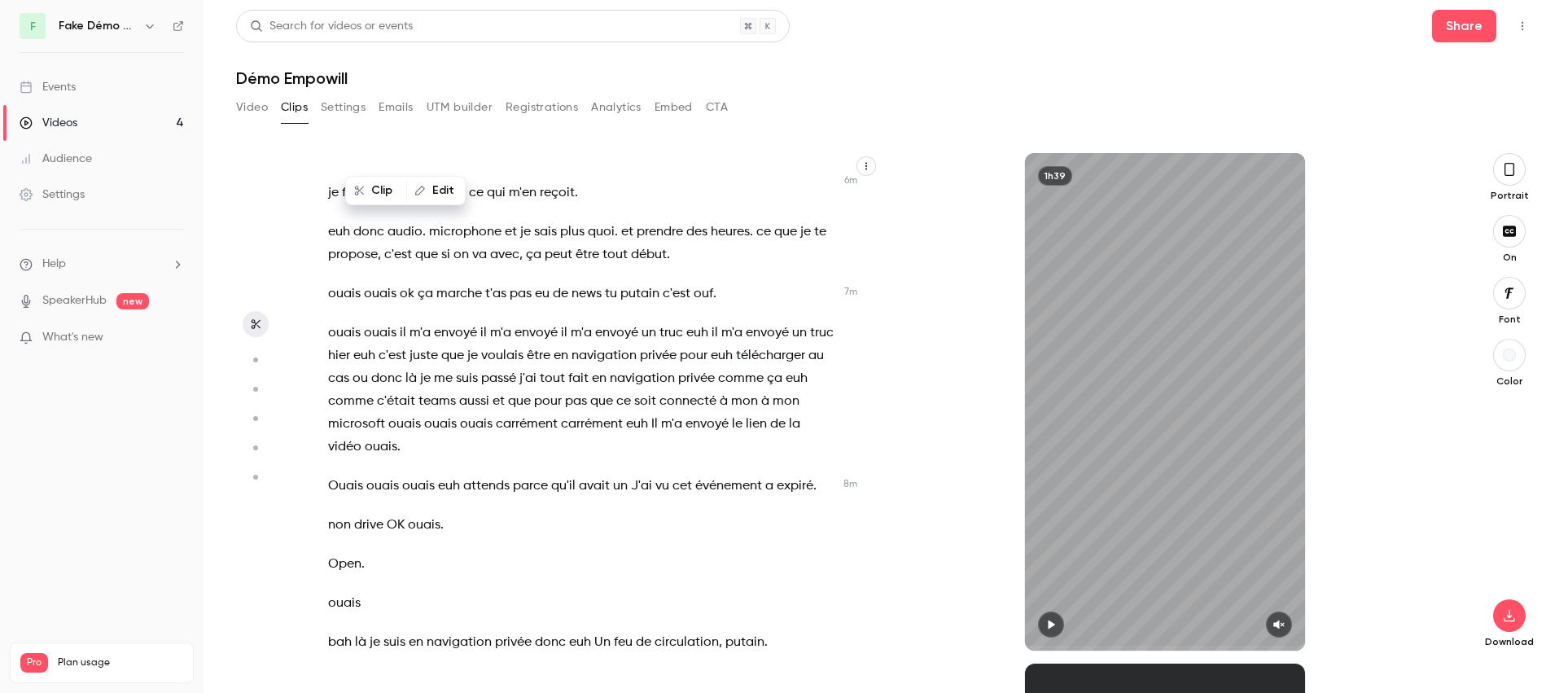 scroll, scrollTop: 1316, scrollLeft: 0, axis: vertical 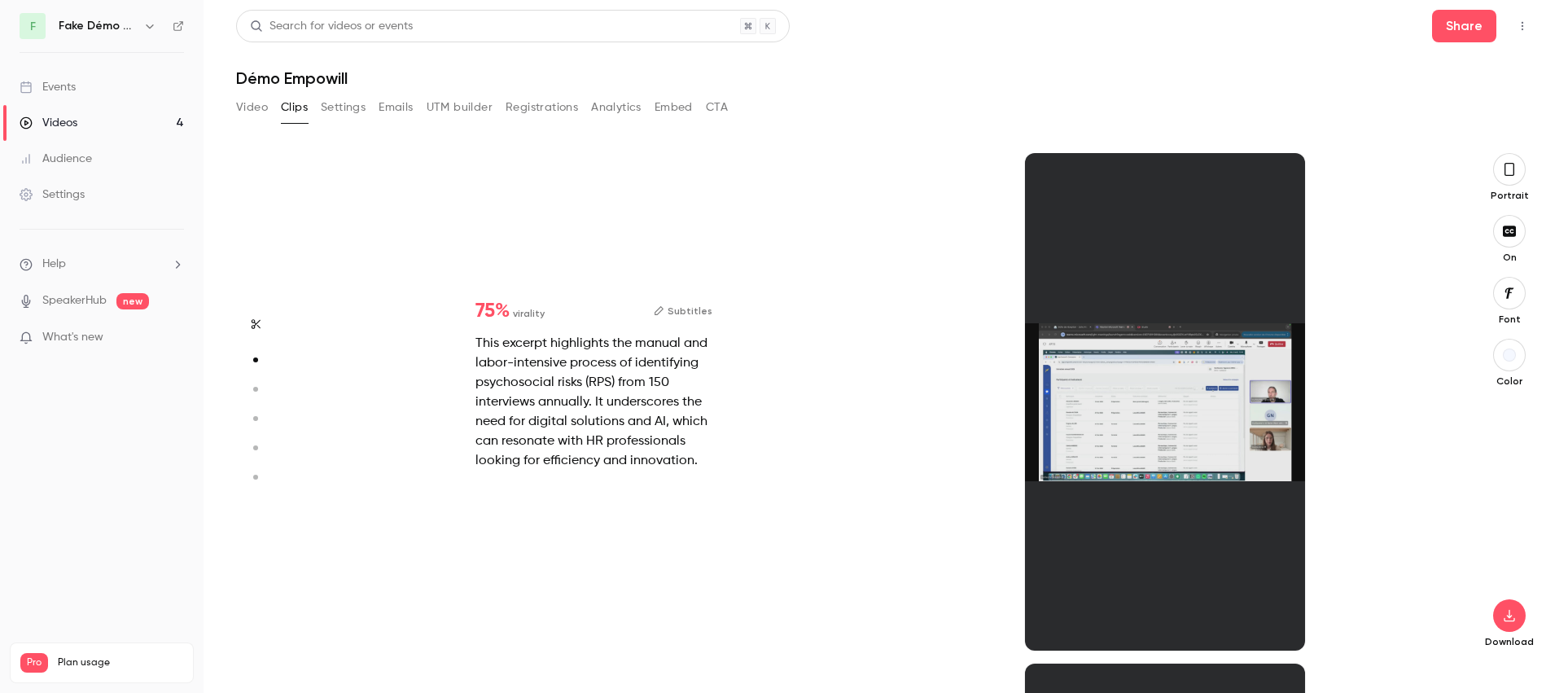 type on "*" 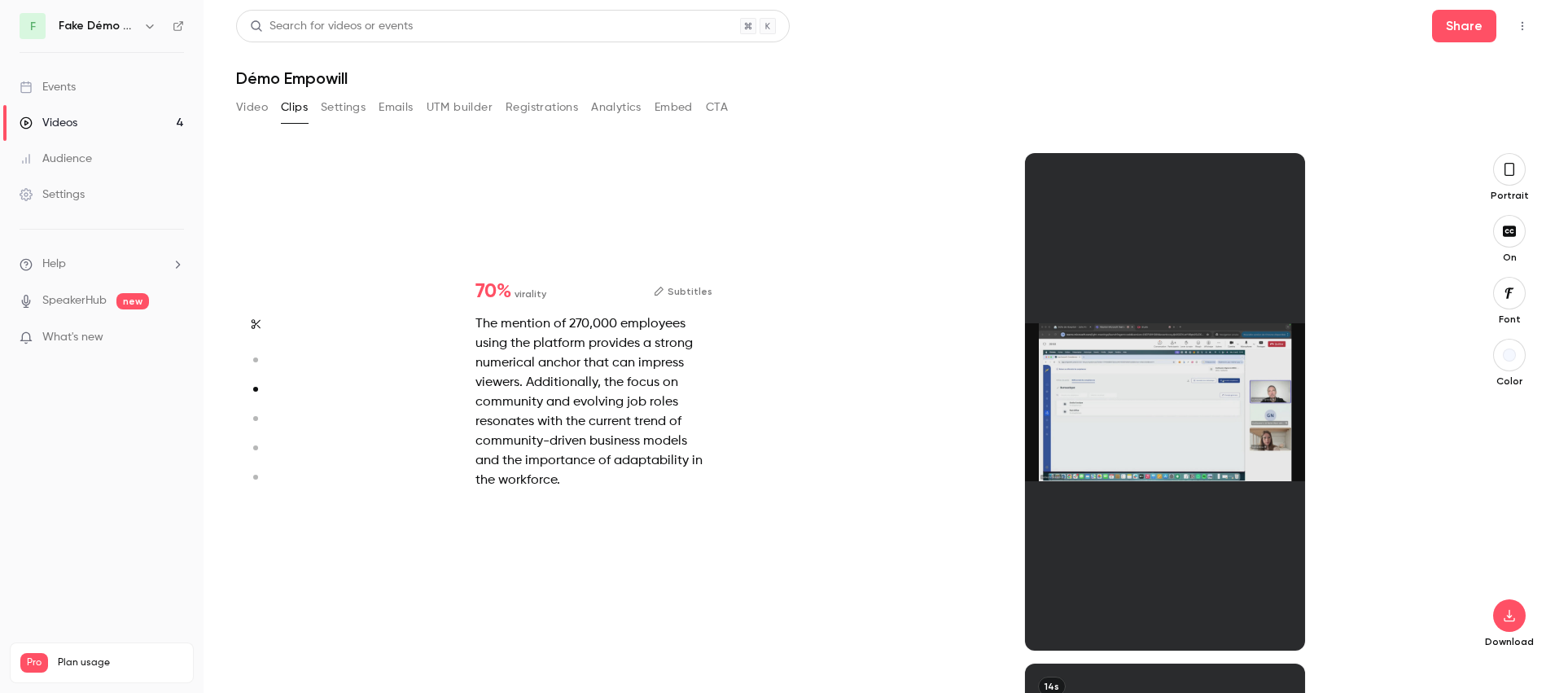 type on "*" 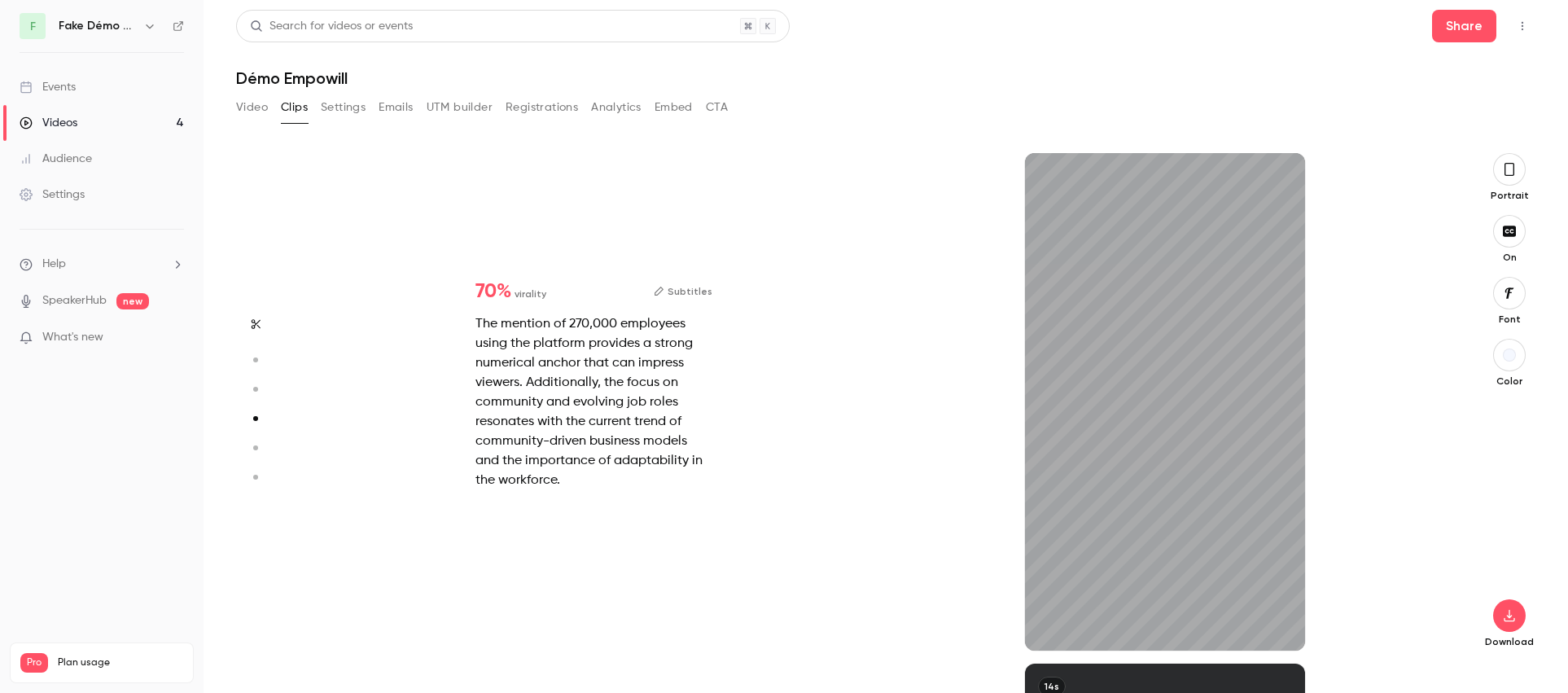 scroll, scrollTop: 1532, scrollLeft: 0, axis: vertical 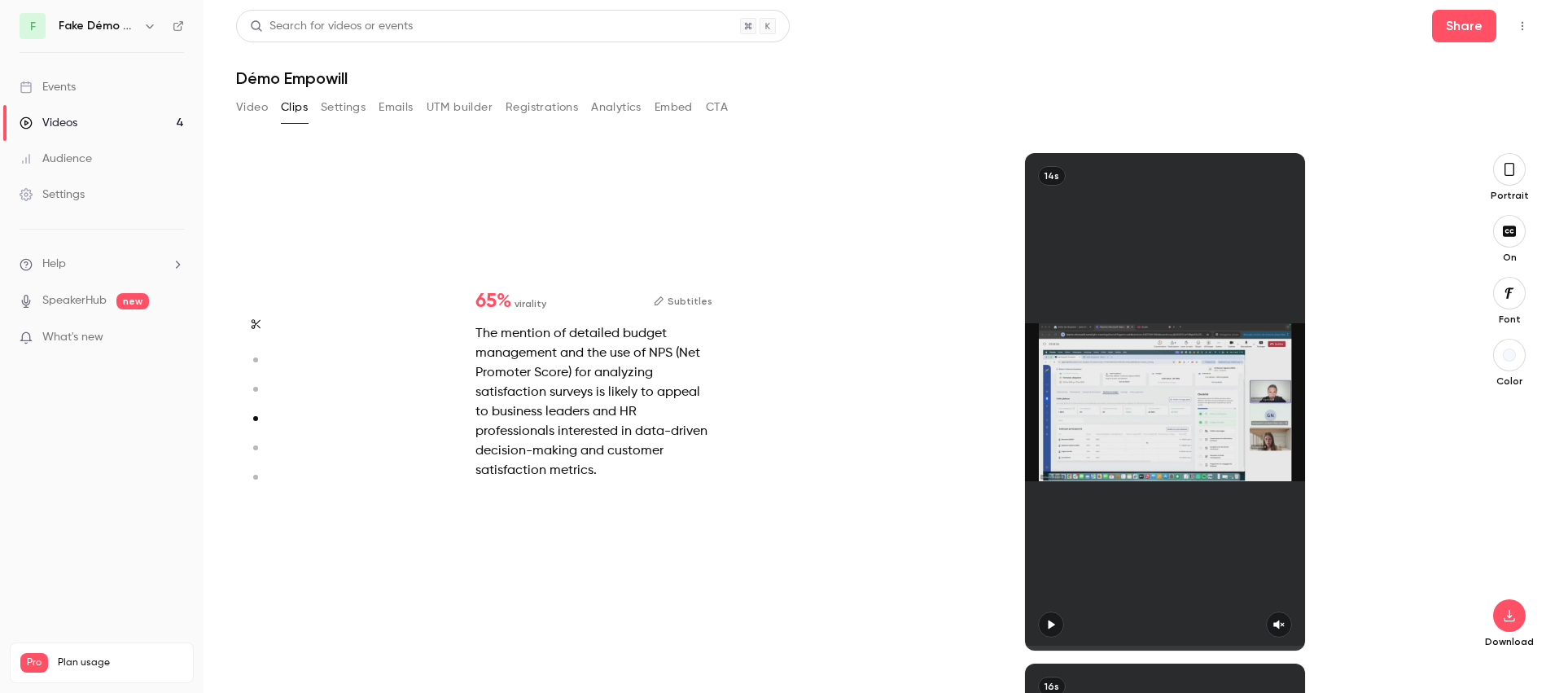 type on "*" 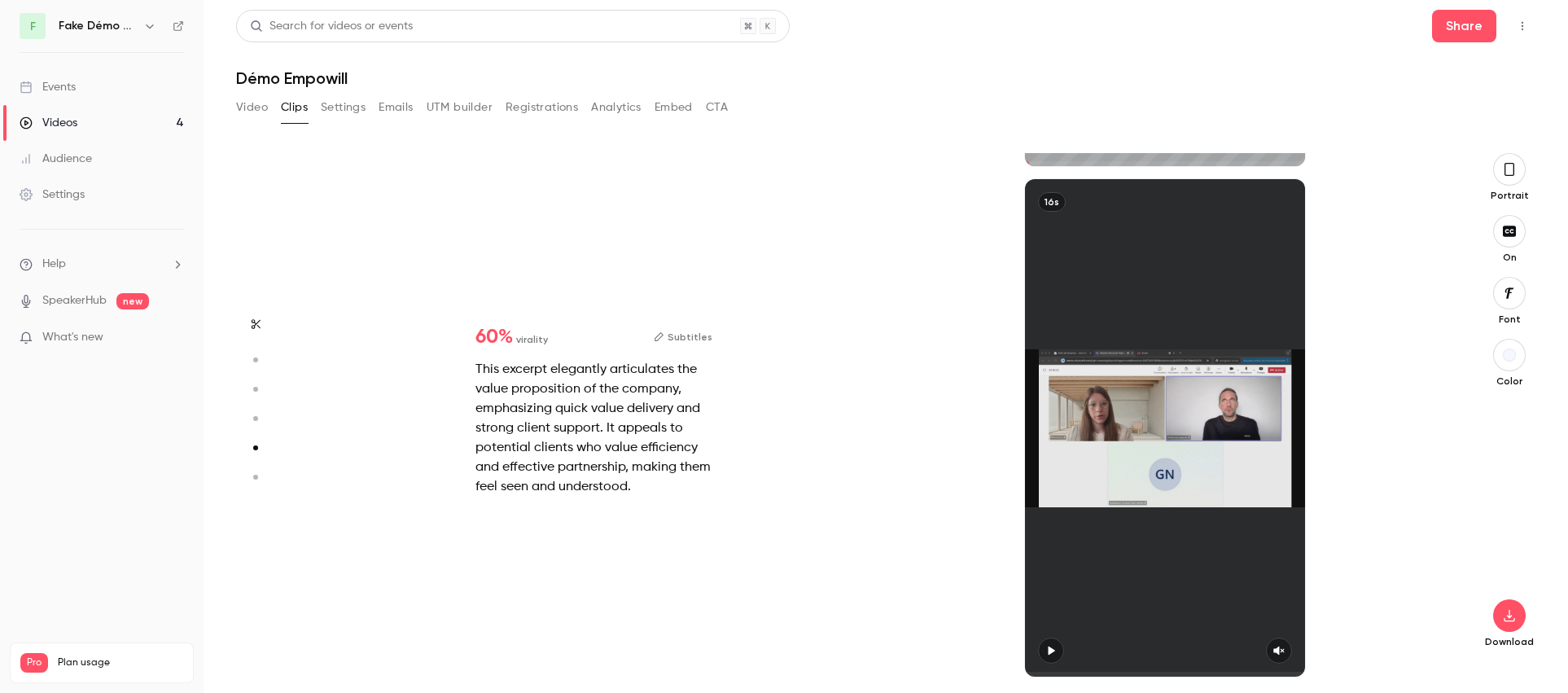 type on "*" 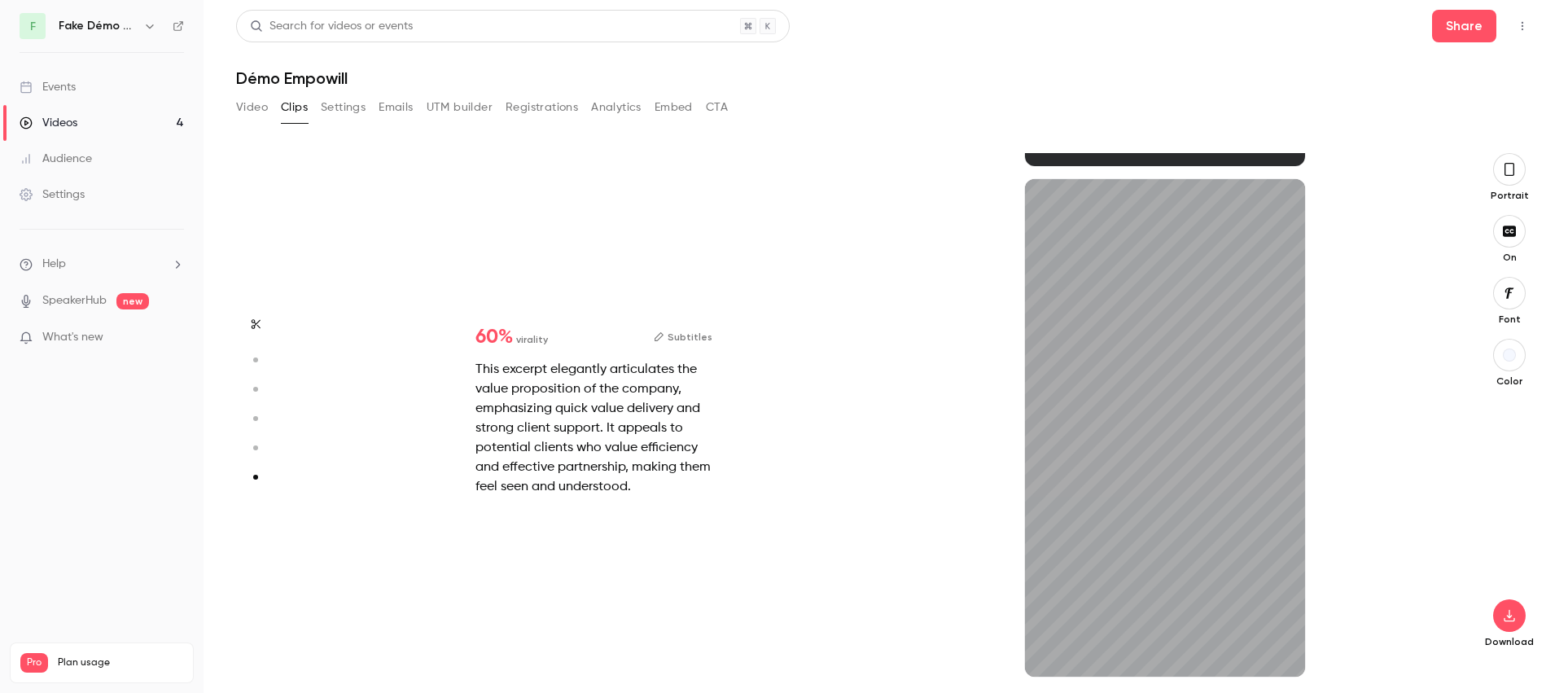 type on "***" 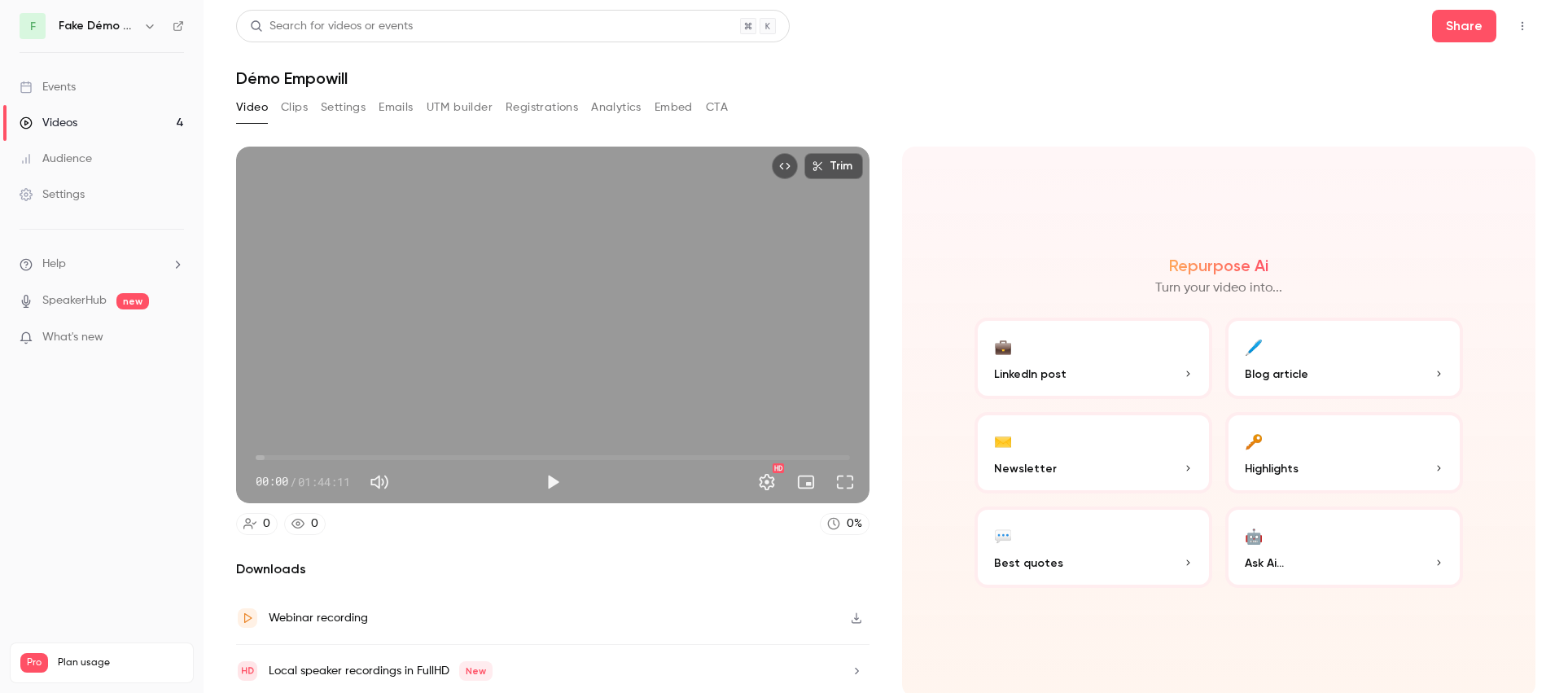 click on "Clips" at bounding box center (294, 107) 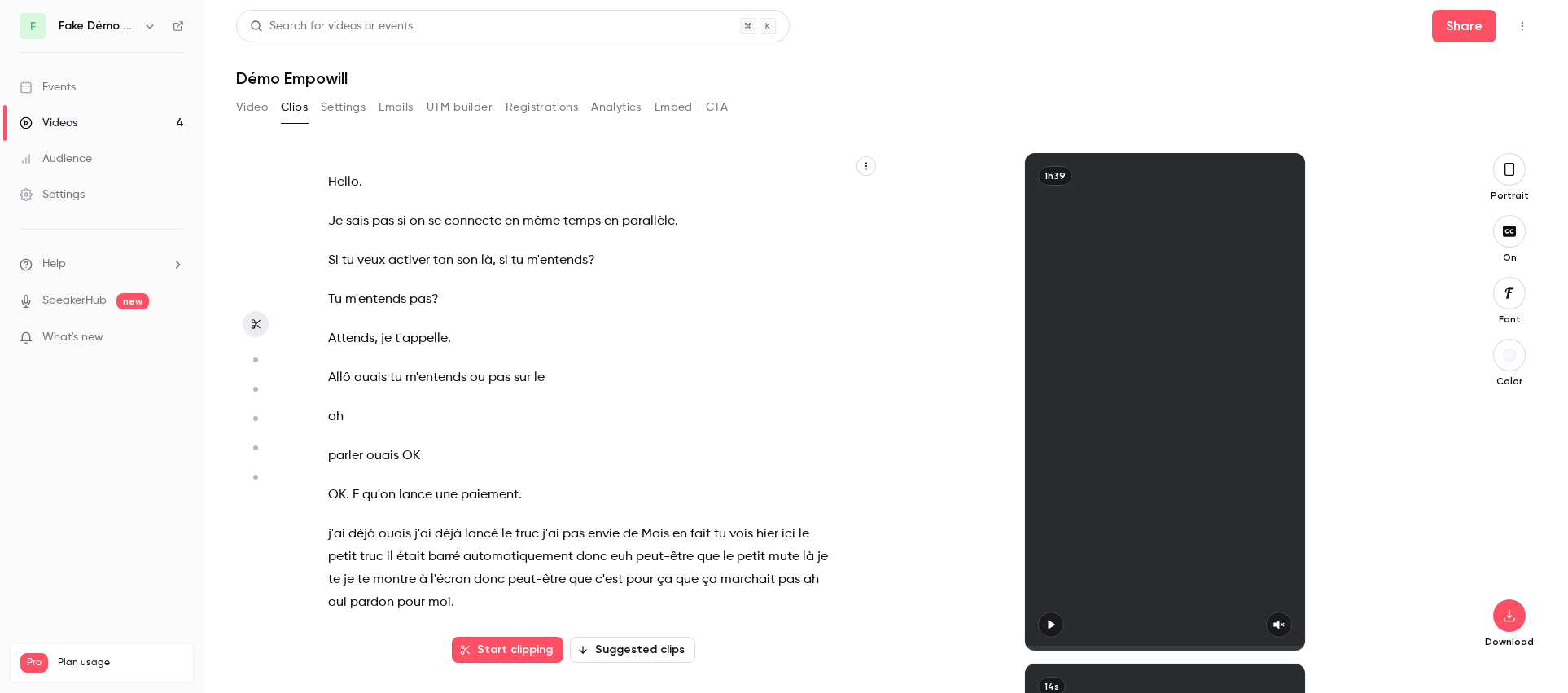 click on "Settings" at bounding box center (343, 107) 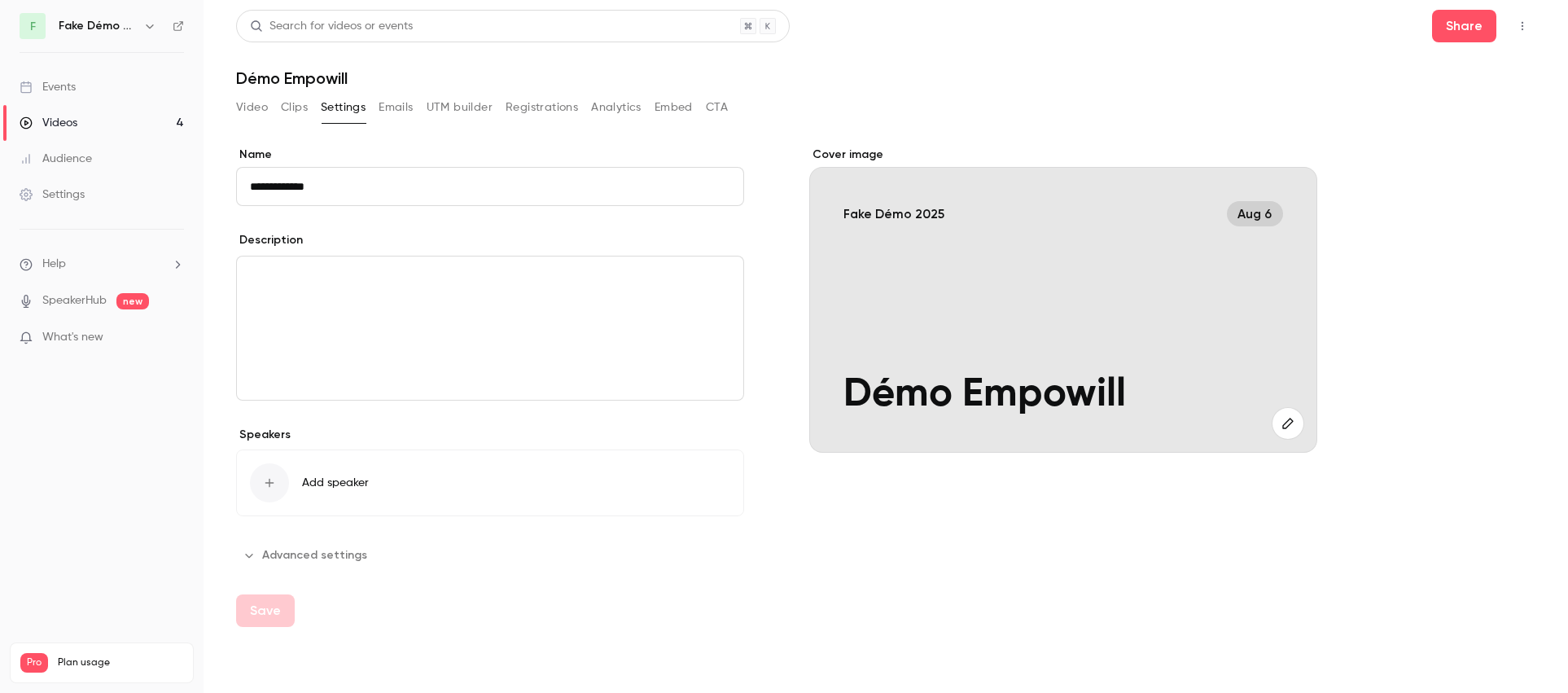 click on "Emails" at bounding box center [396, 107] 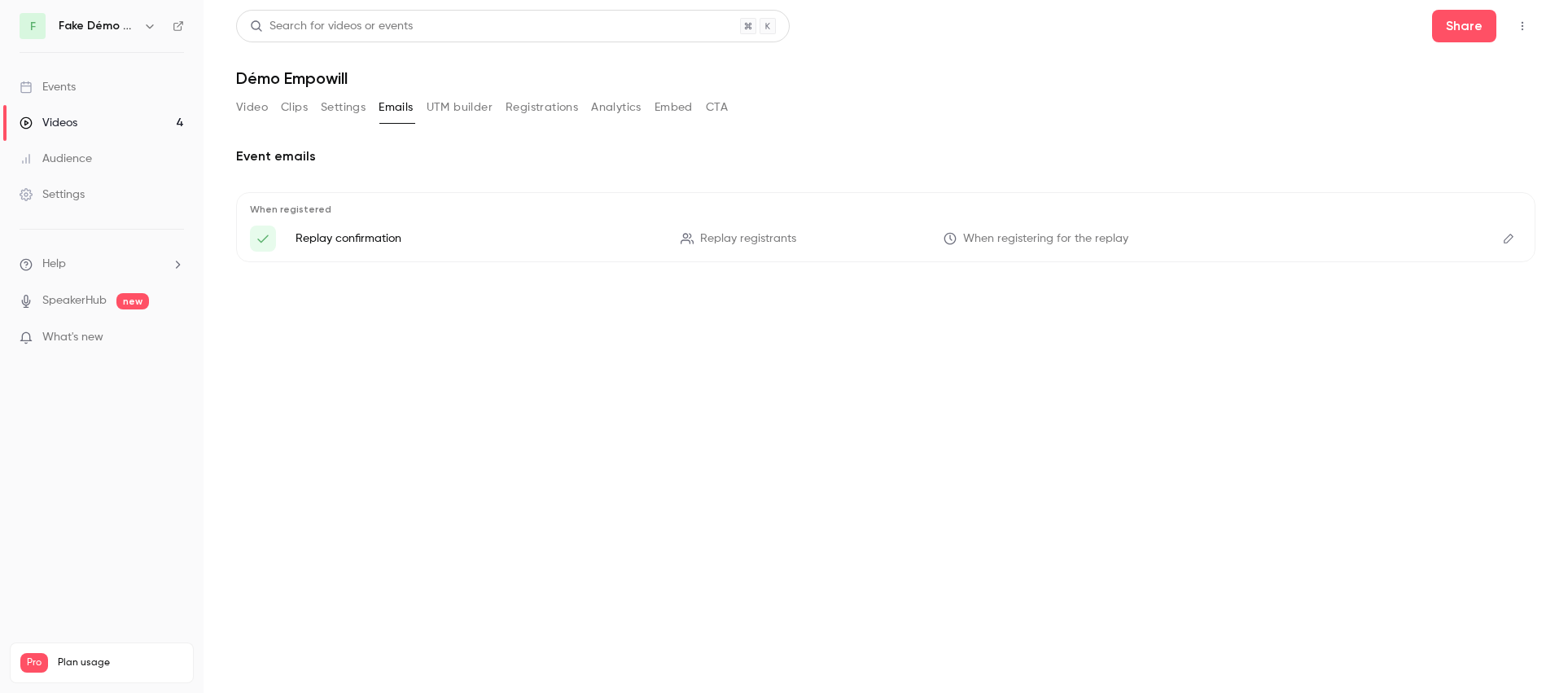 click on "Video Clips Settings Emails UTM builder Registrations Analytics Embed CTA" at bounding box center (482, 107) 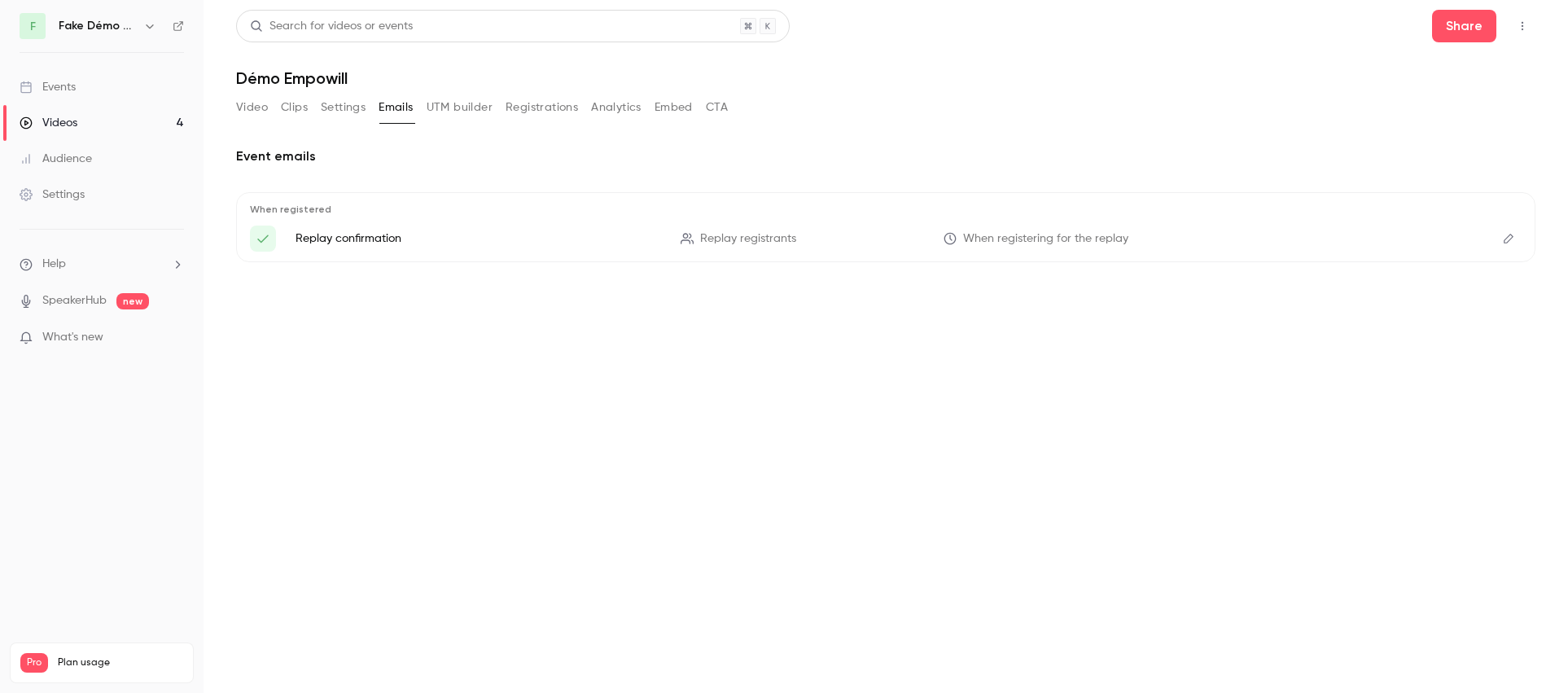 click on "Video" at bounding box center [252, 107] 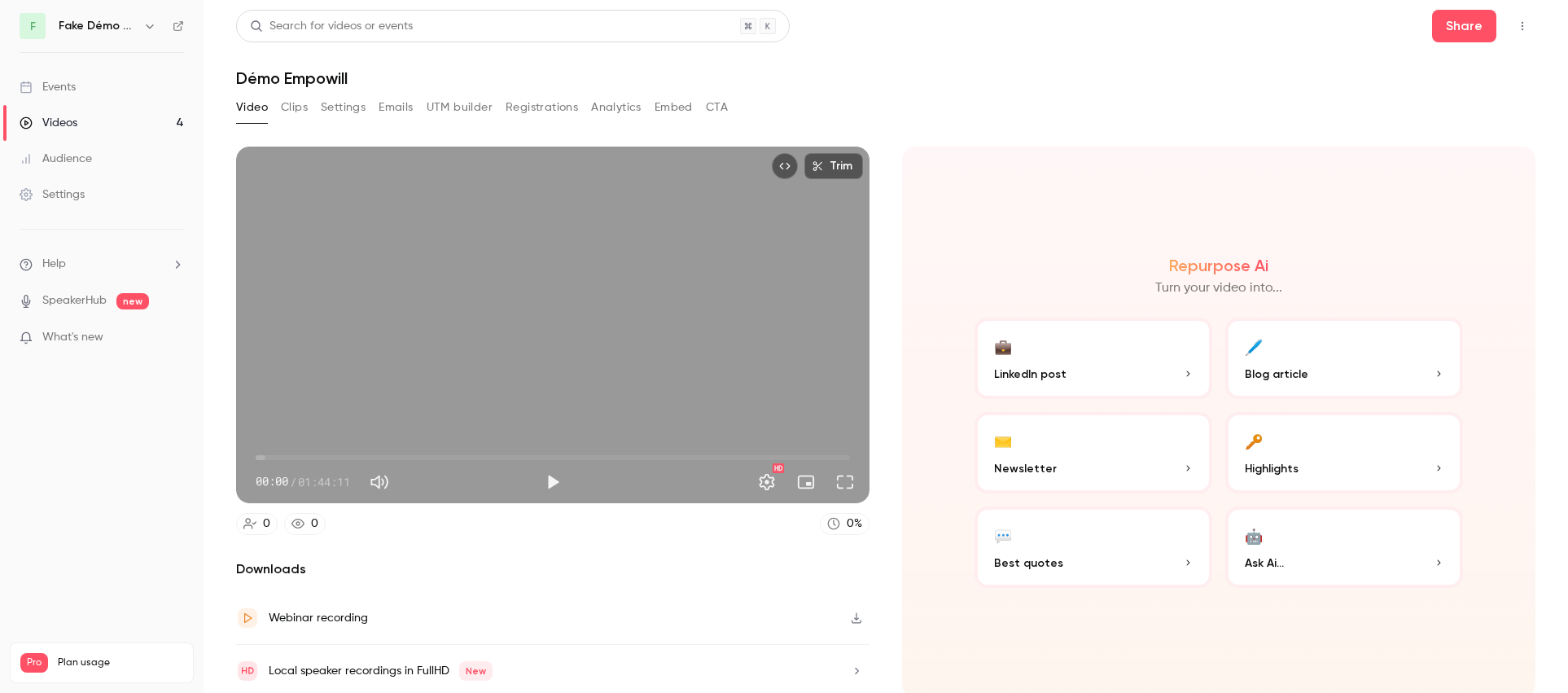 click on "💬 Best quotes" at bounding box center [1093, 547] 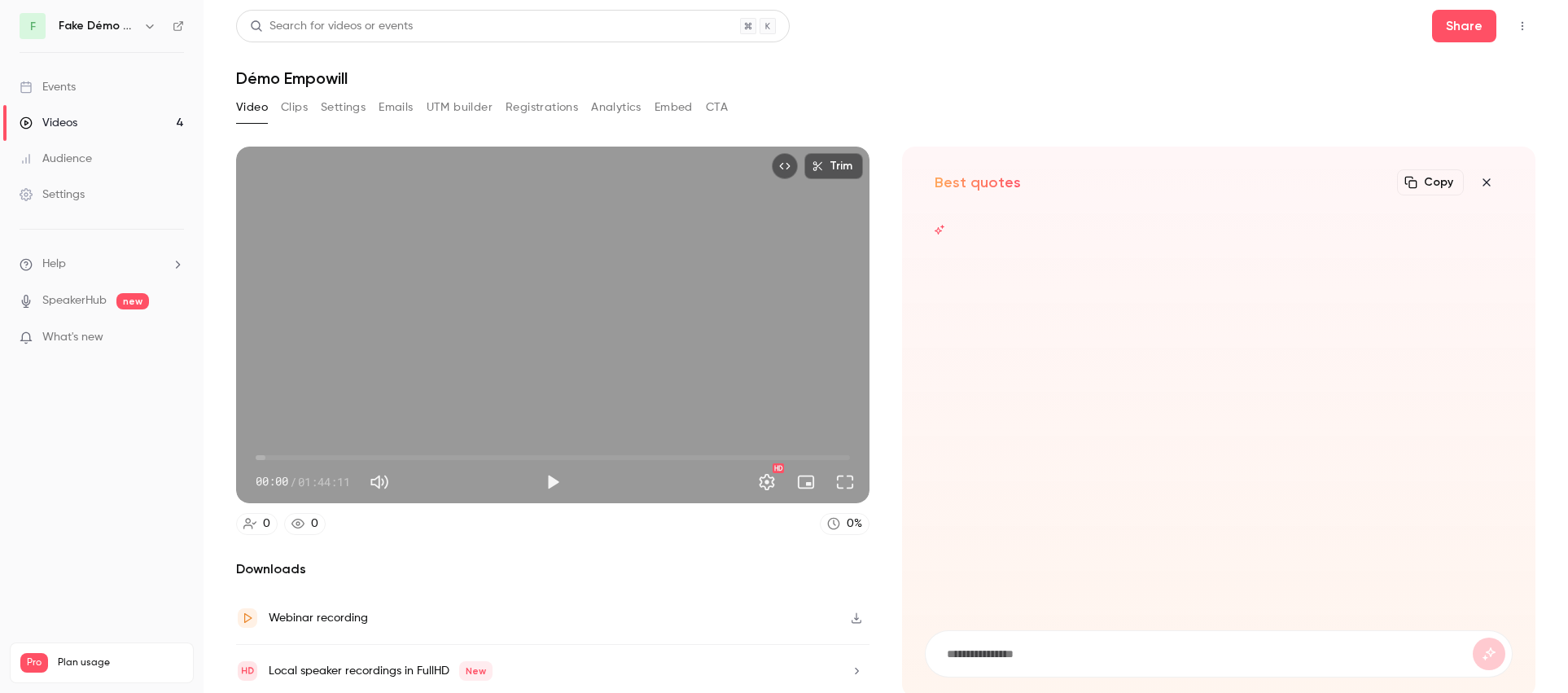 click 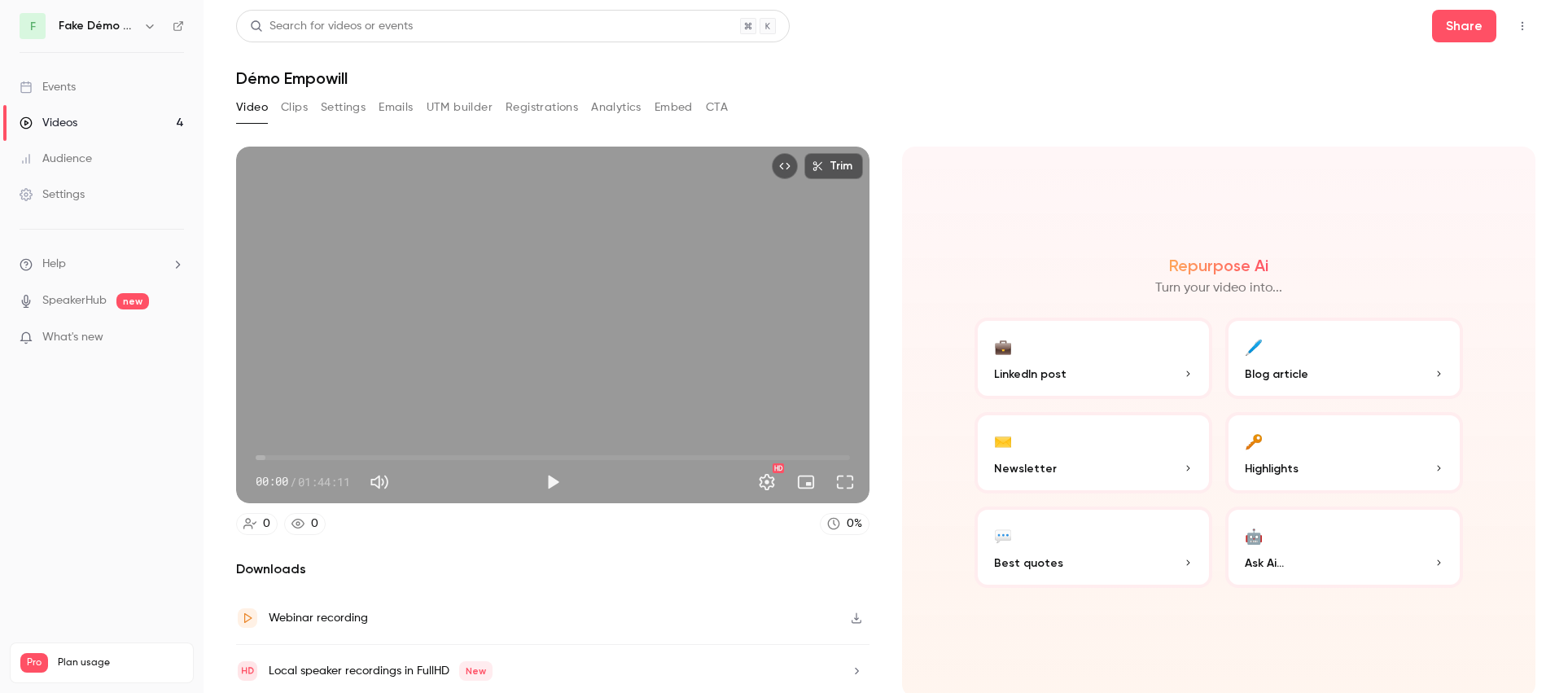 click on "💬 Best quotes" at bounding box center [1093, 547] 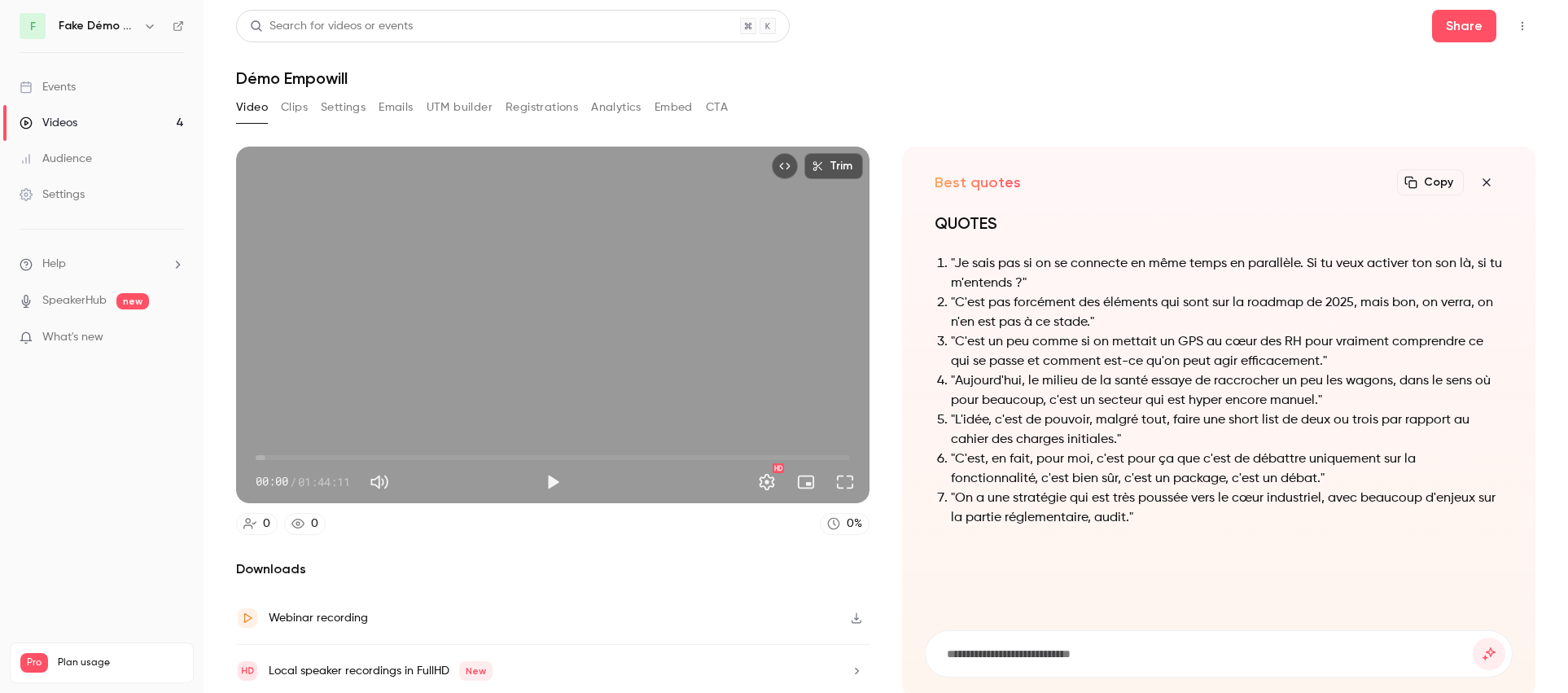 click at bounding box center (553, 482) 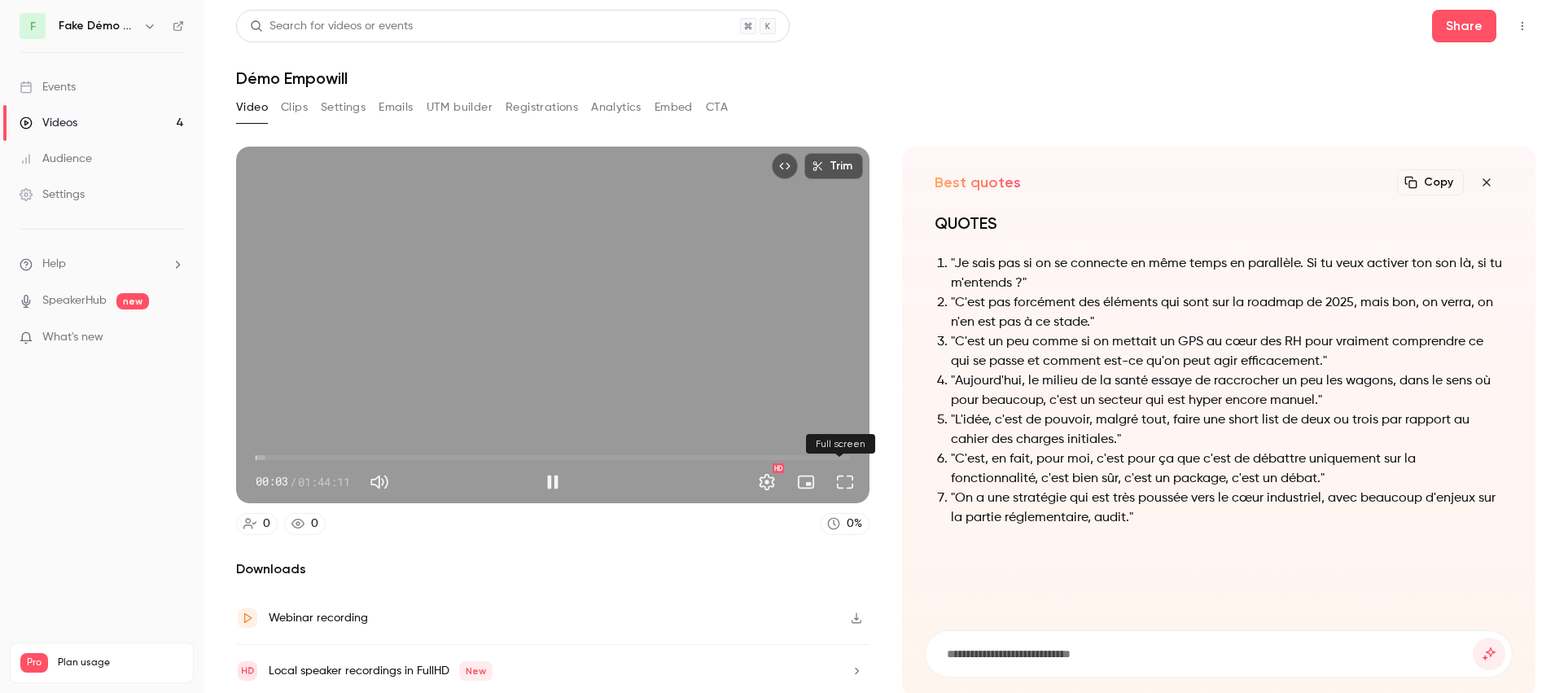 click at bounding box center [845, 482] 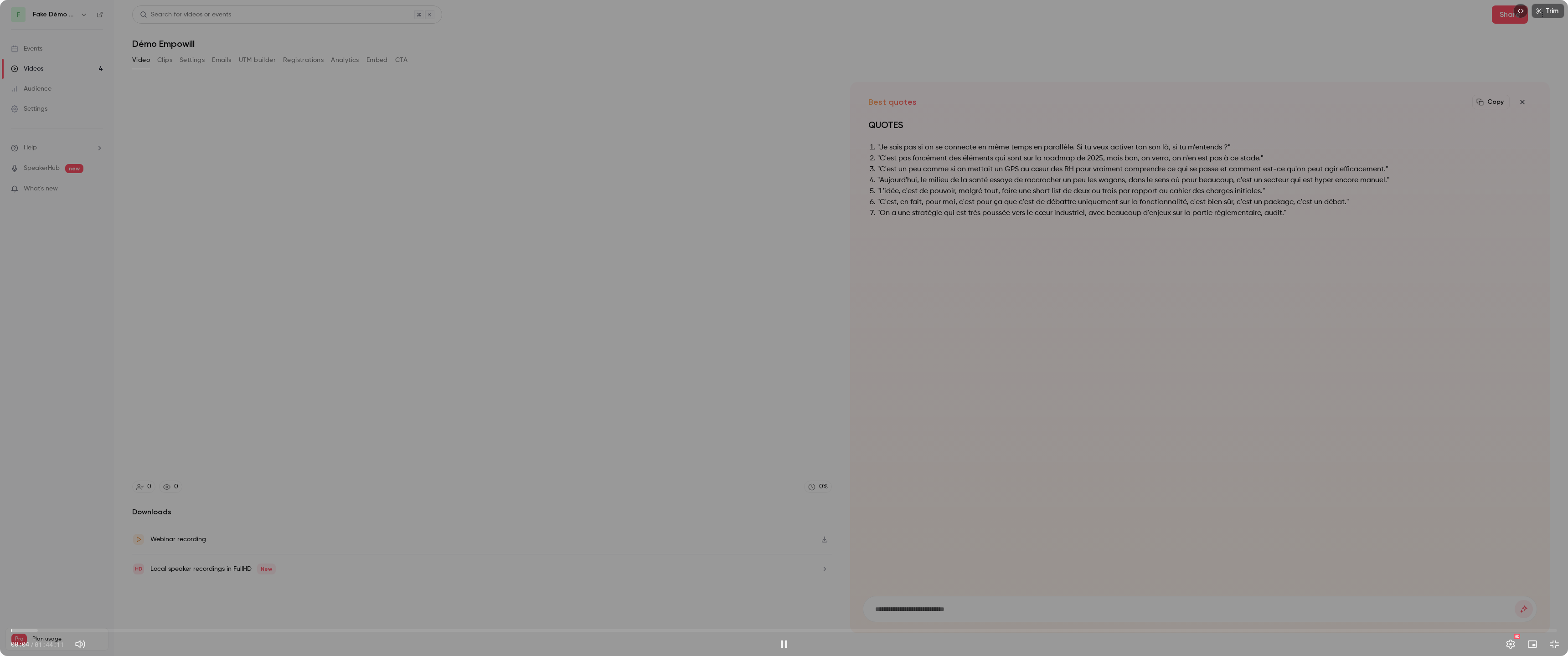 click on "00:04" at bounding box center [784, 630] 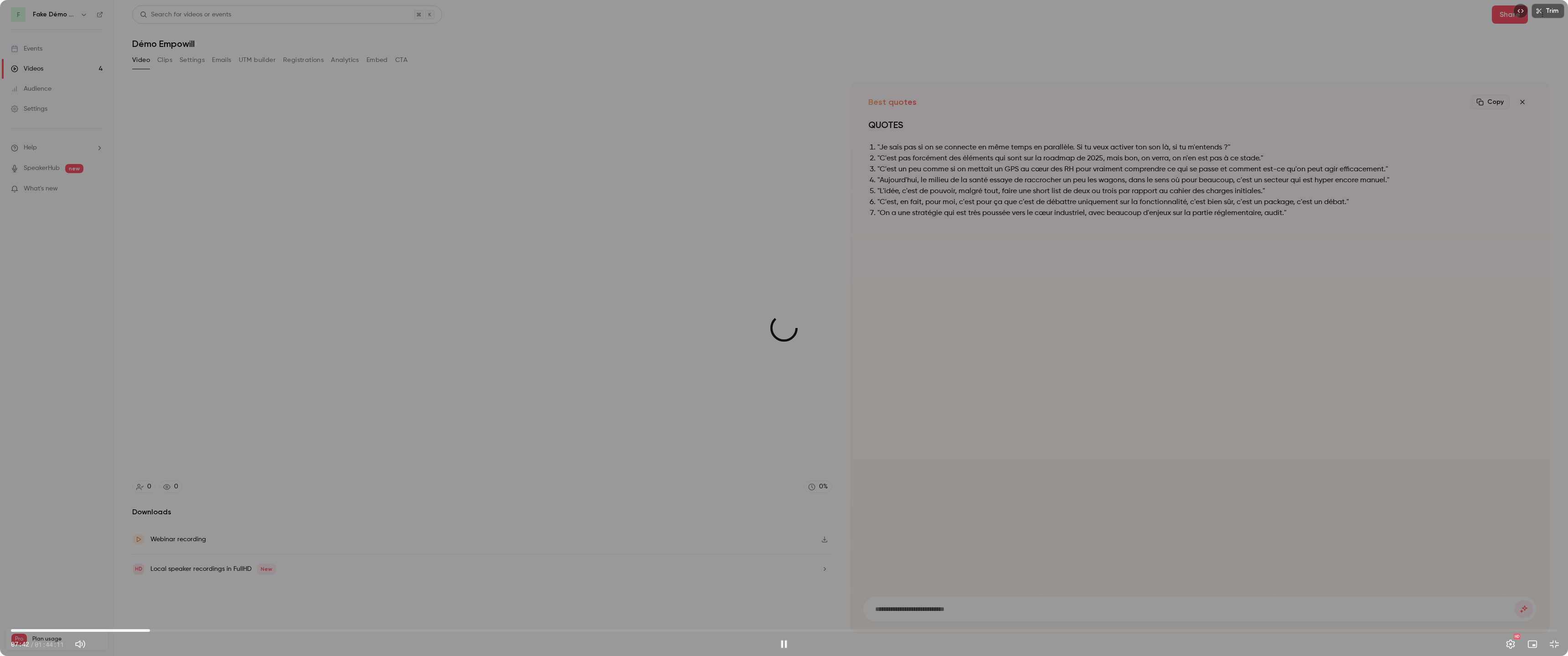 click on "09:22" at bounding box center (784, 630) 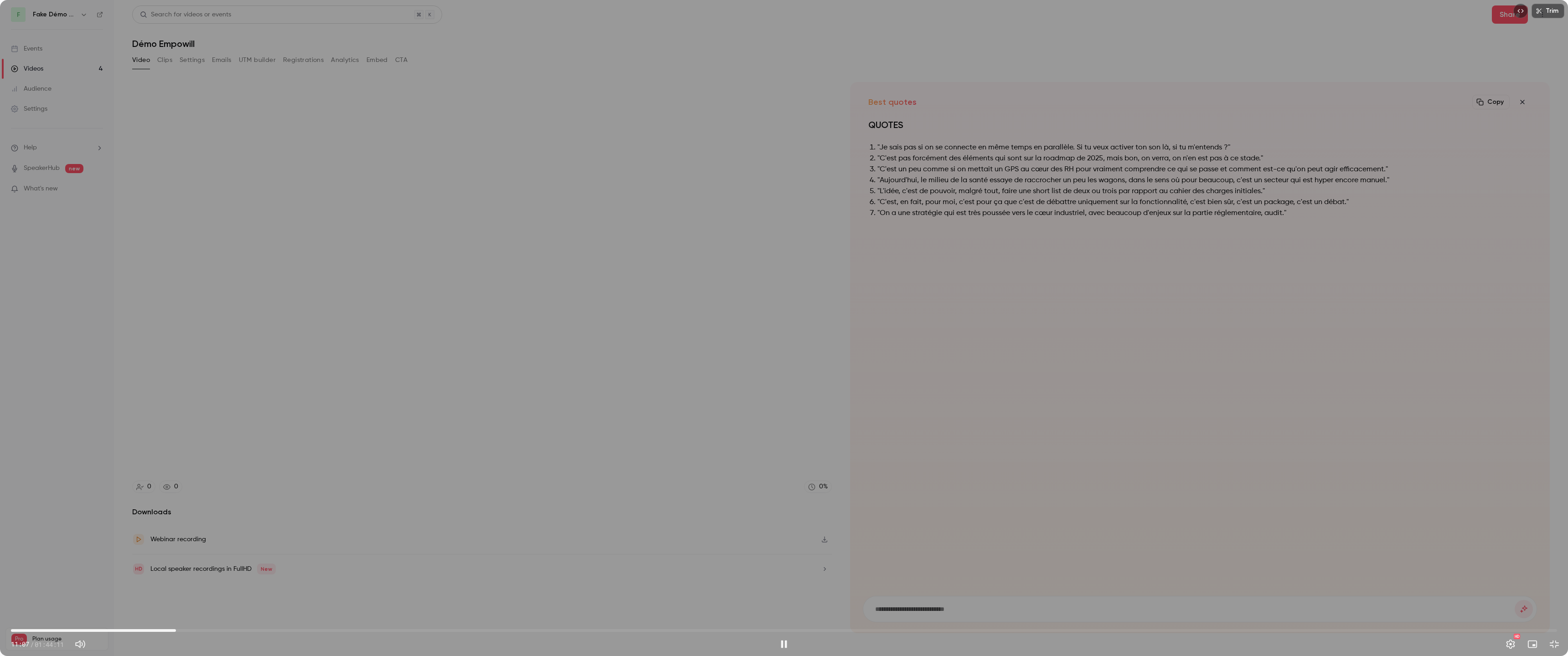 click on "11:07" at bounding box center [784, 630] 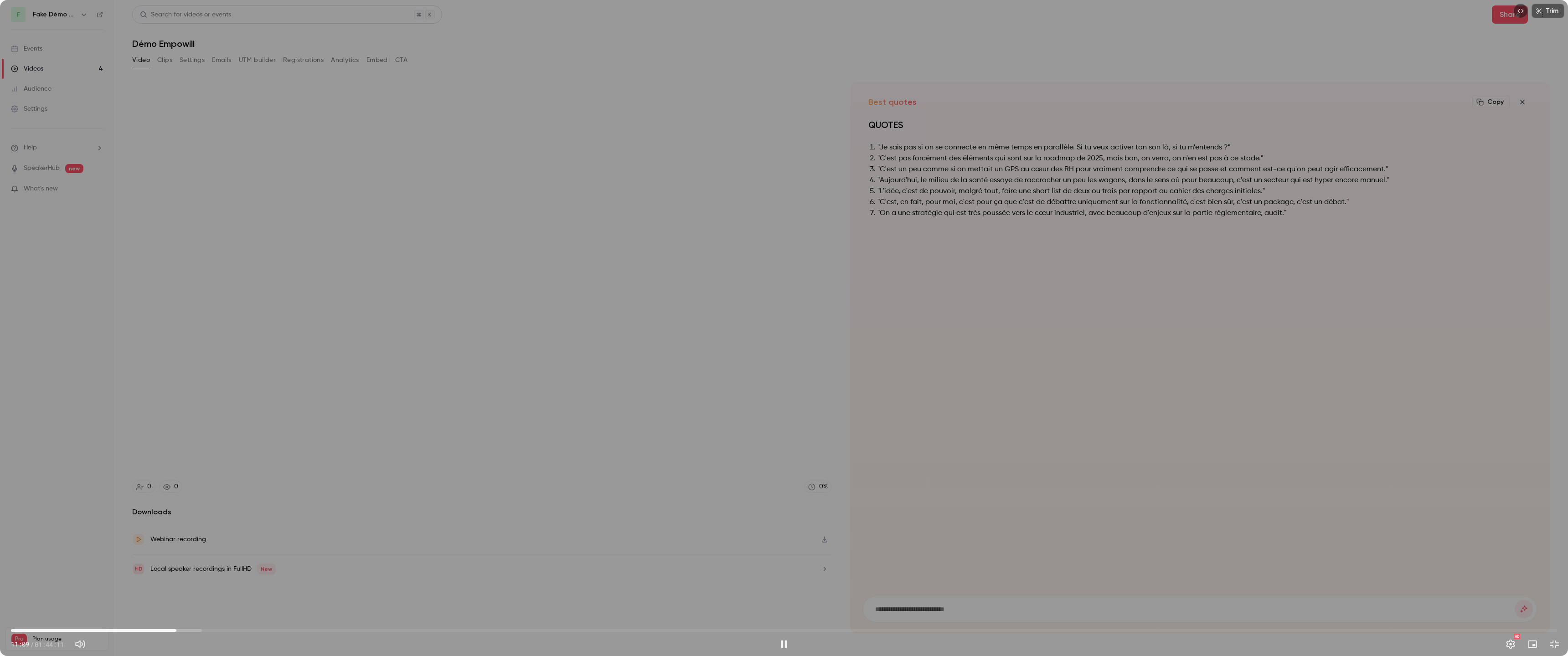 click on "11:09" at bounding box center [784, 630] 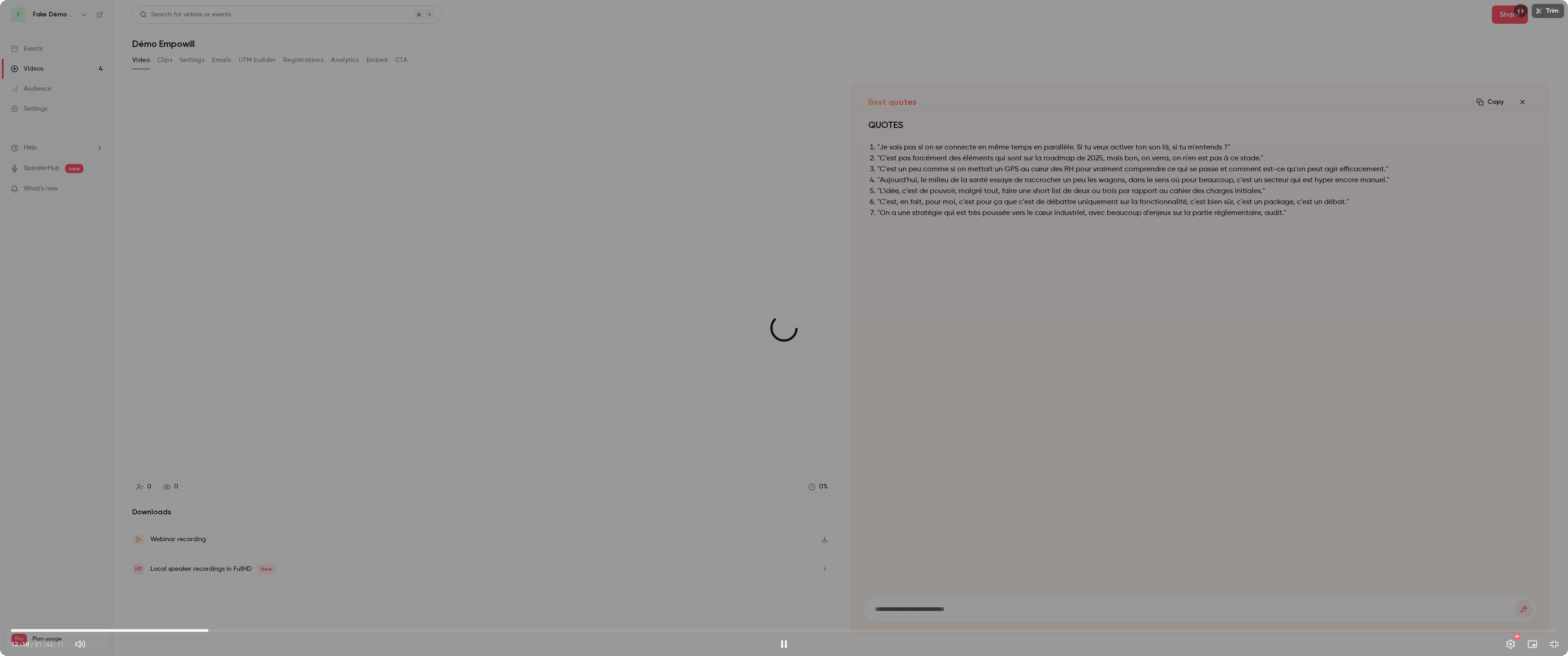click on "13:18" at bounding box center (784, 630) 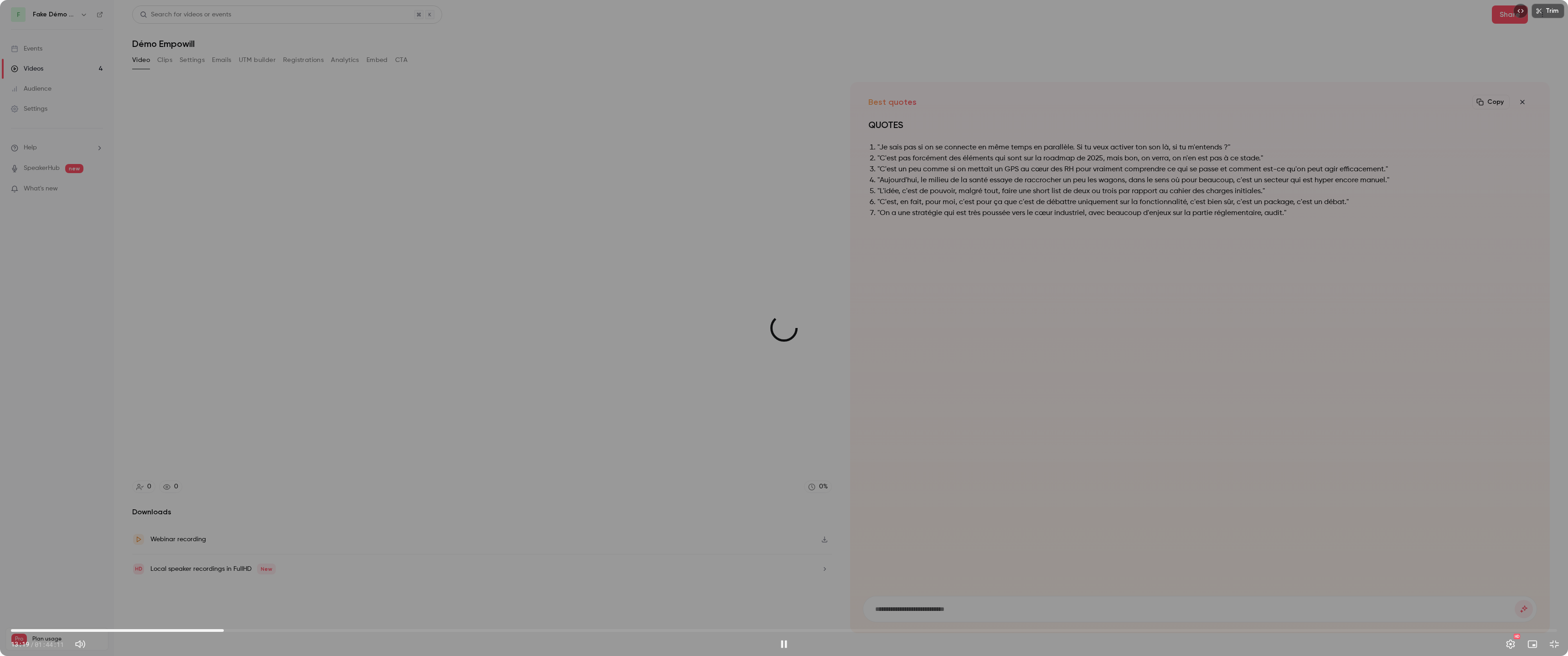 click on "14:20" at bounding box center (784, 630) 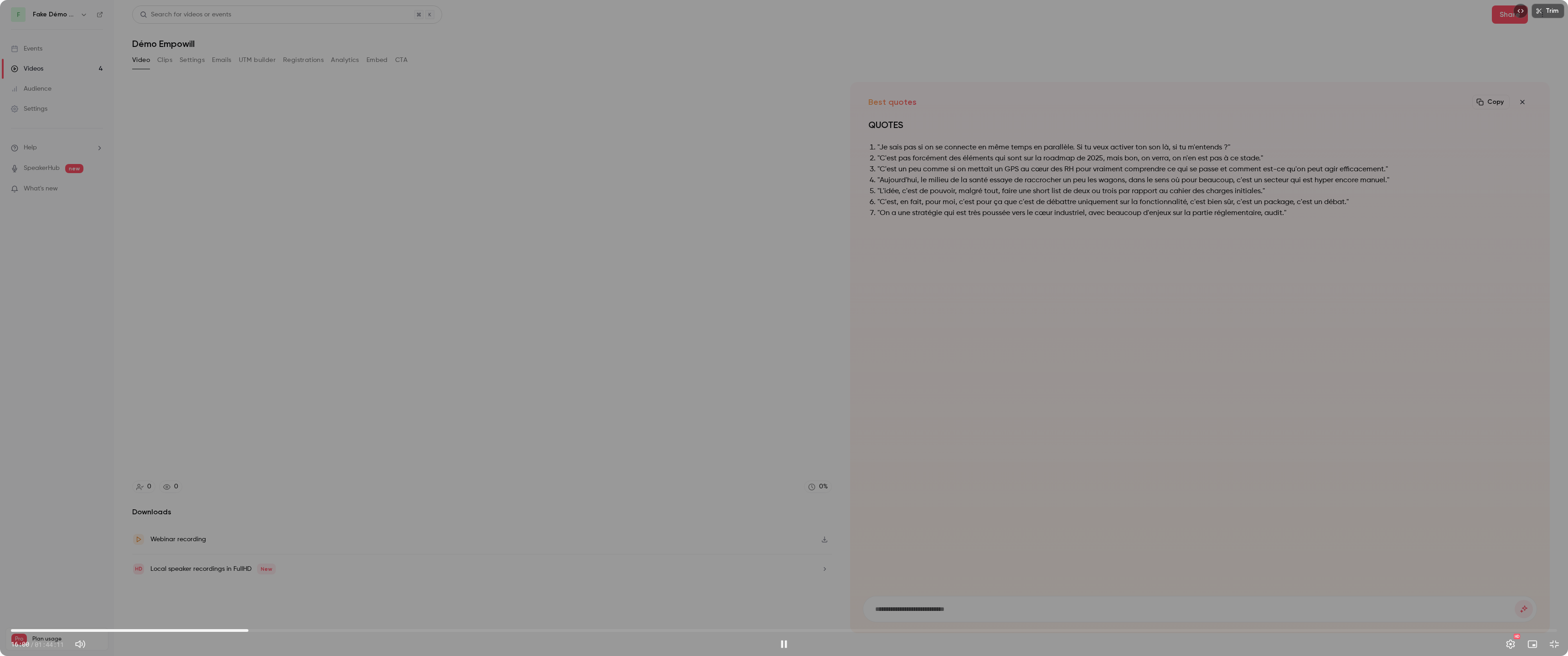 click on "16:00" at bounding box center (784, 630) 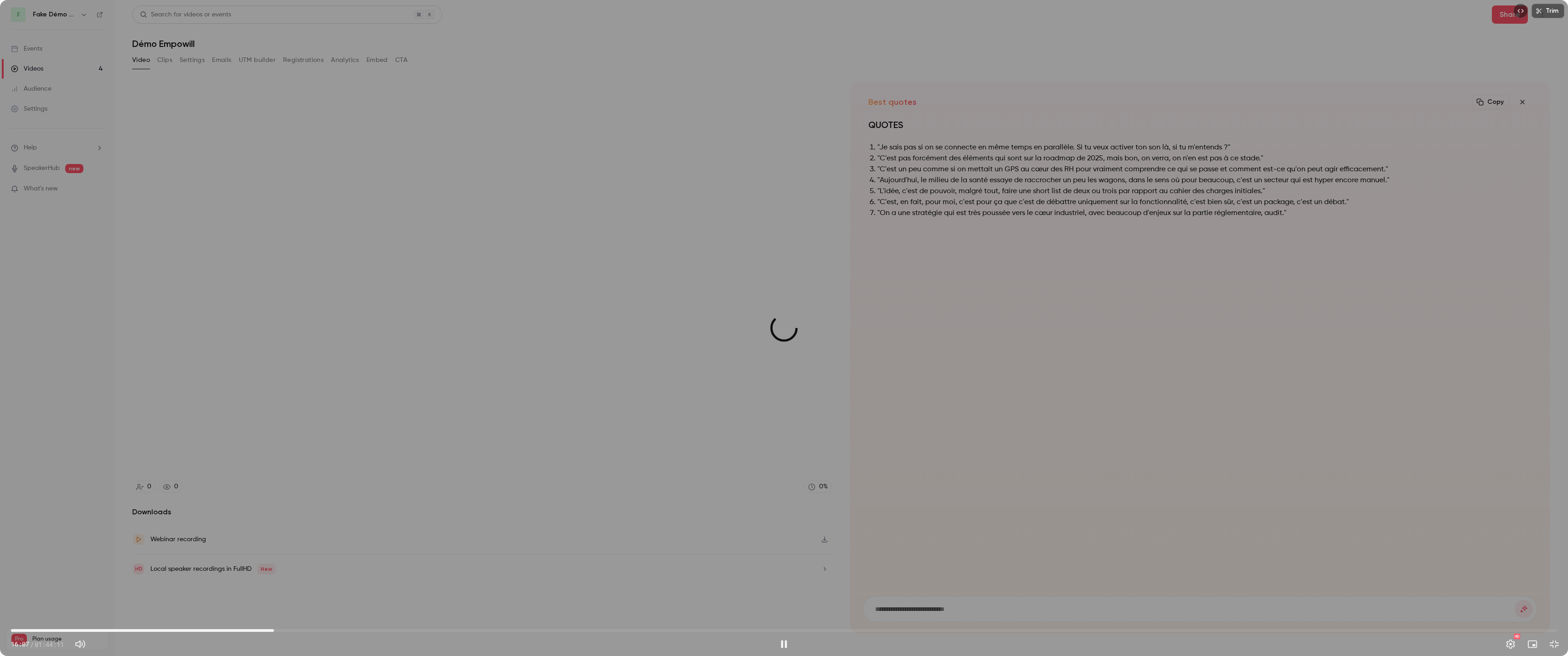 click on "17:43" at bounding box center [784, 630] 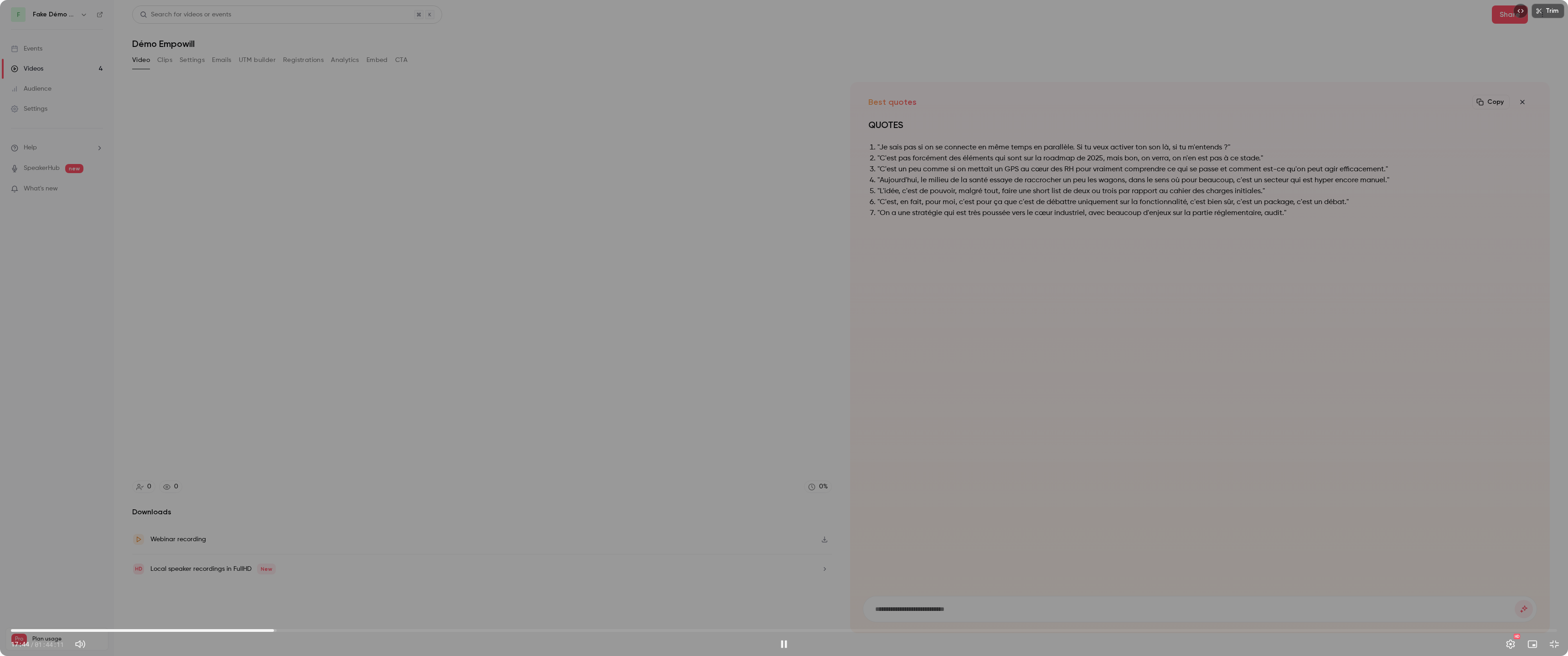 click on "17:44" at bounding box center (784, 630) 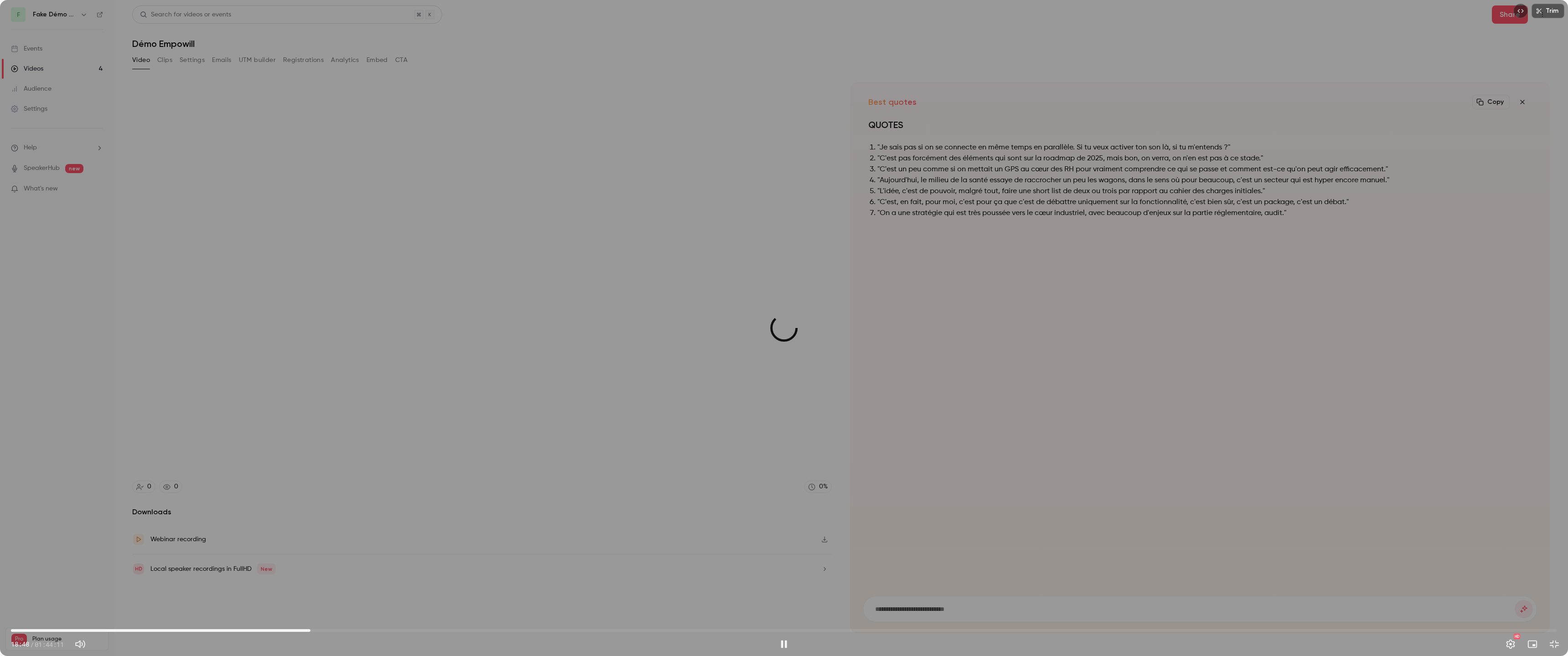 click on "20:10" at bounding box center [784, 630] 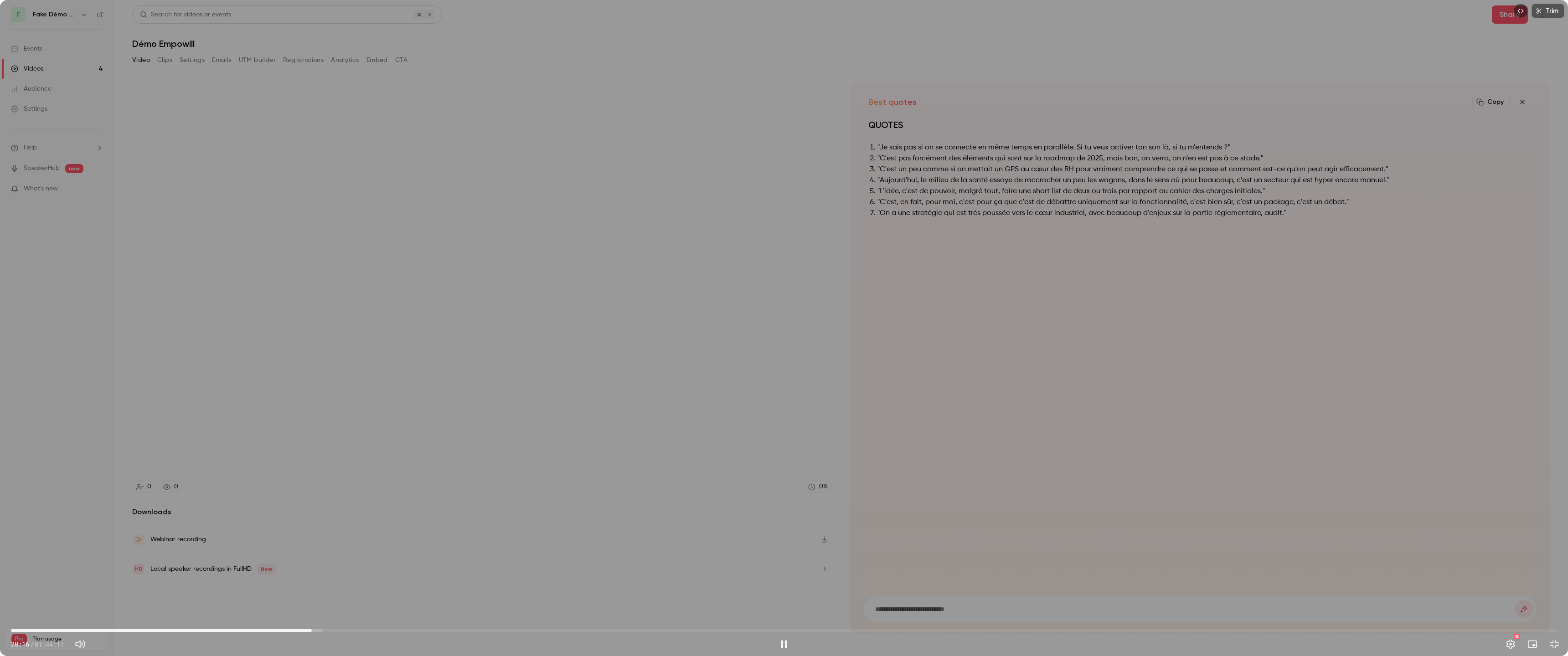 click on "20:16" at bounding box center (784, 630) 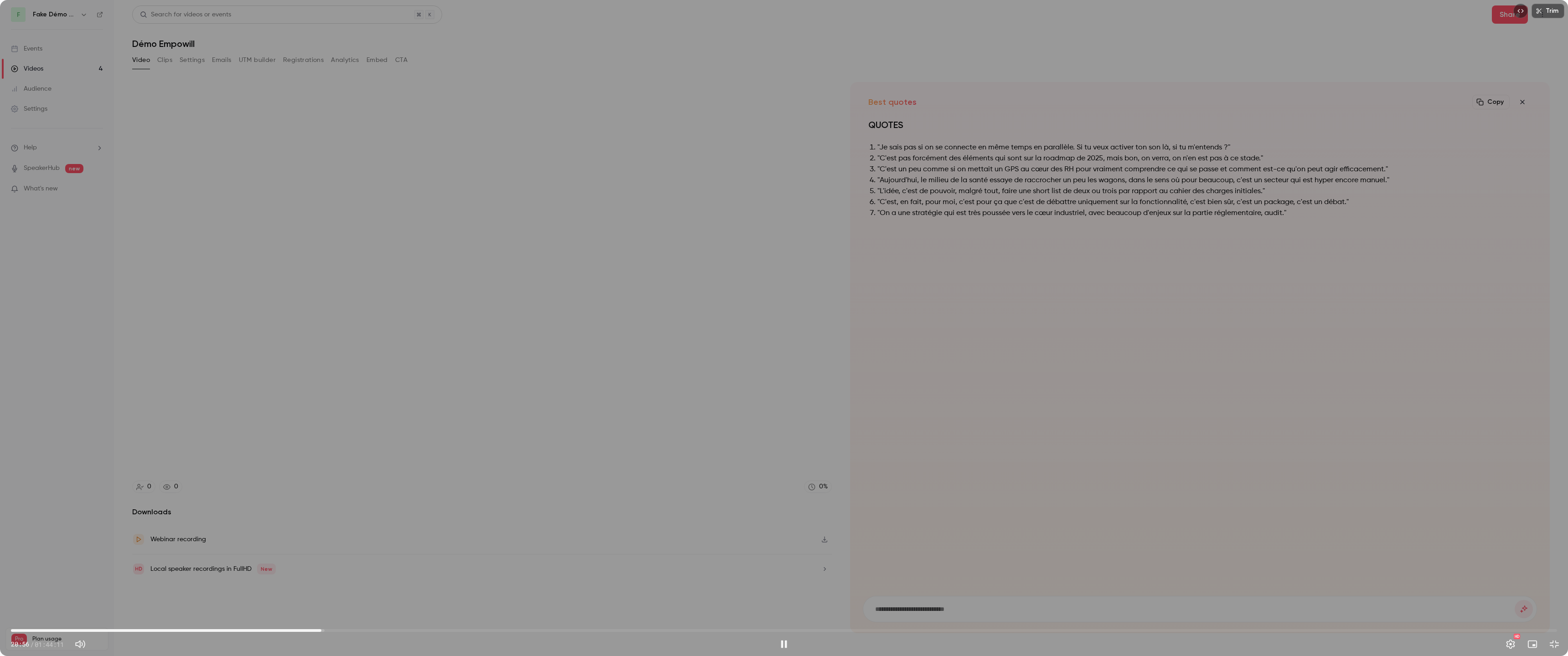 click on "20:56" at bounding box center [784, 630] 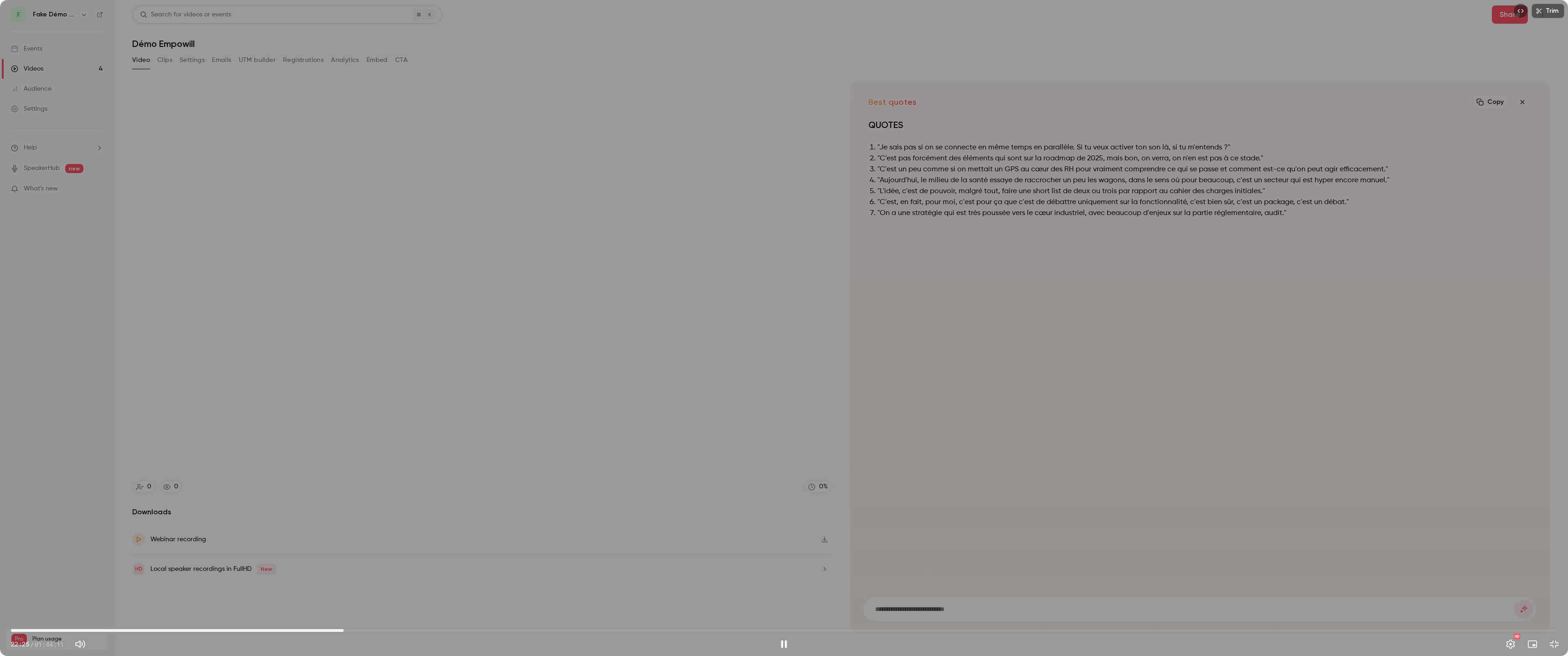 click on "22:25" at bounding box center (784, 630) 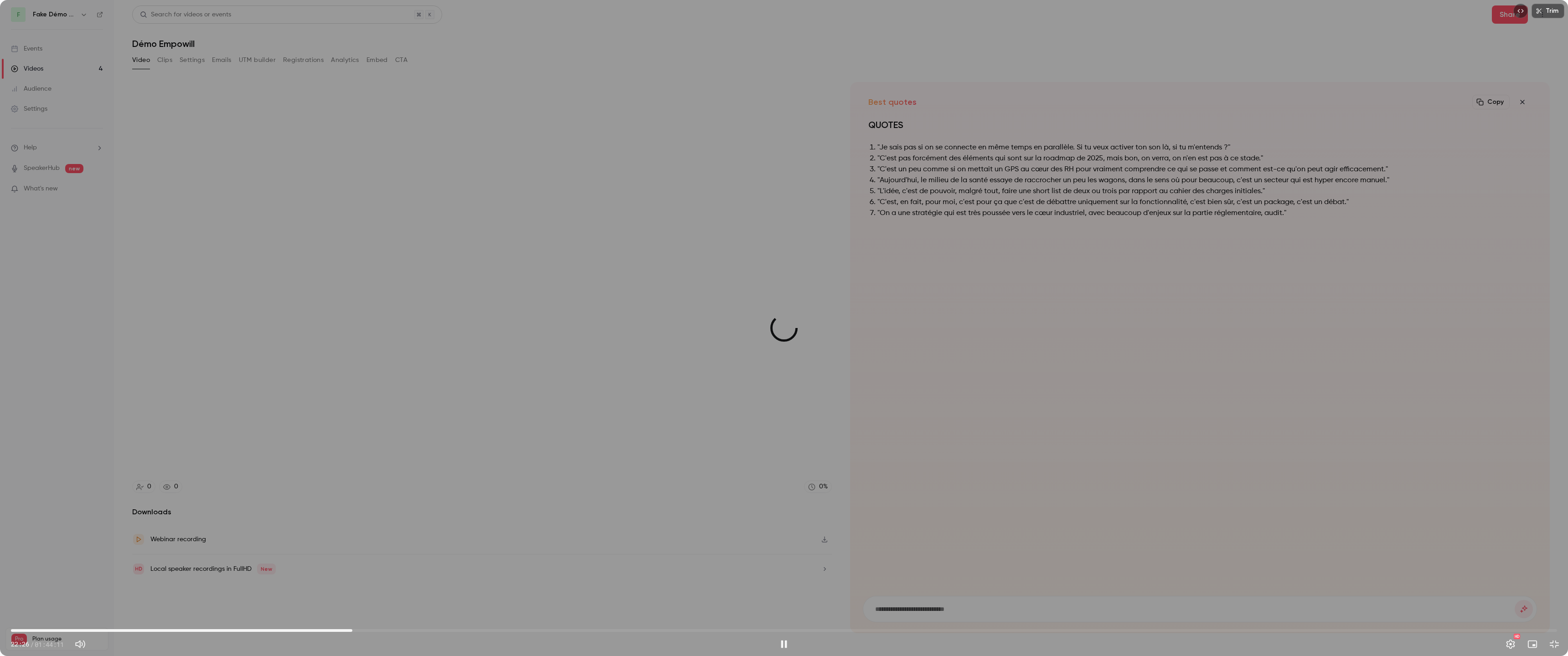 click on "23:00" at bounding box center [784, 630] 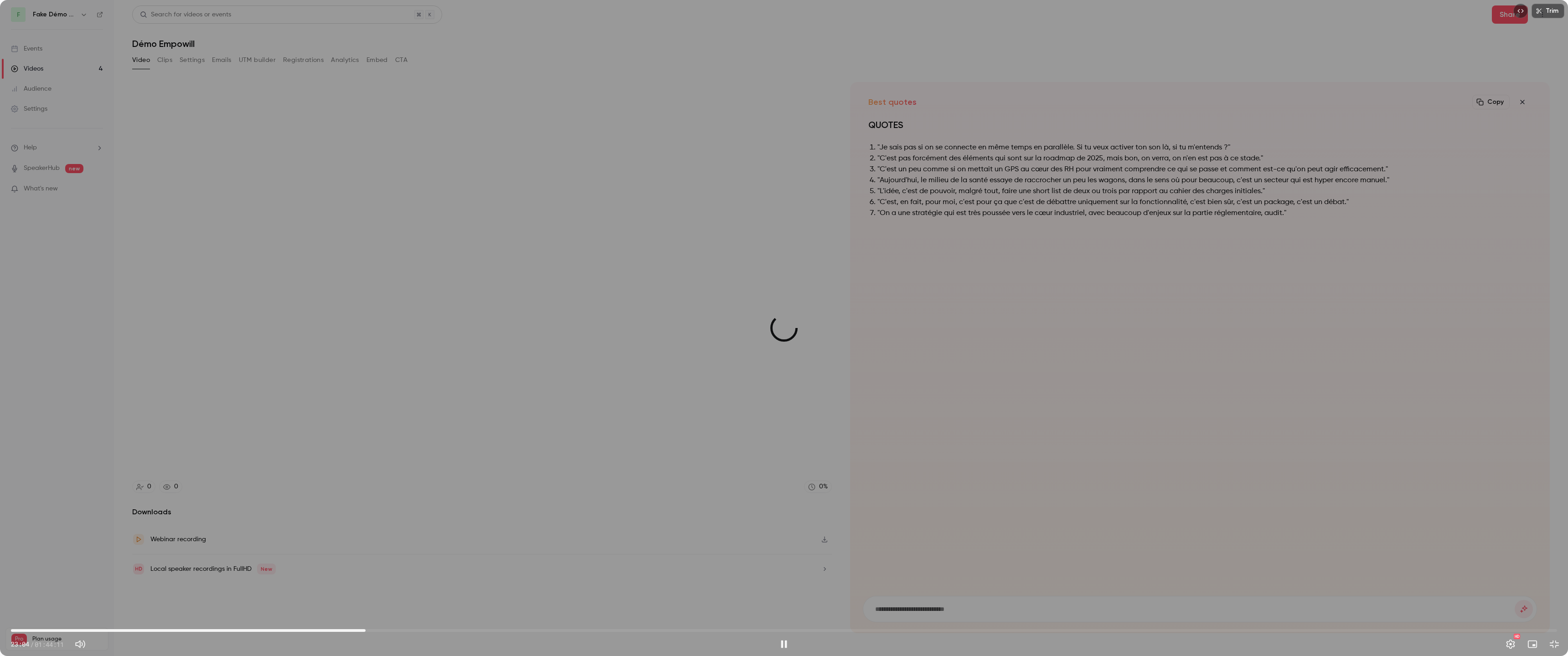 click on "23:53" at bounding box center [784, 630] 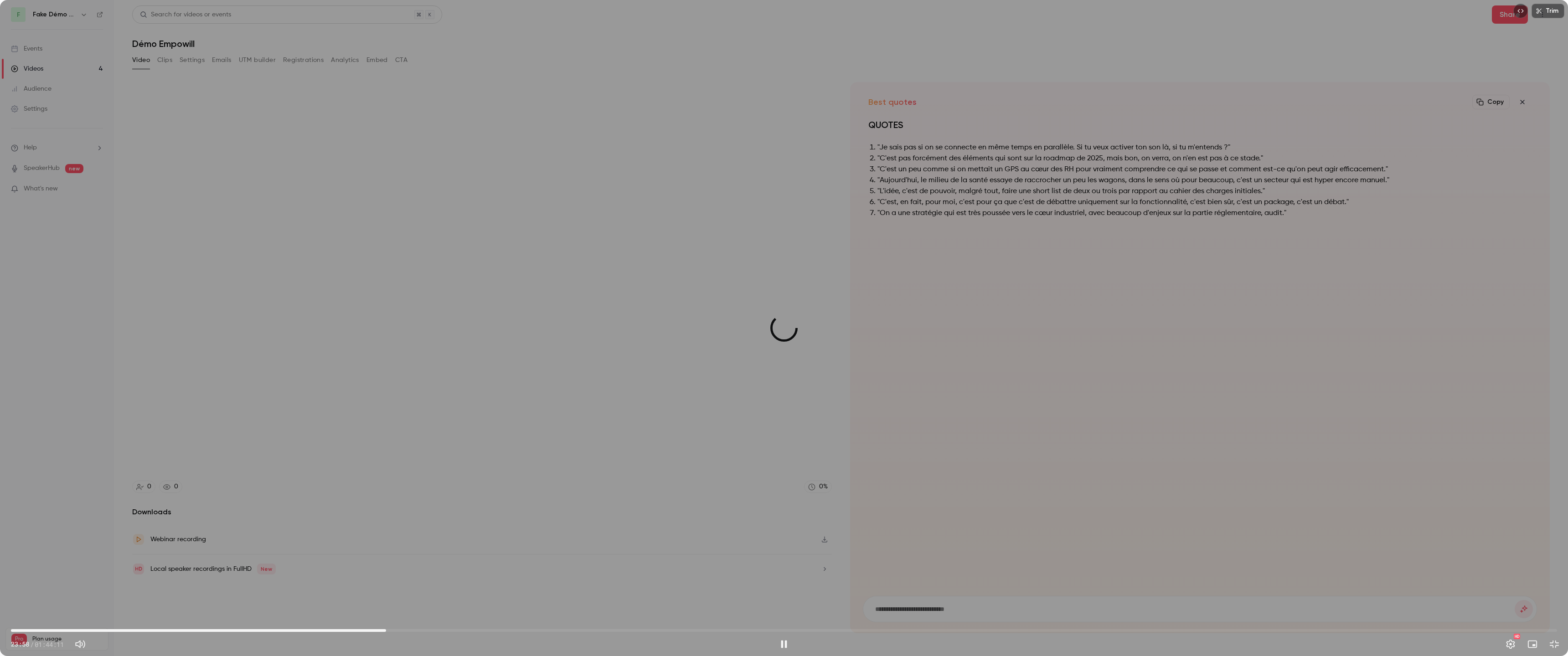 click on "25:16" at bounding box center (784, 630) 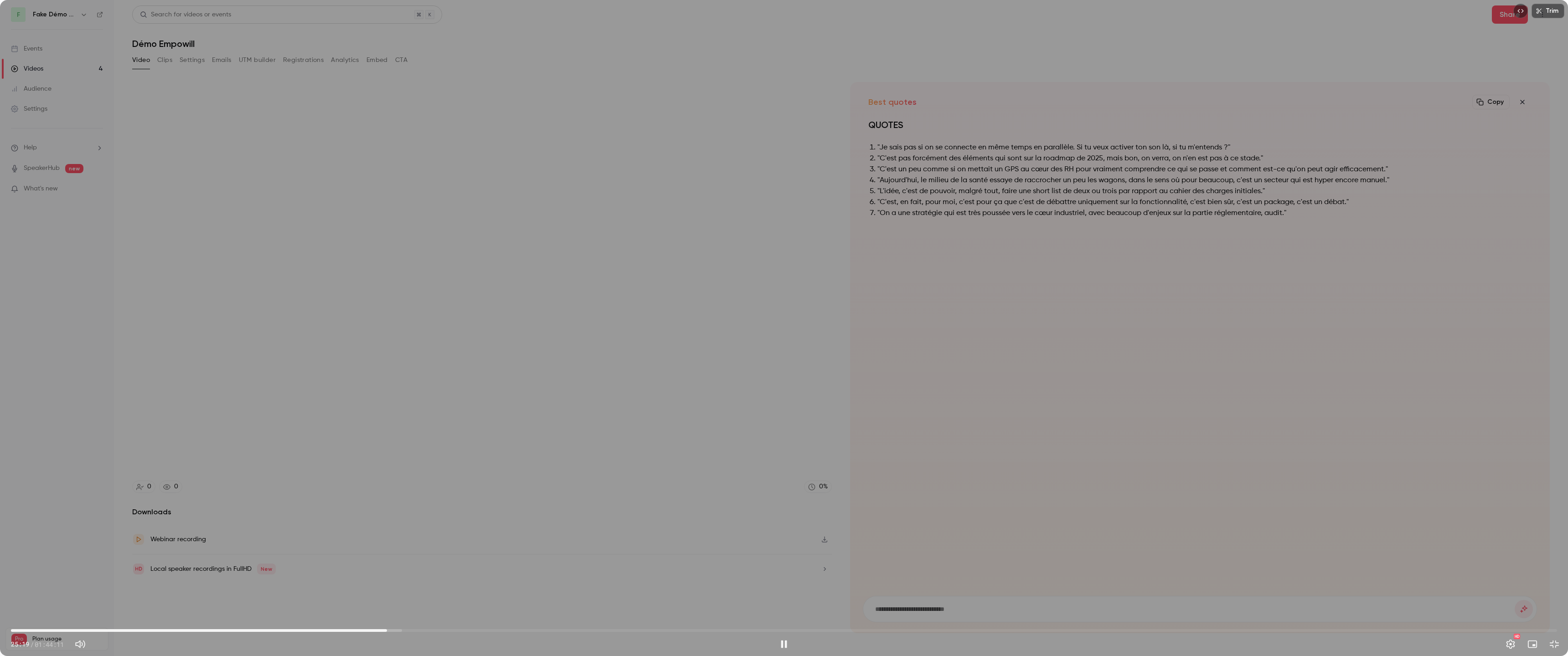click on "25:19" at bounding box center (784, 630) 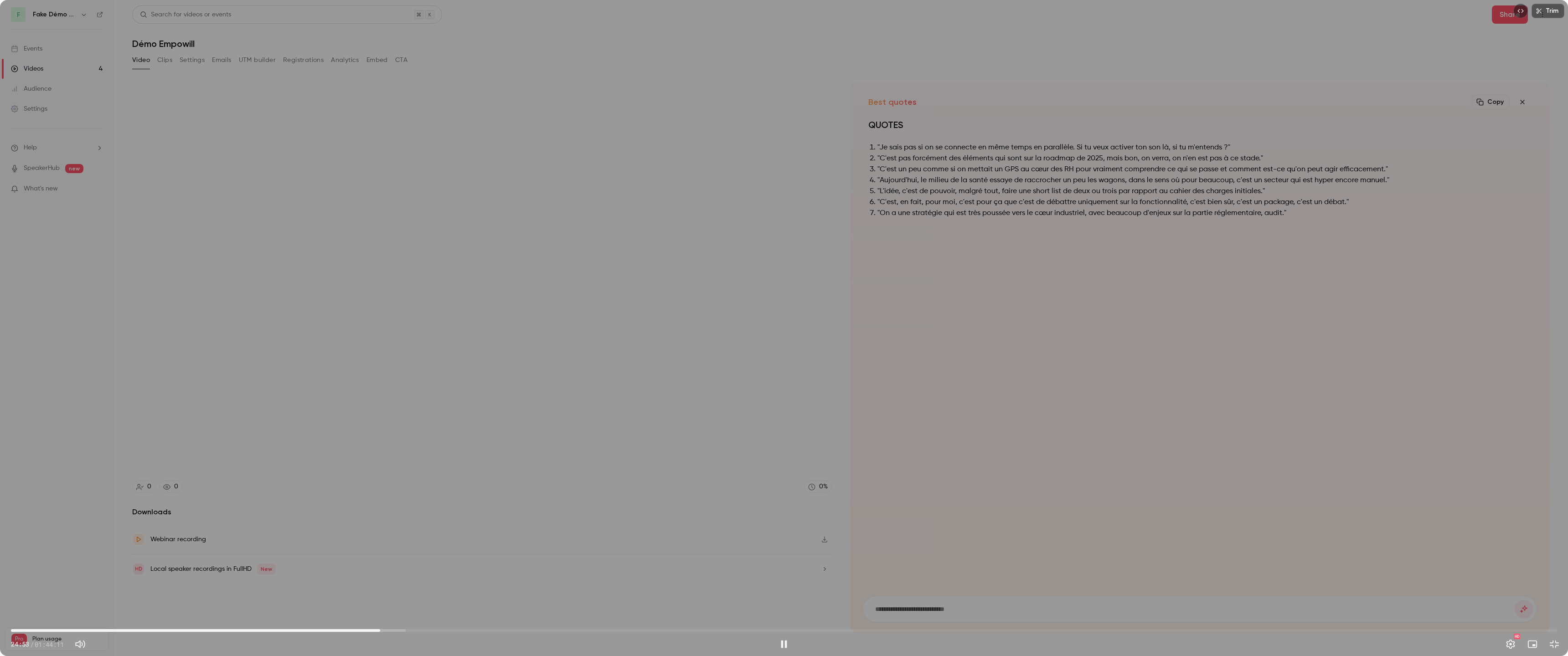 click on "24:53" at bounding box center [784, 630] 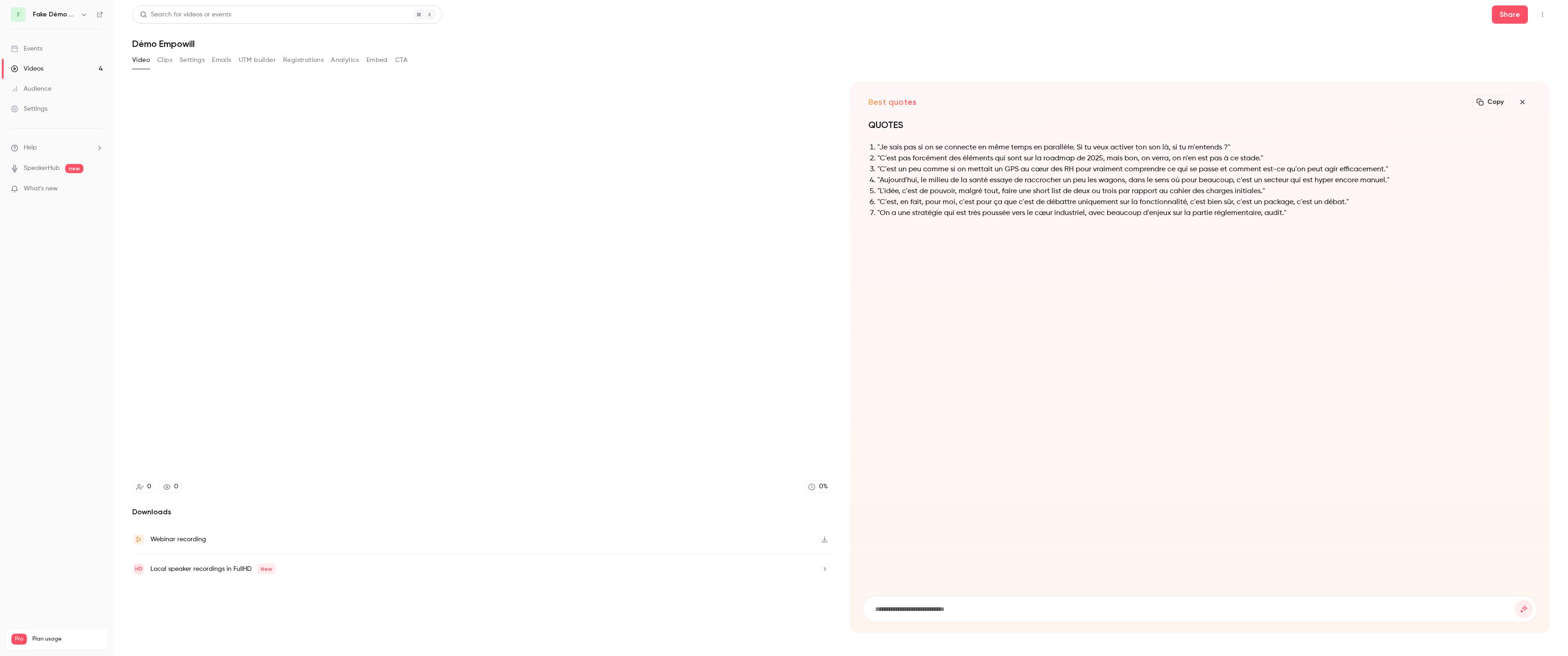 click at bounding box center [784, 328] 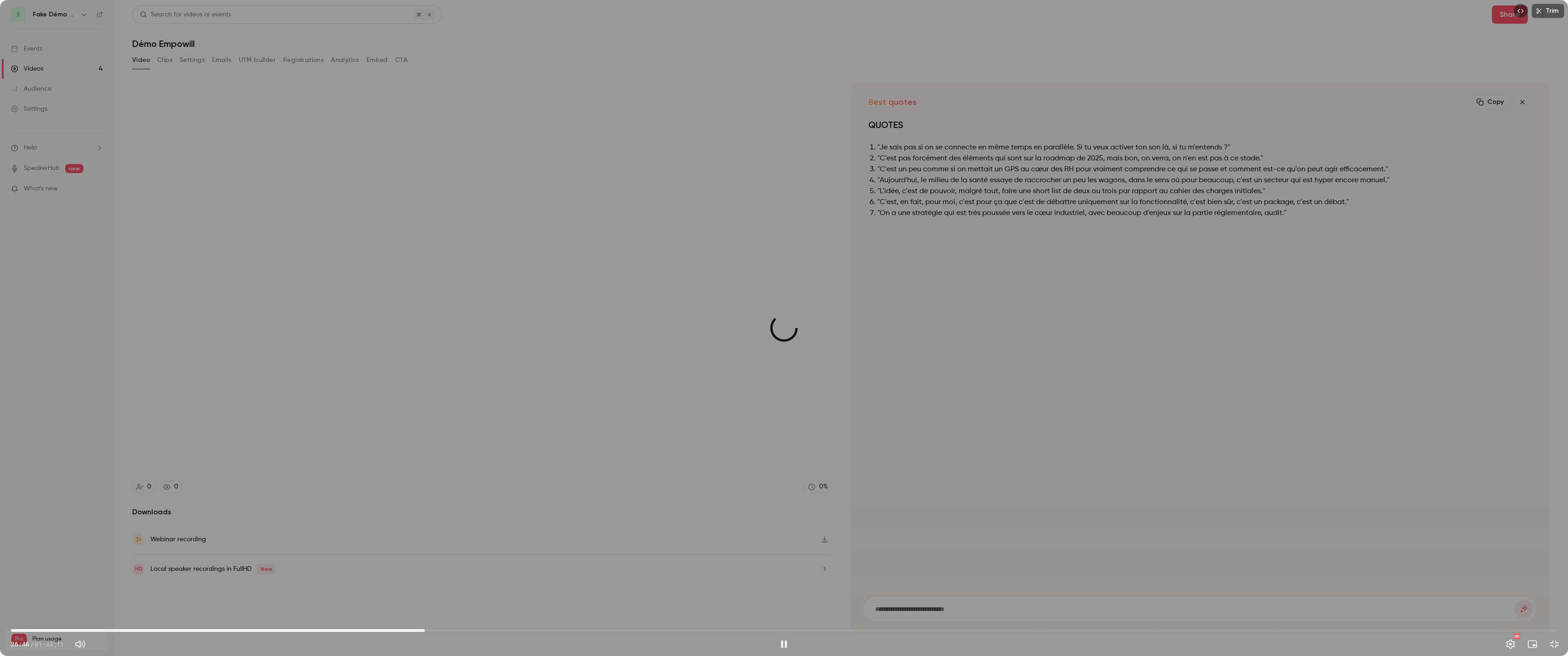 click on "27:53" at bounding box center (784, 630) 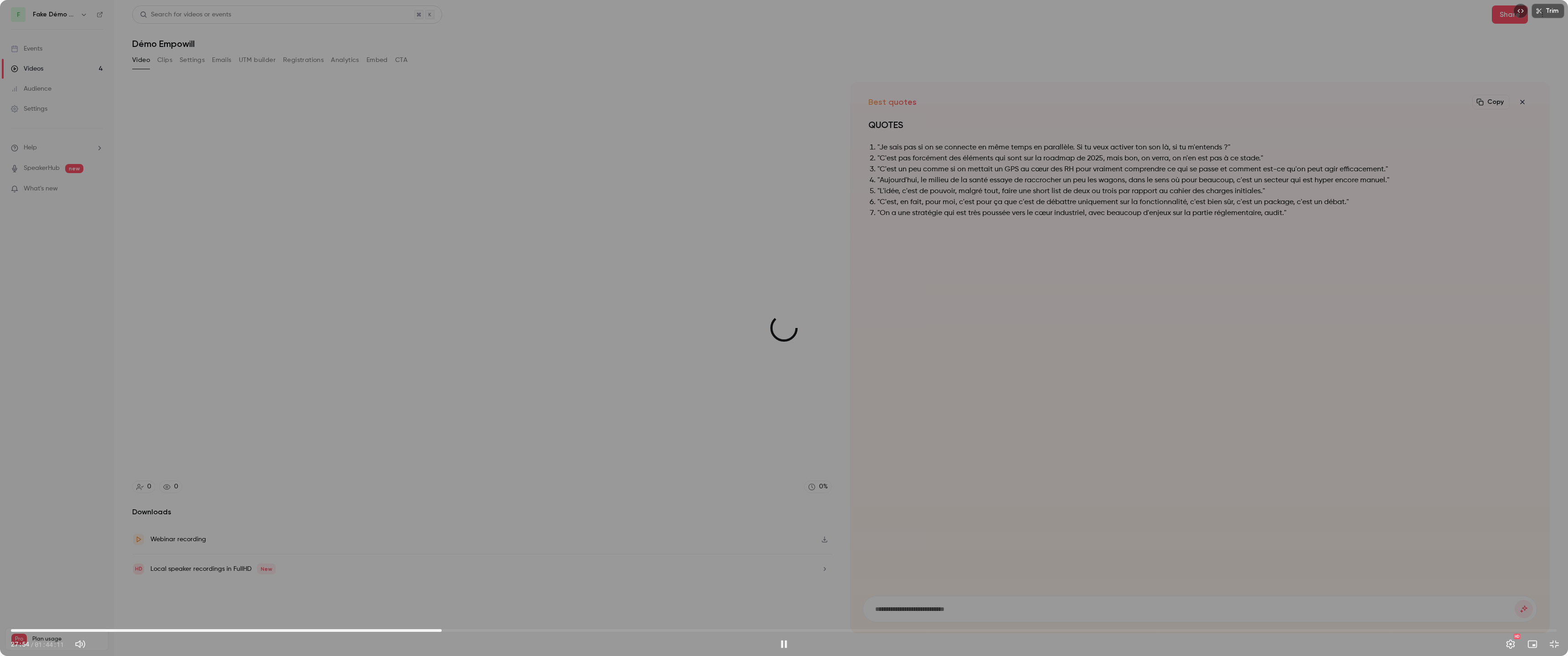 click on "29:01" at bounding box center [784, 630] 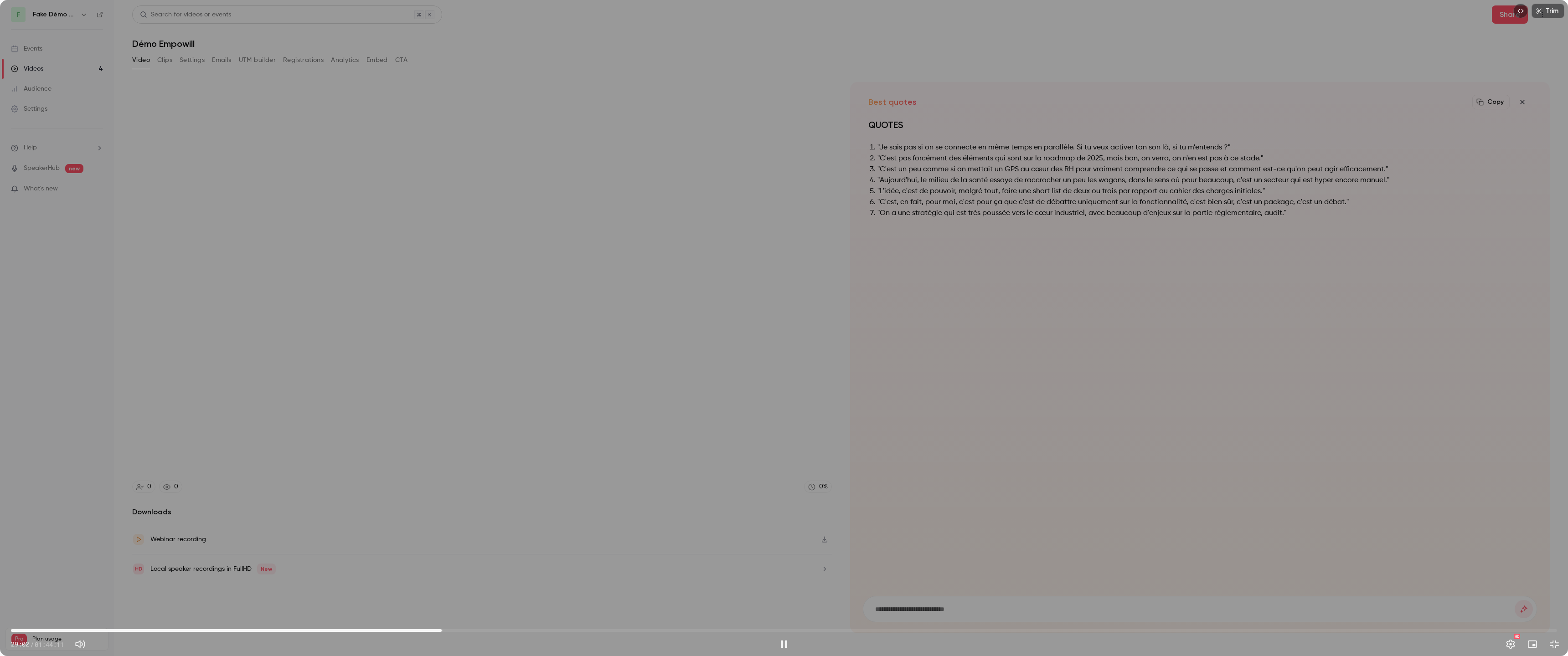 click on "29:02" at bounding box center [784, 630] 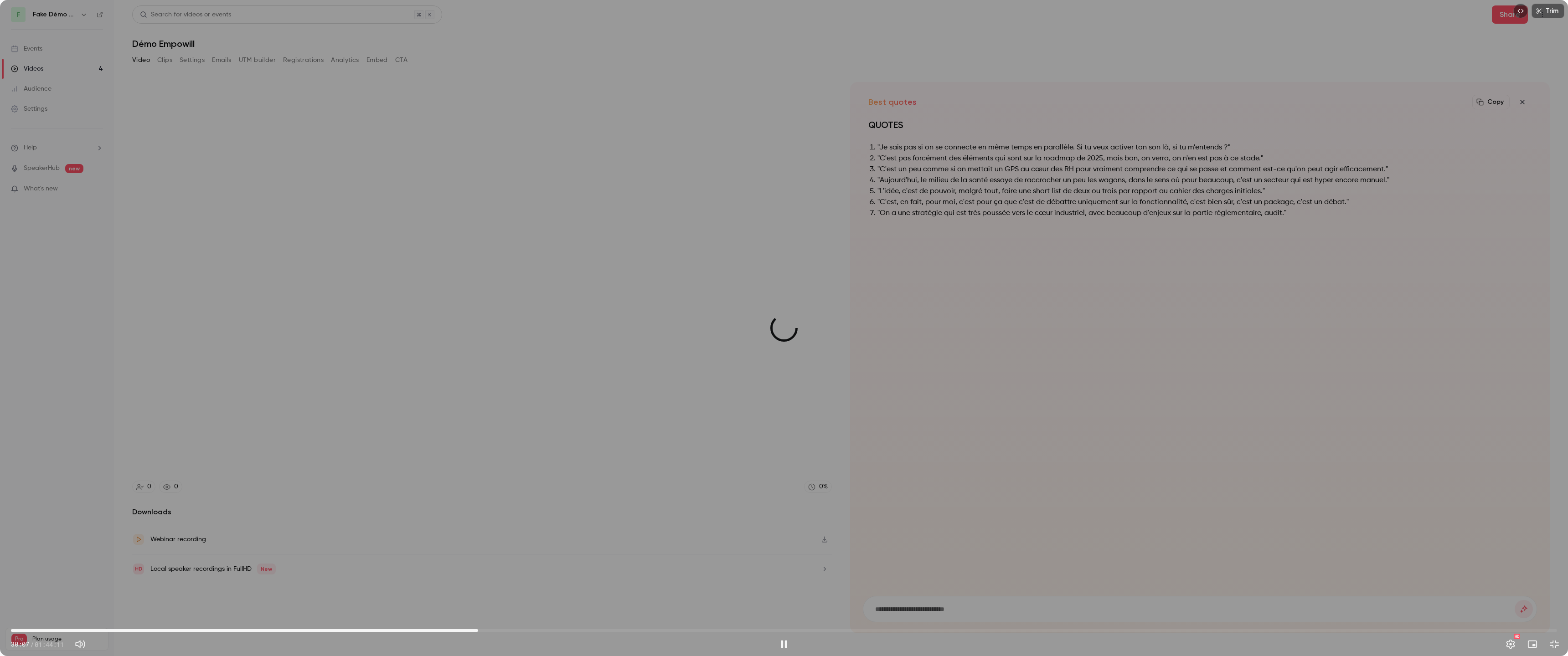 click on "31:29" at bounding box center [784, 630] 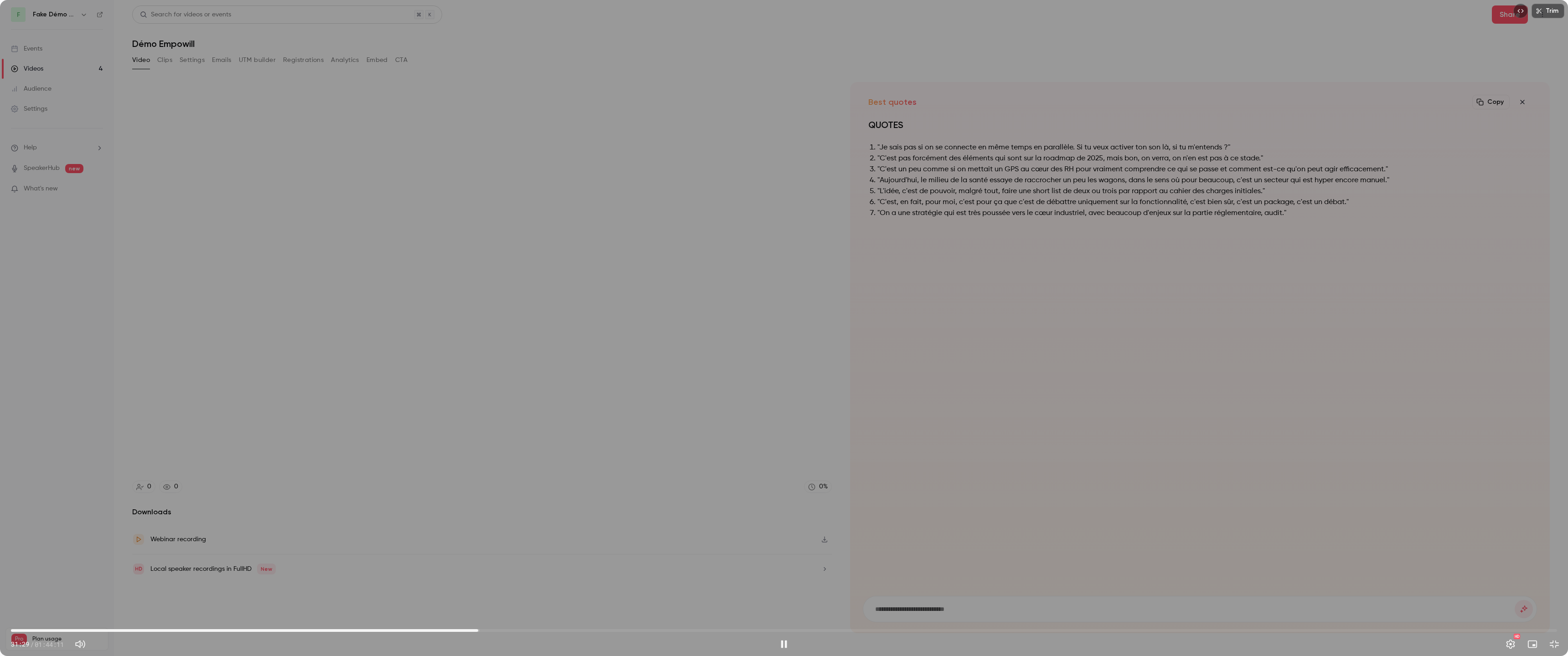 click on "31:29" at bounding box center (784, 630) 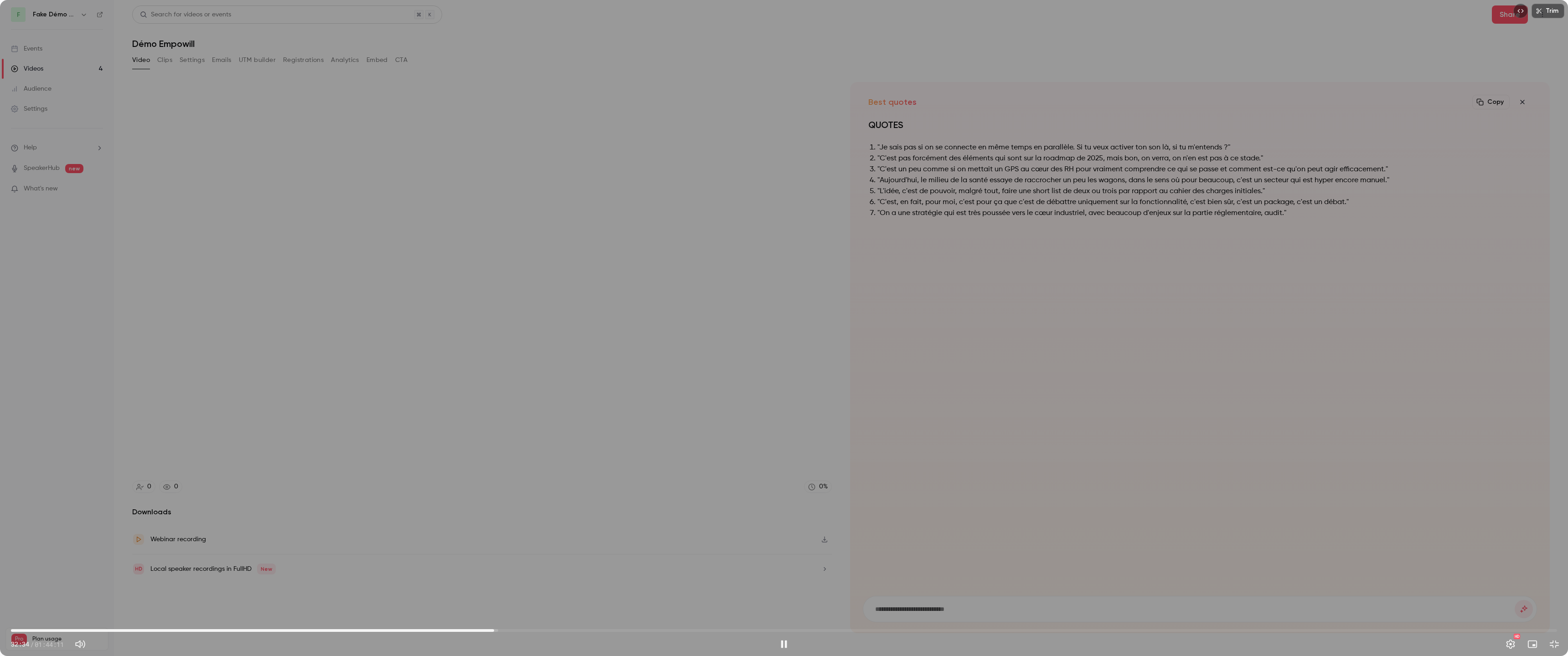 click on "32:34" at bounding box center [784, 630] 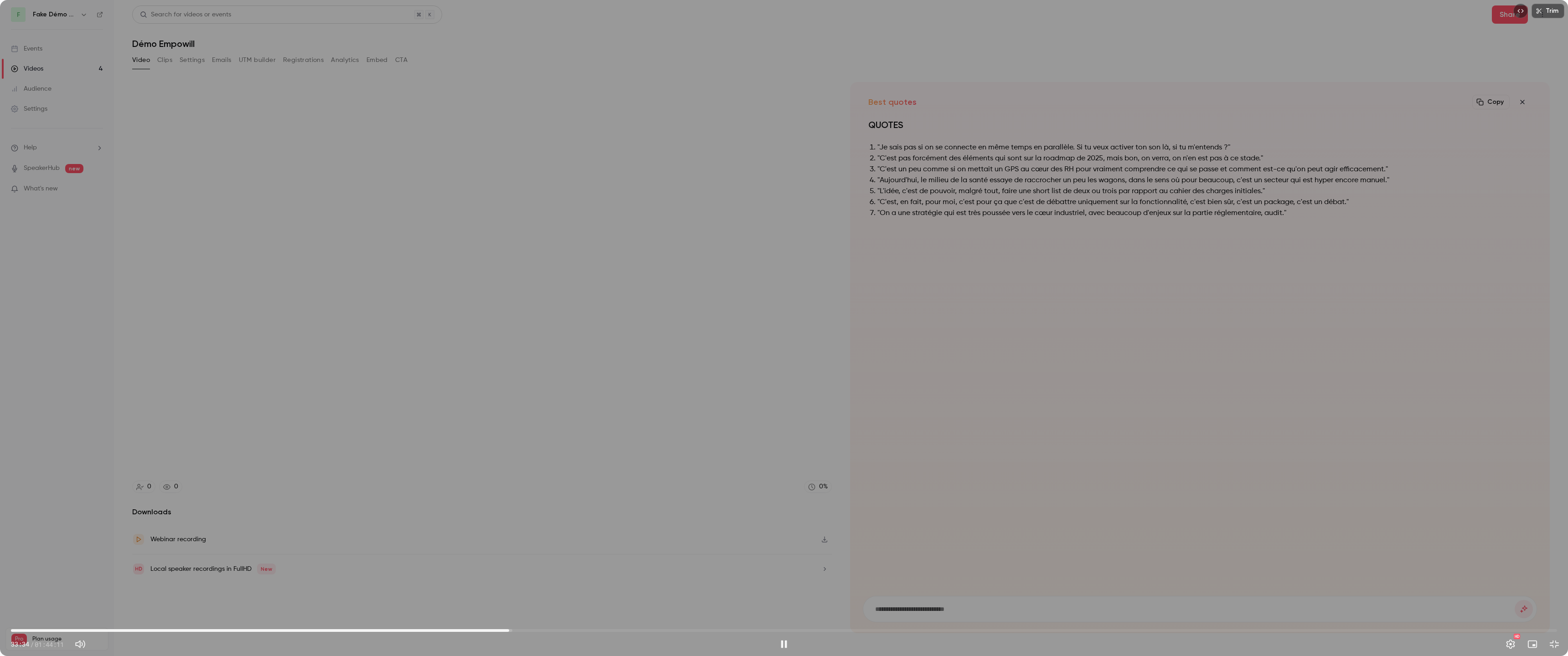 click on "33:34" at bounding box center (784, 630) 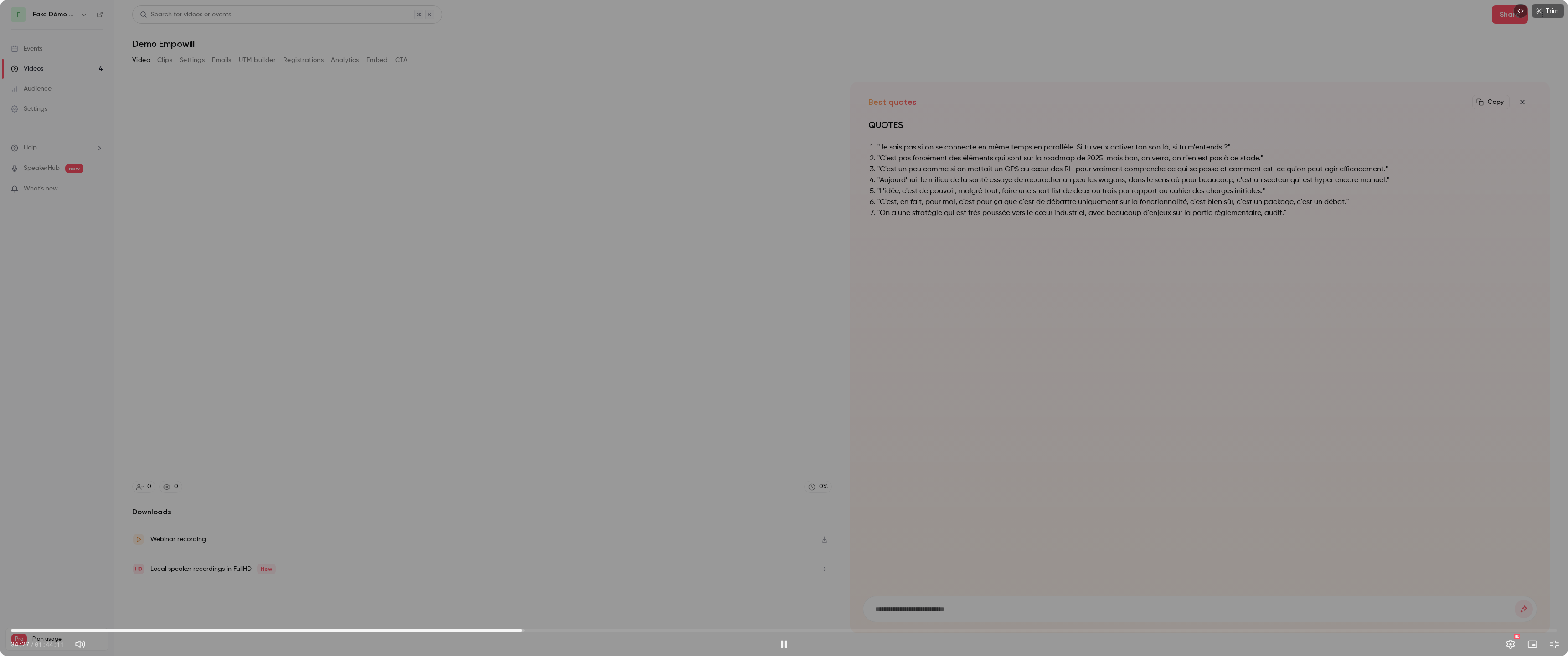 click on "34:27" at bounding box center (784, 630) 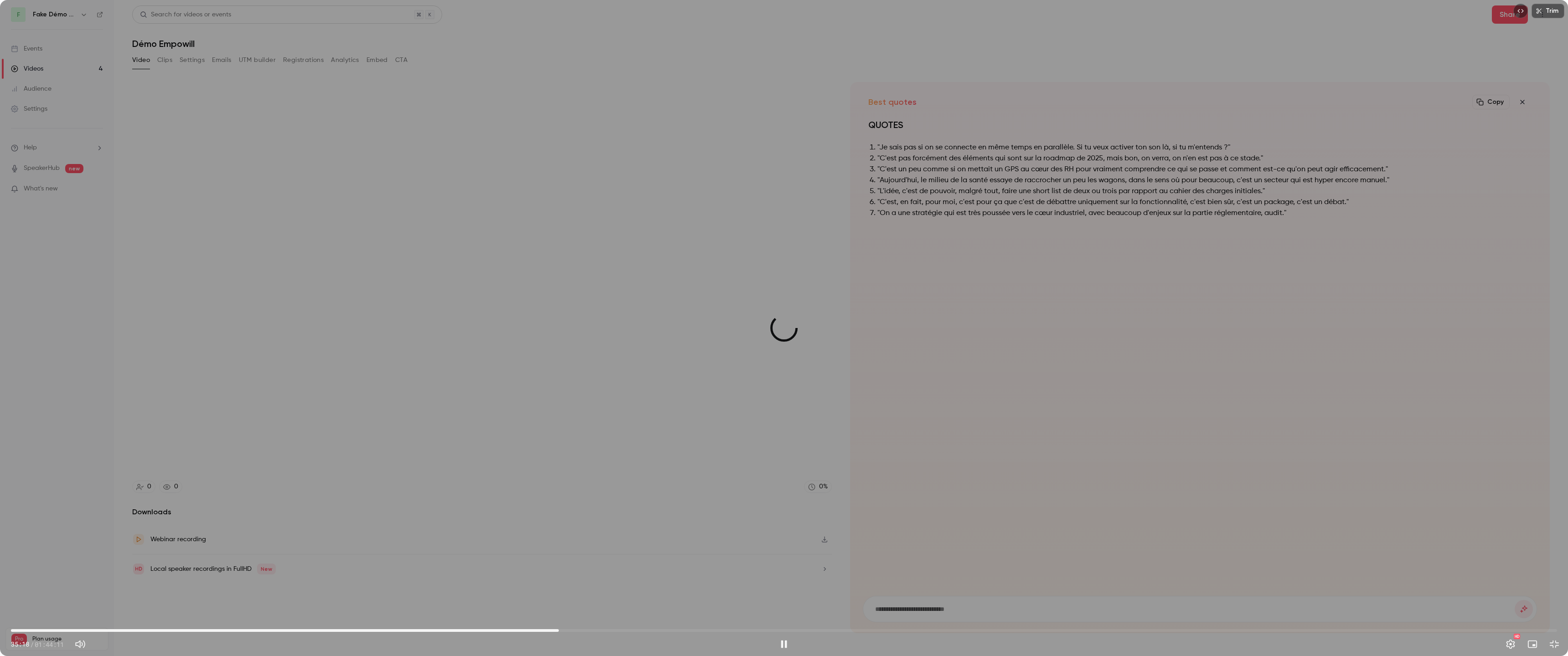 click on "36:55" at bounding box center [784, 630] 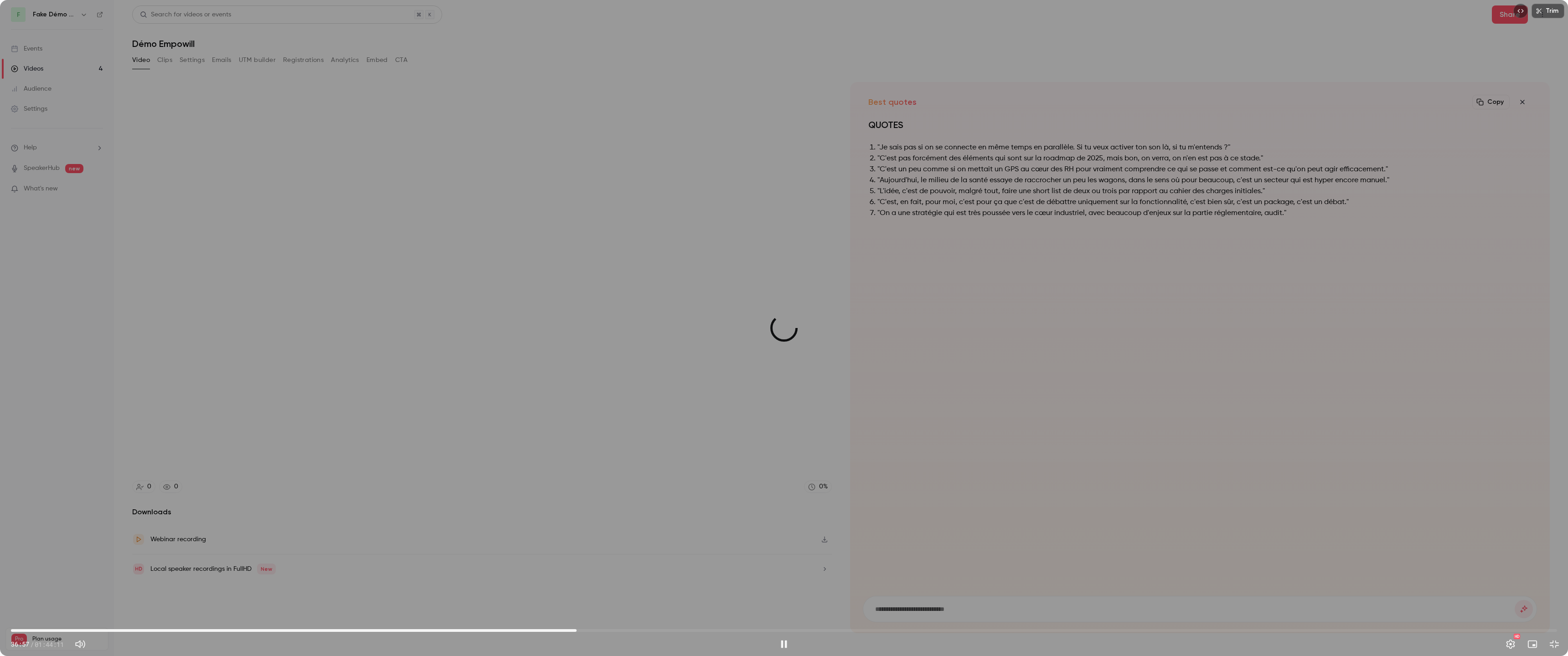 click on "38:07" at bounding box center (784, 630) 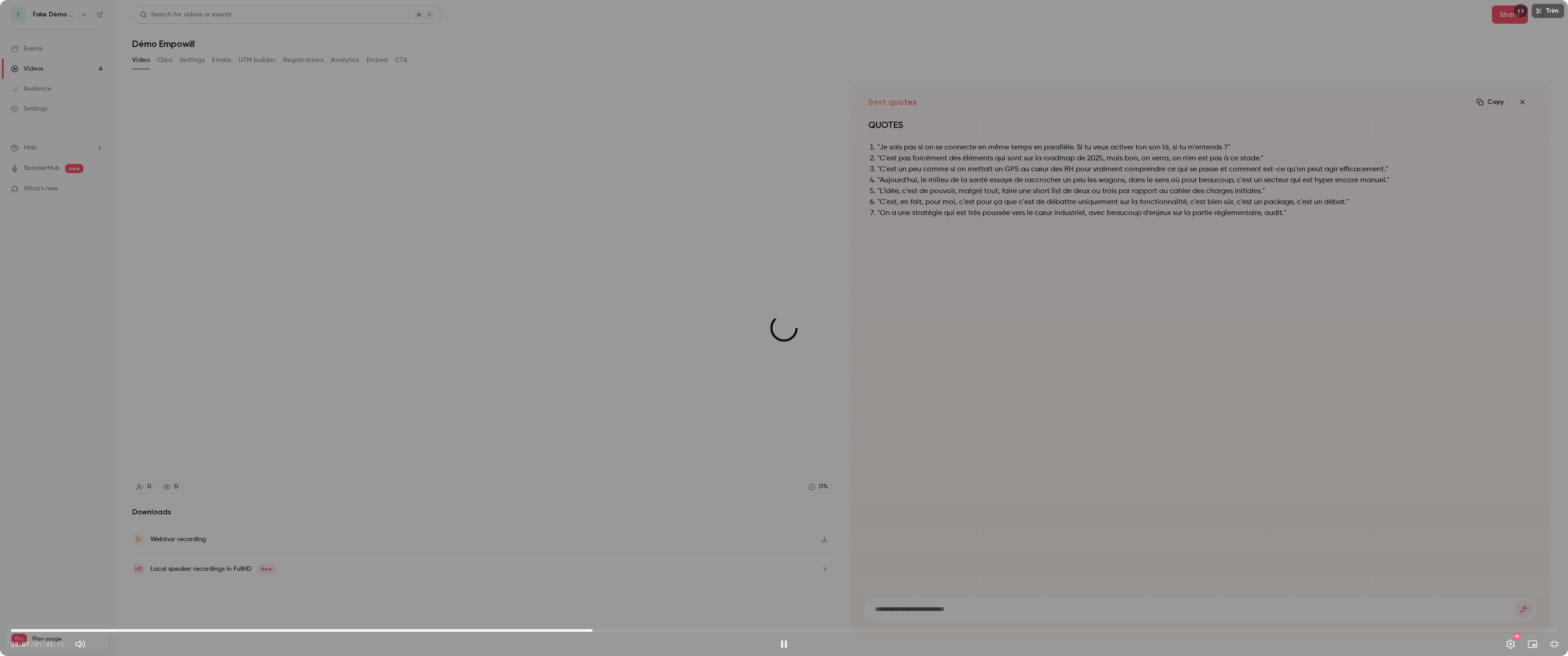 click on "39:11" at bounding box center (784, 630) 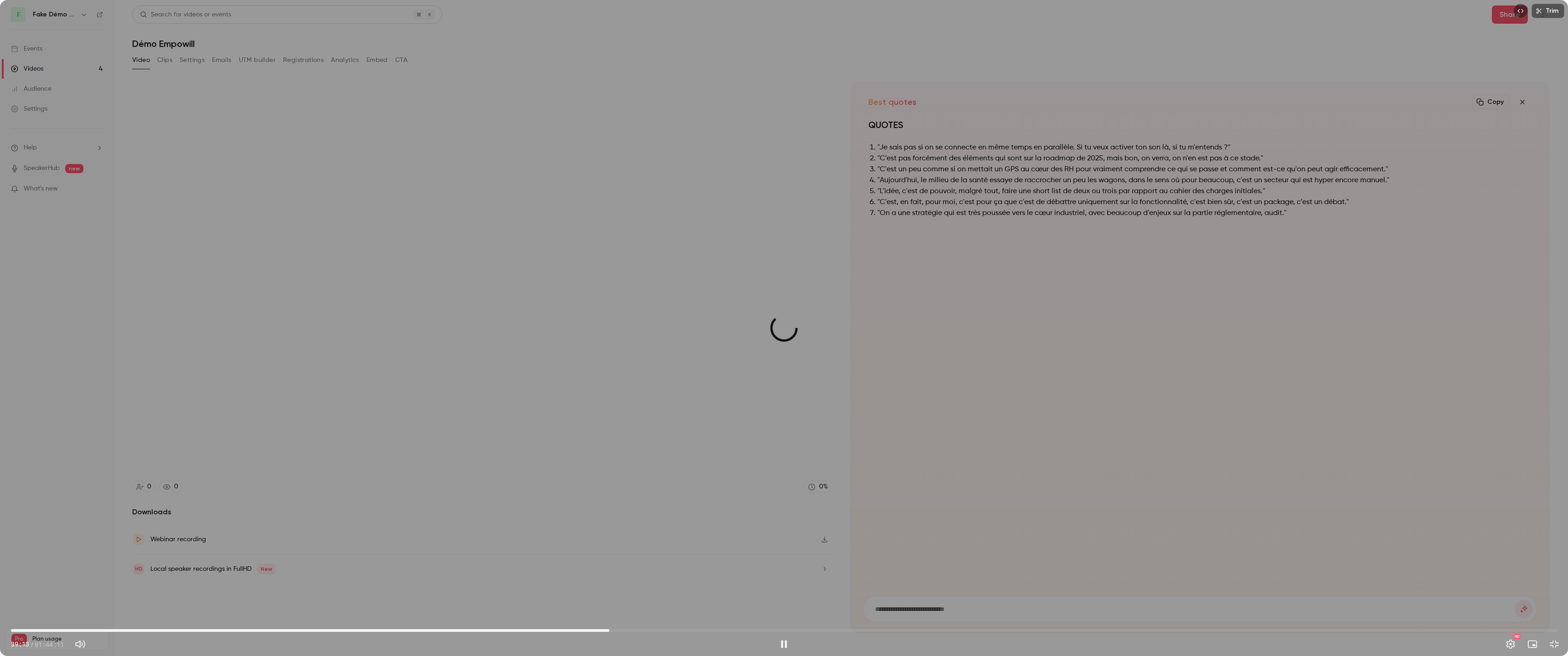 click on "40:19" at bounding box center [784, 630] 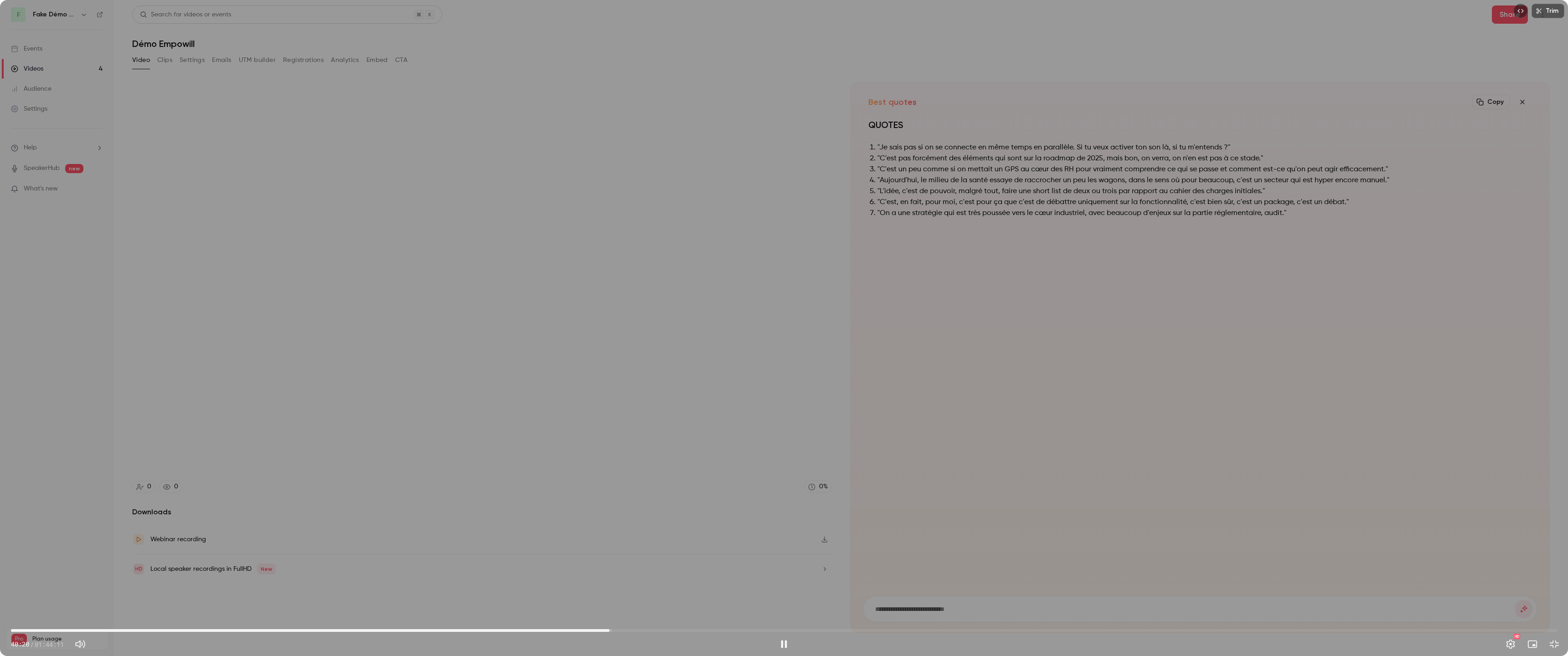 click on "40:20" at bounding box center [784, 630] 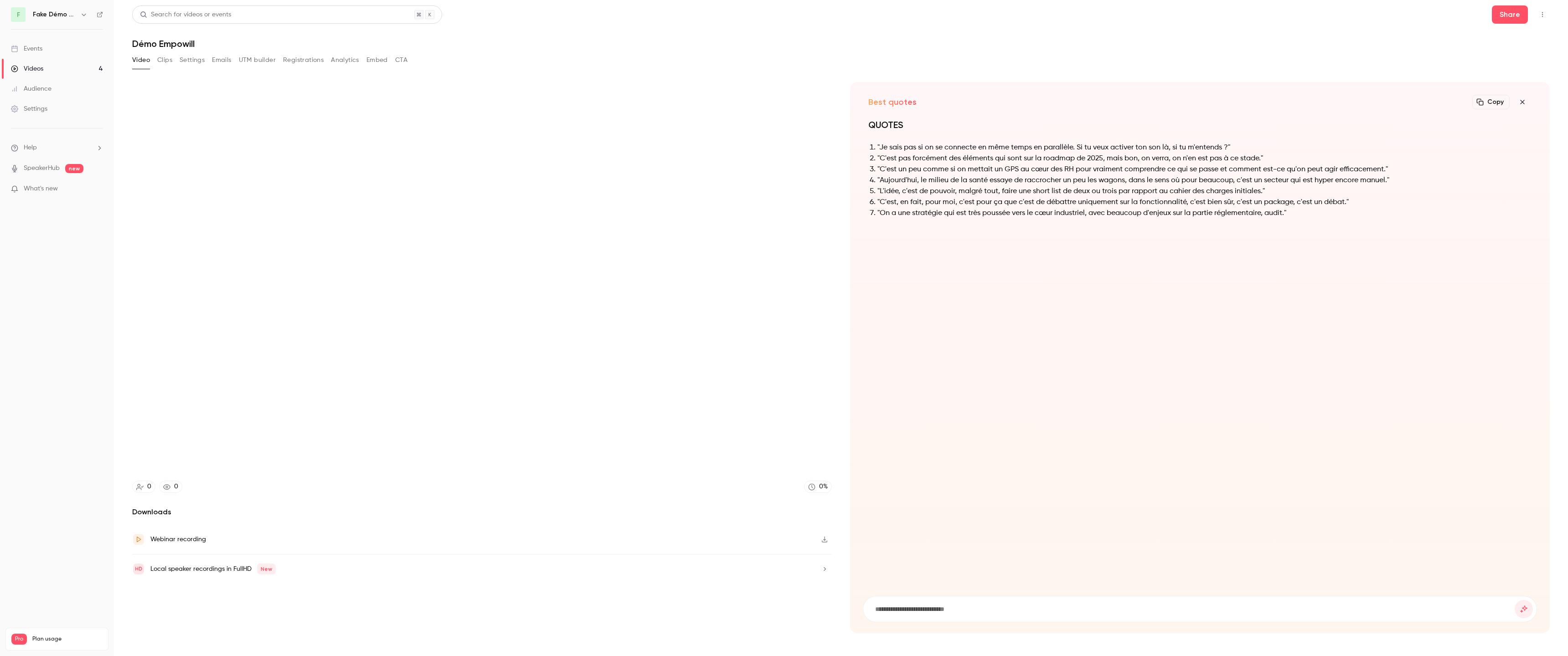 click at bounding box center (784, 328) 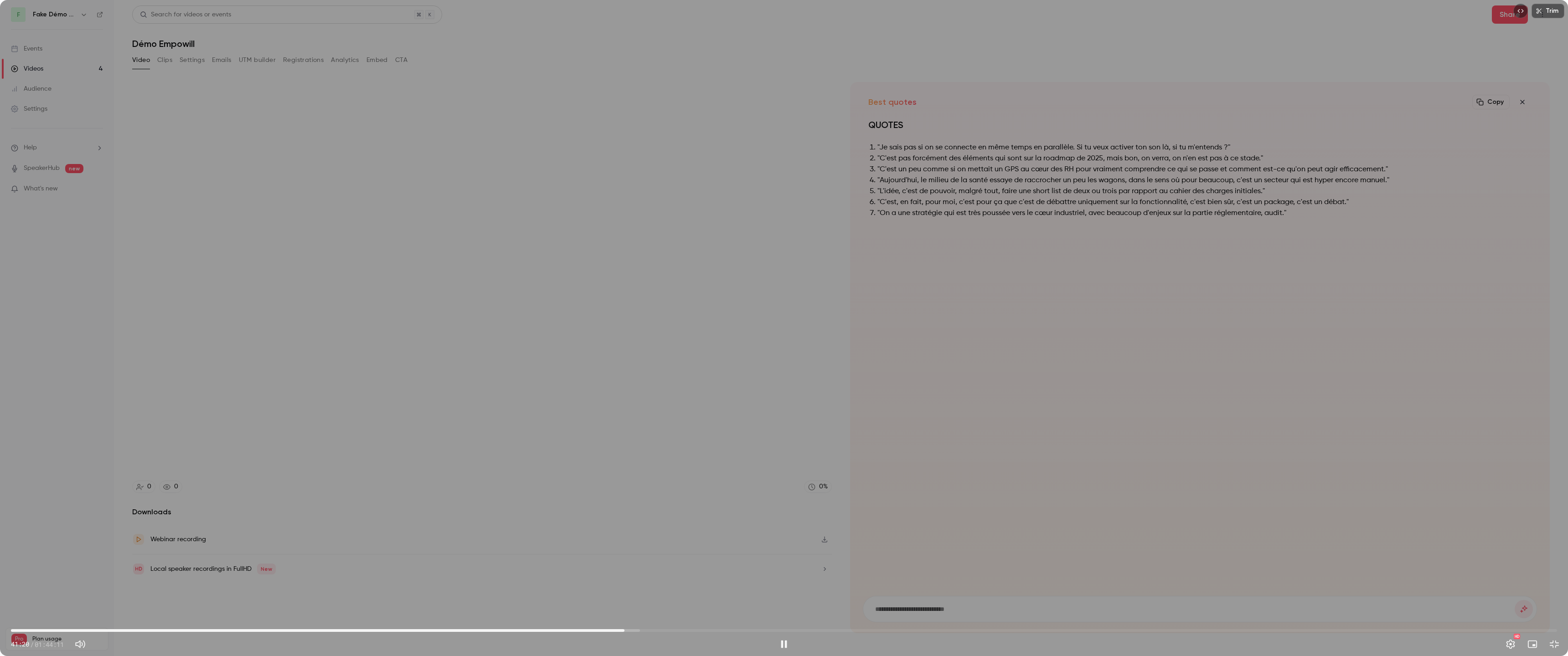 click on "41:20" at bounding box center (784, 630) 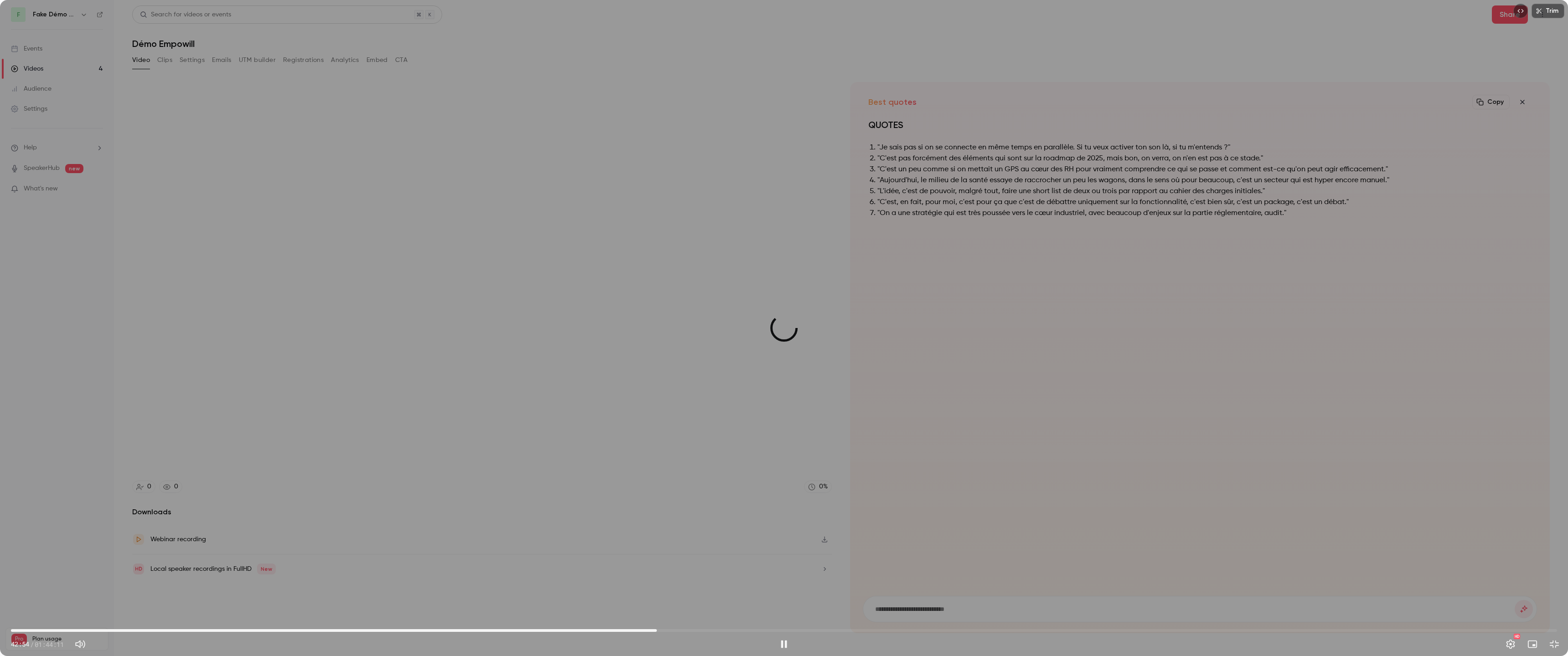 click on "43:31" at bounding box center (784, 630) 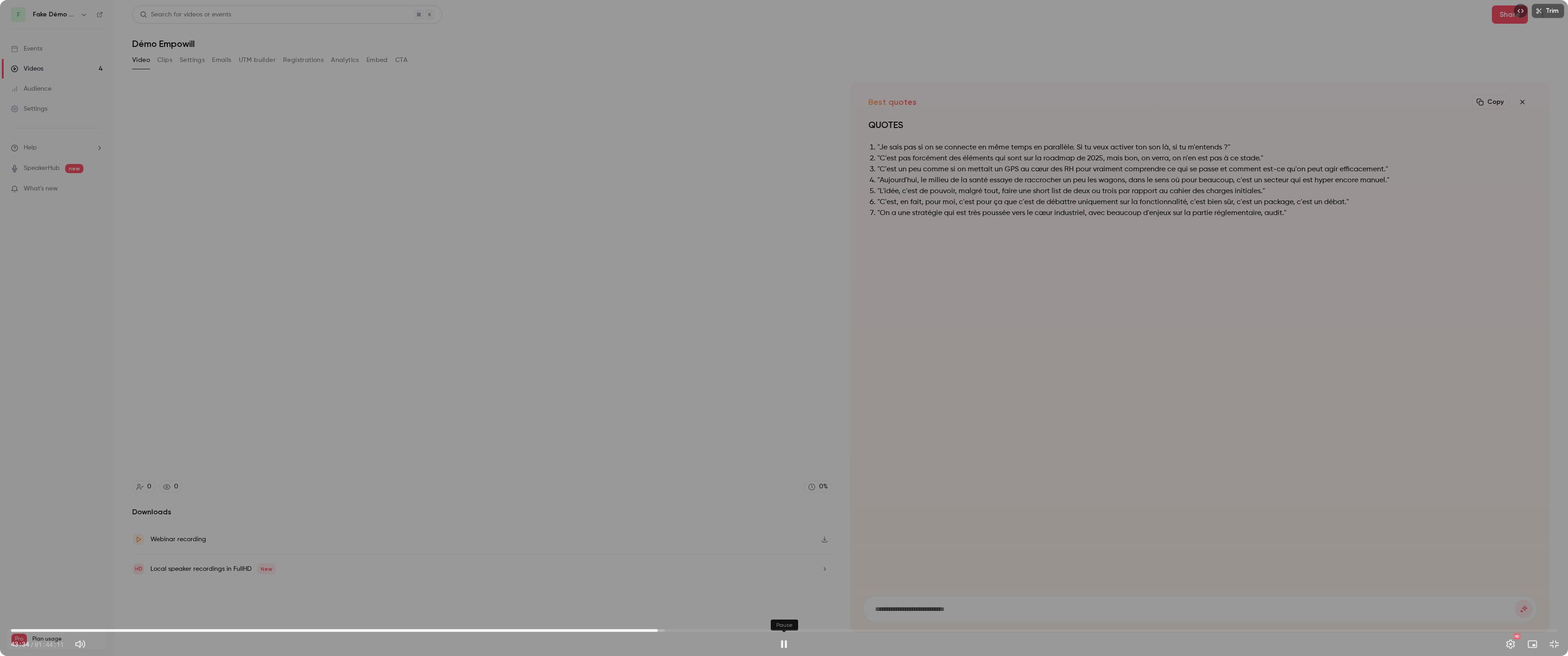click at bounding box center (784, 644) 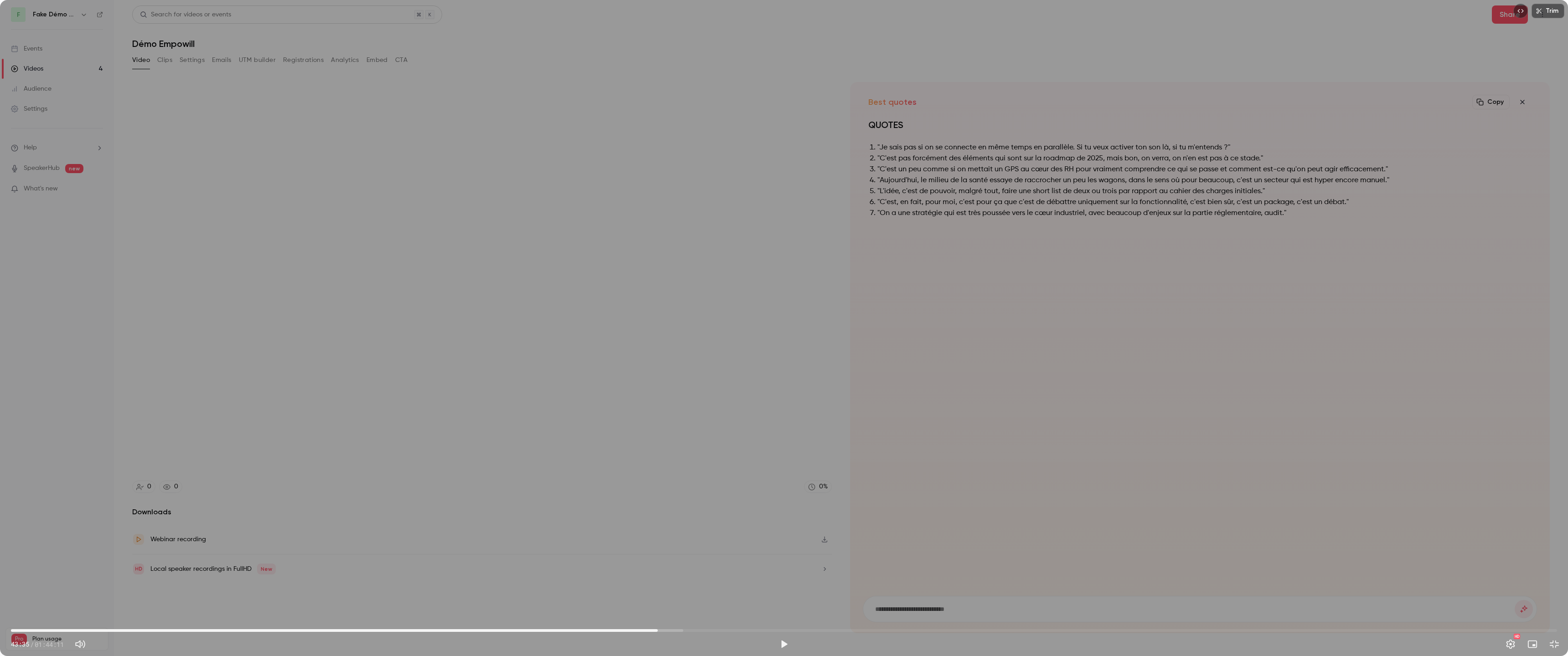 click on "43:35" at bounding box center [784, 630] 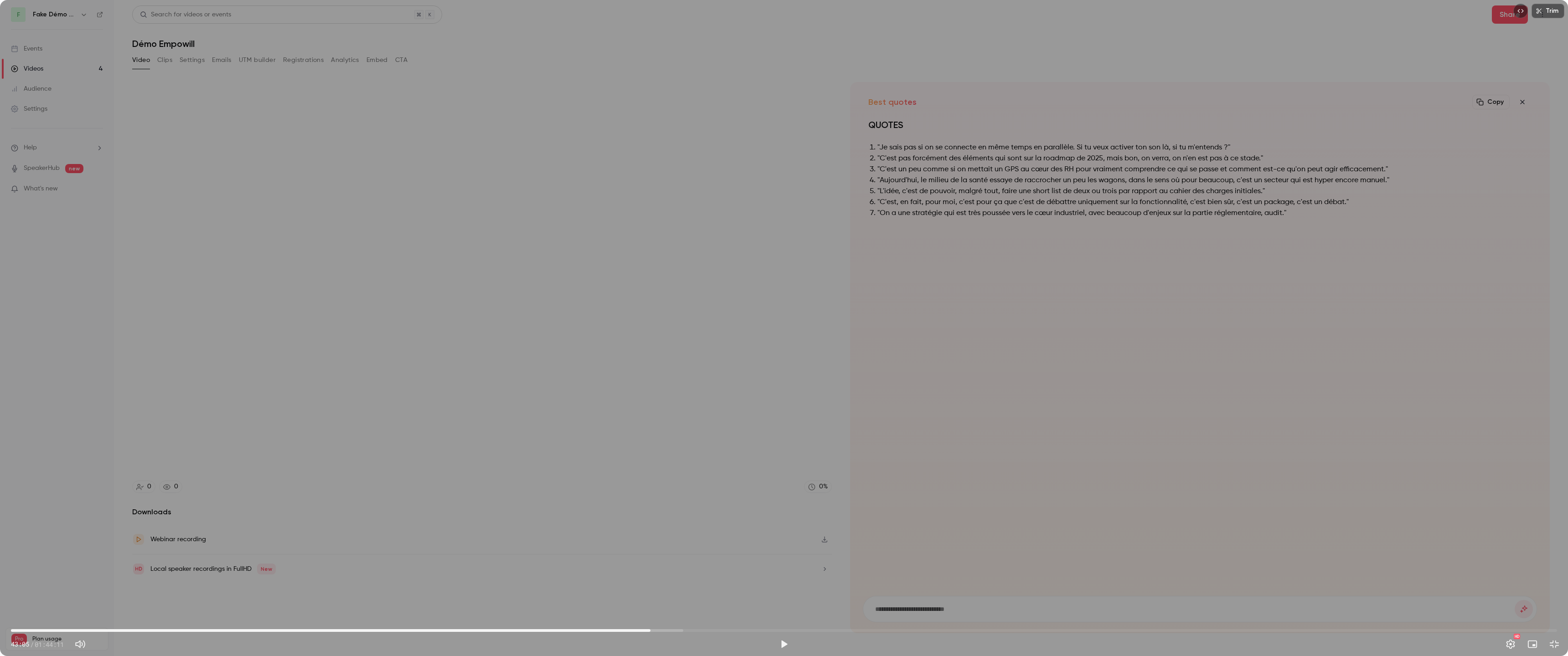 type on "******" 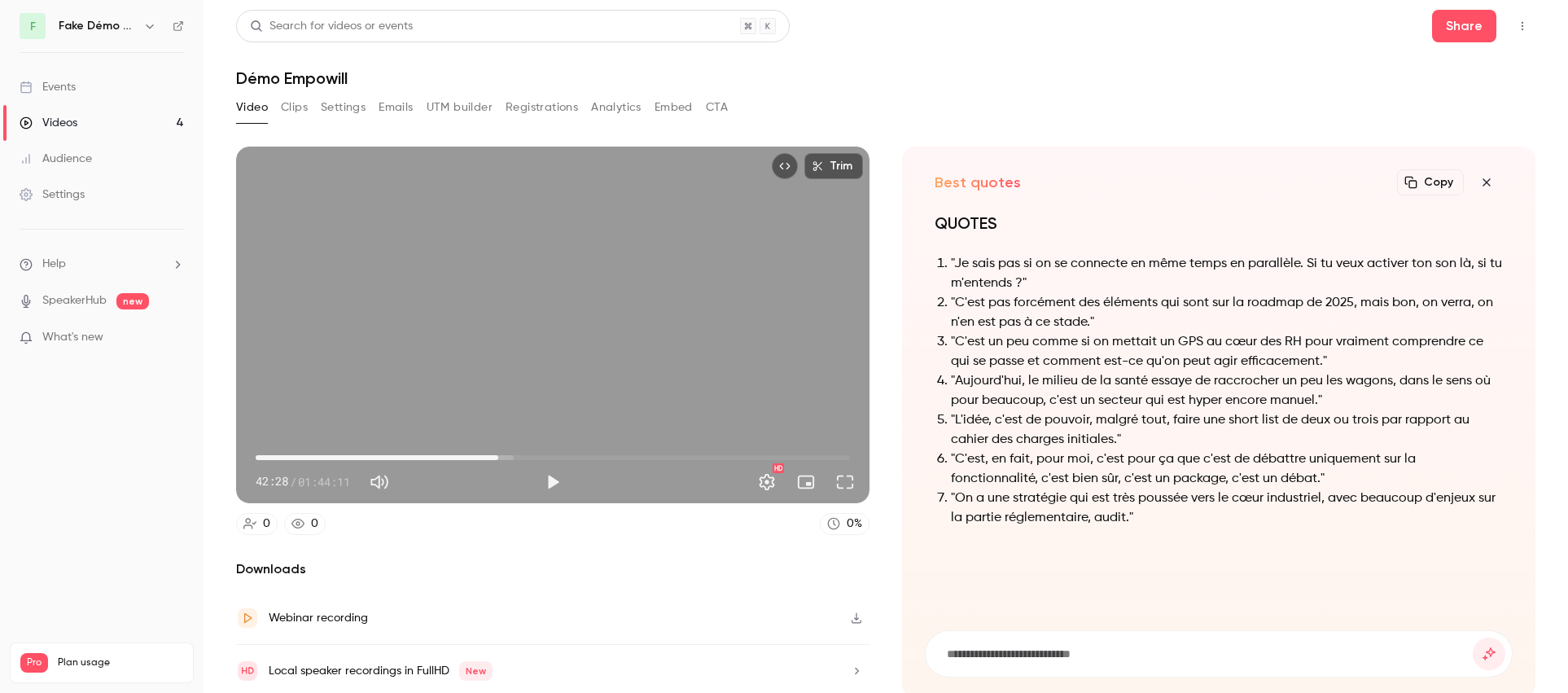 click 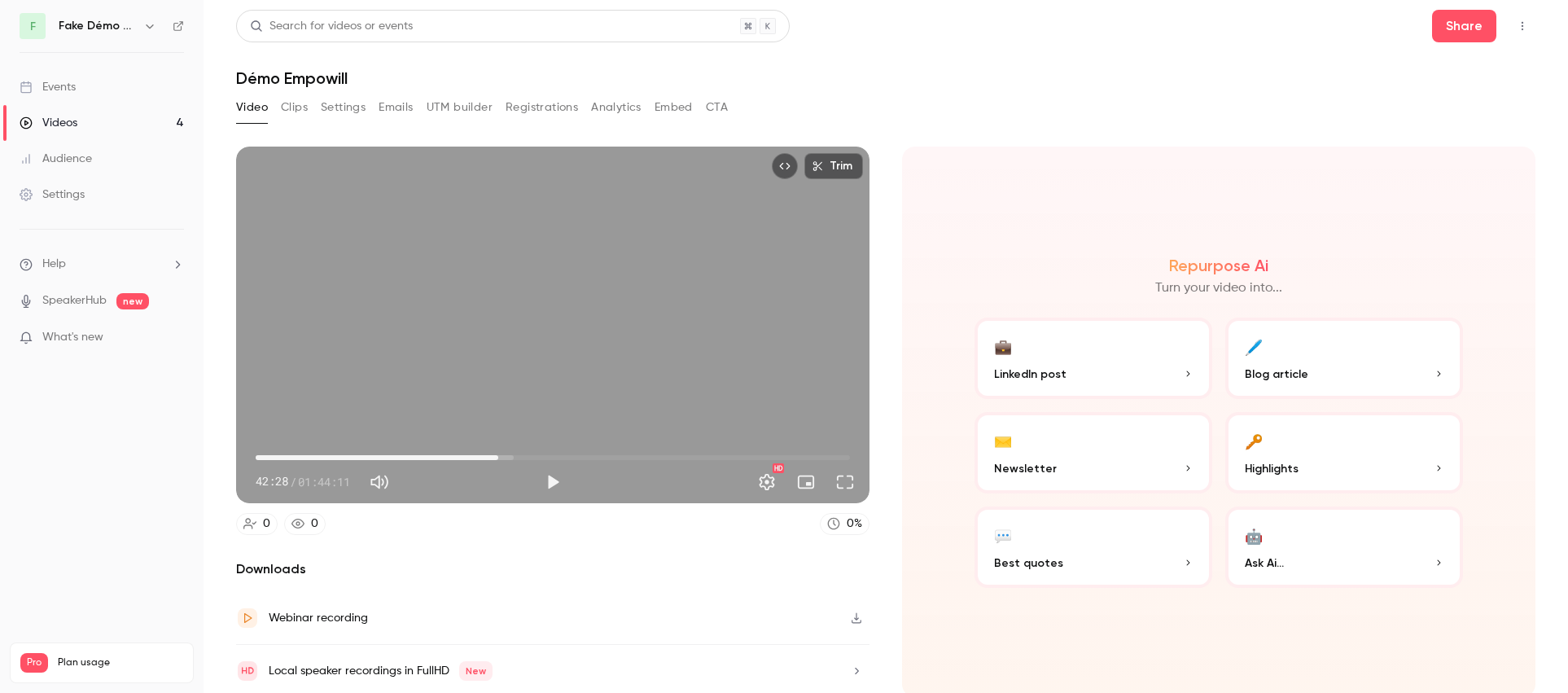 click on "🔑 Highlights" at bounding box center (1344, 453) 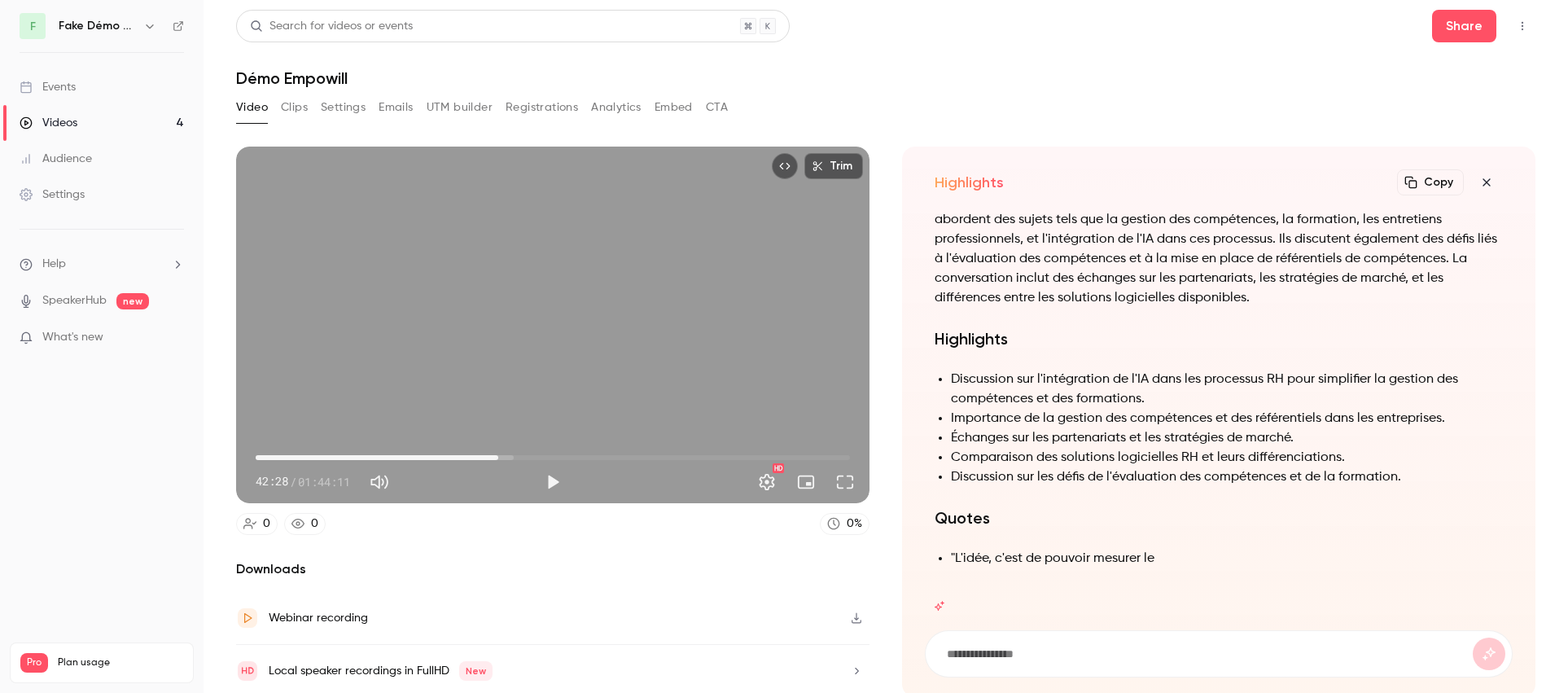 scroll, scrollTop: 1, scrollLeft: 0, axis: vertical 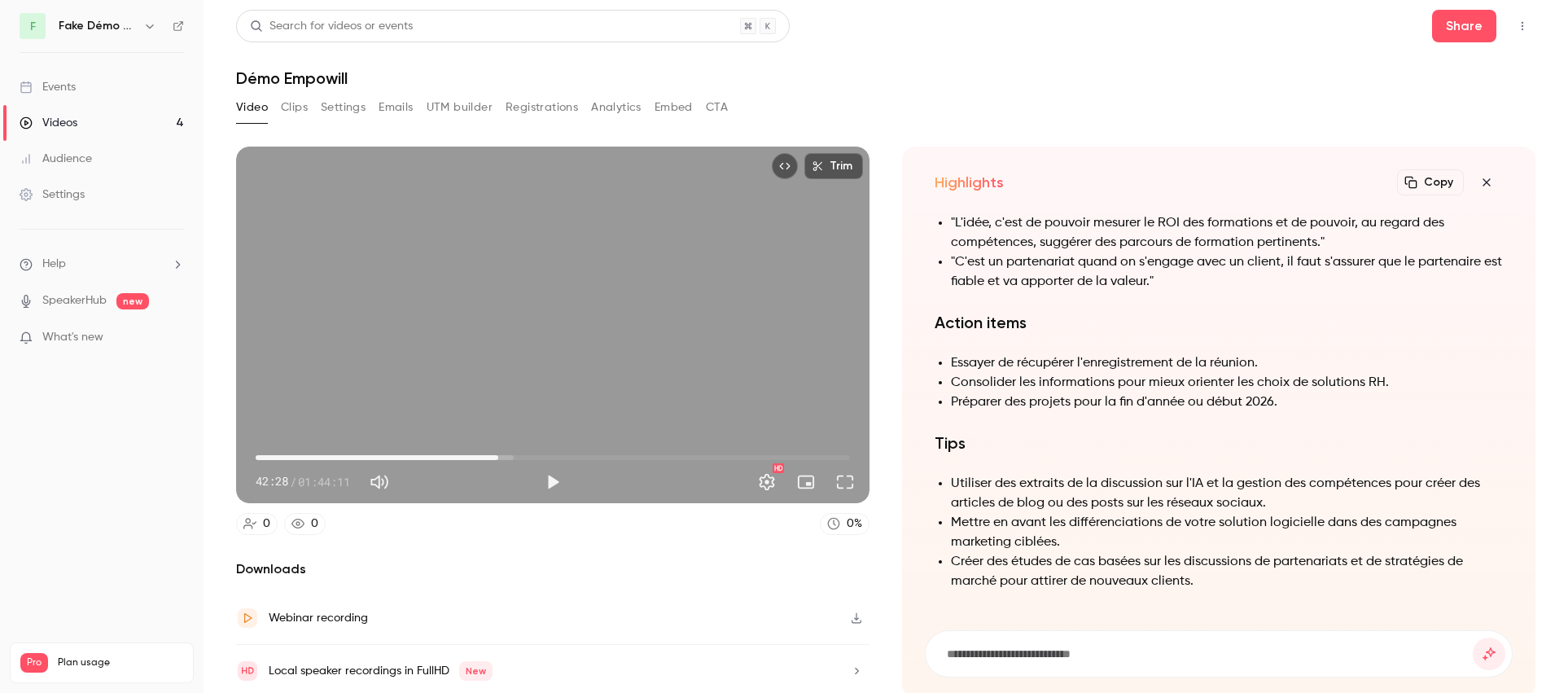 click 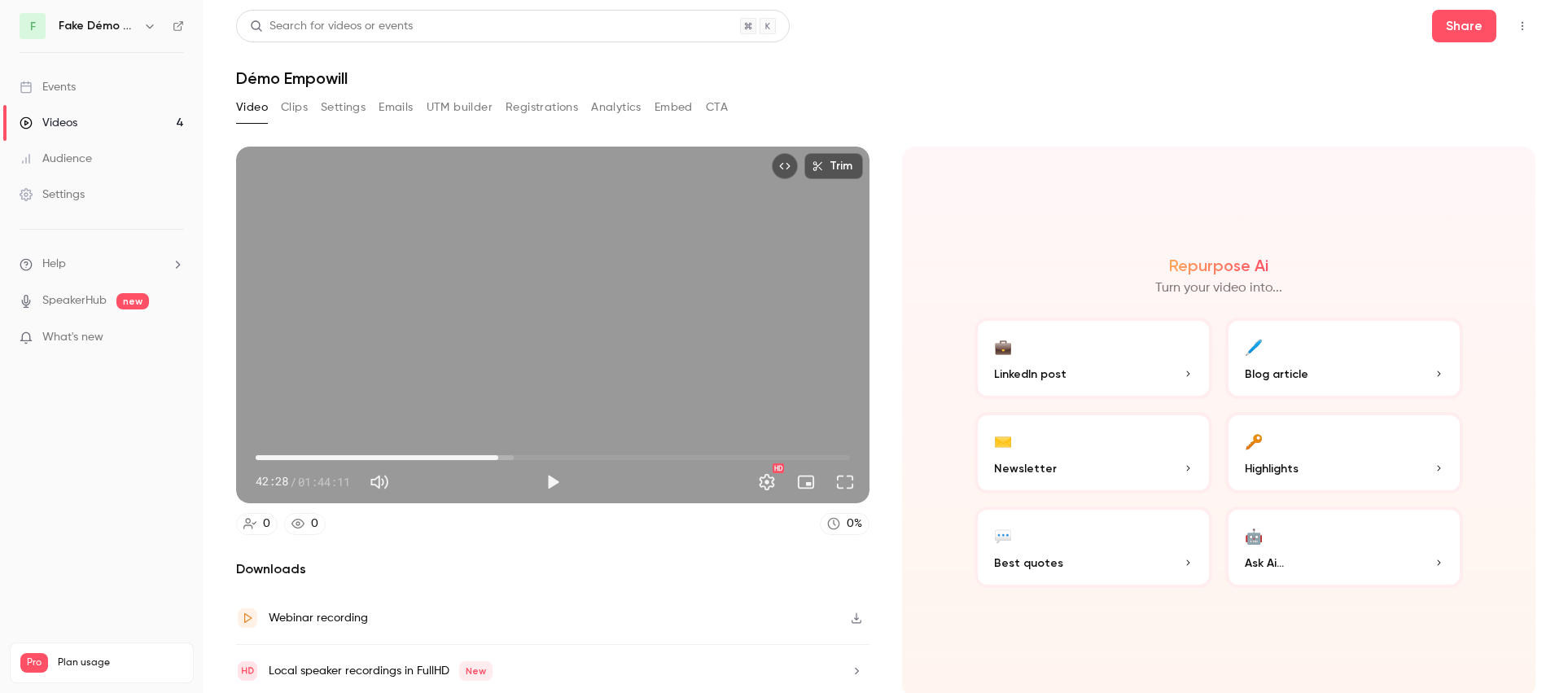 click on "Analytics" at bounding box center (616, 107) 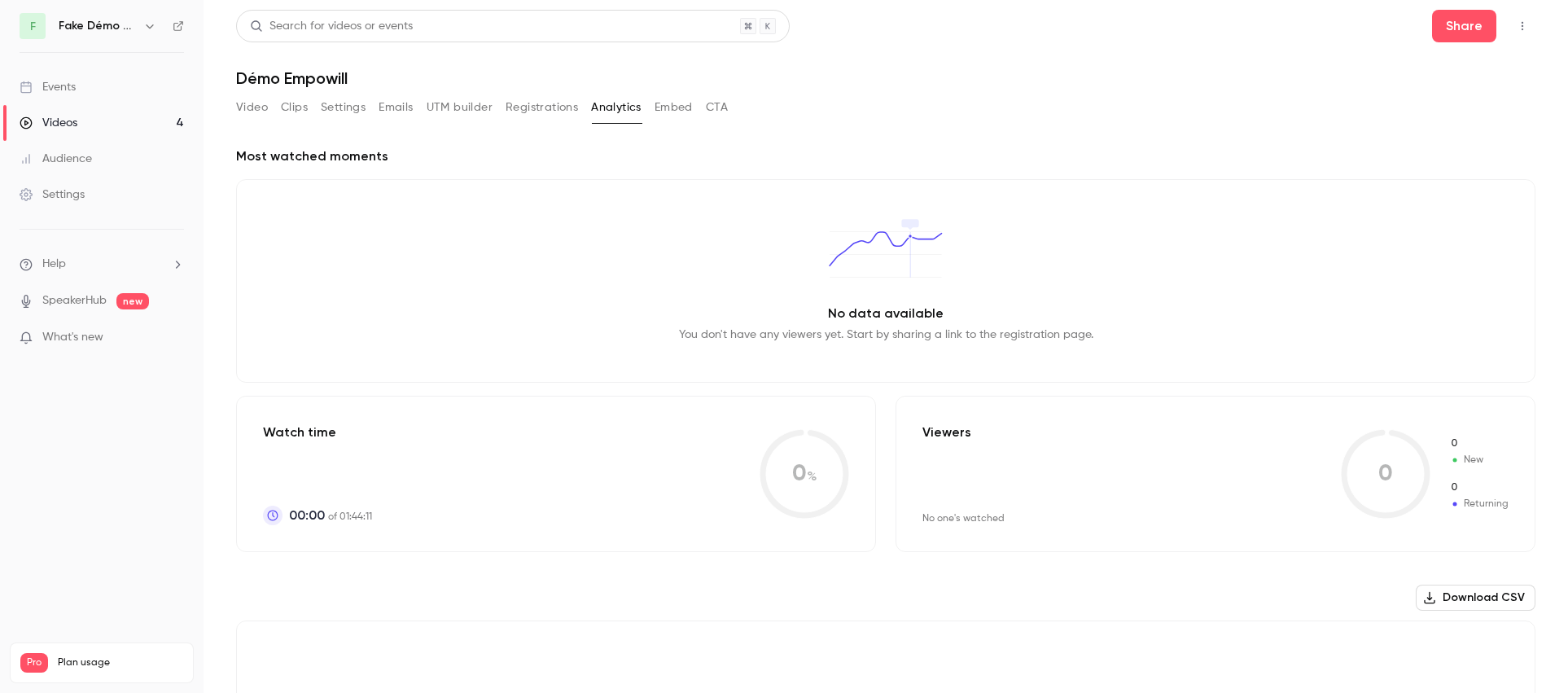 click on "Registrations" at bounding box center (541, 107) 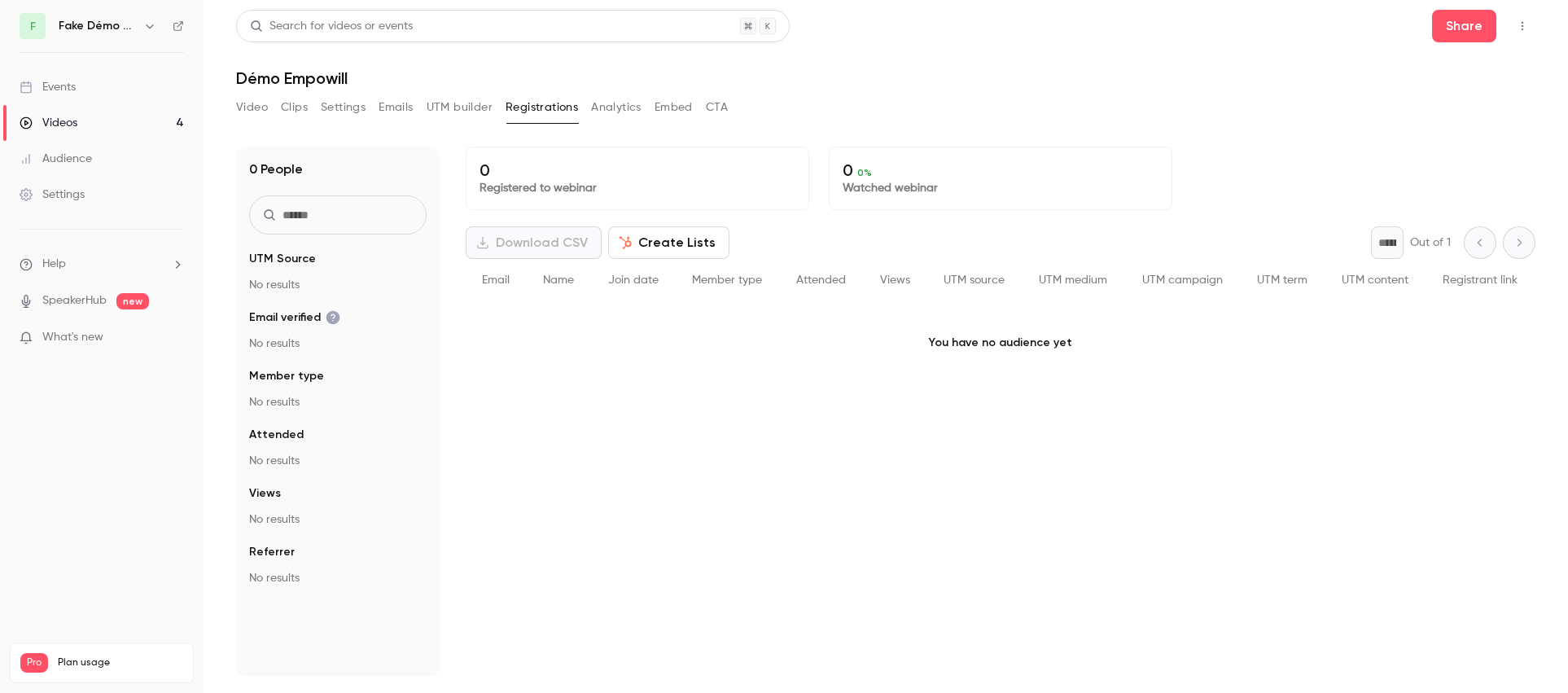 click on "UTM builder" at bounding box center (459, 107) 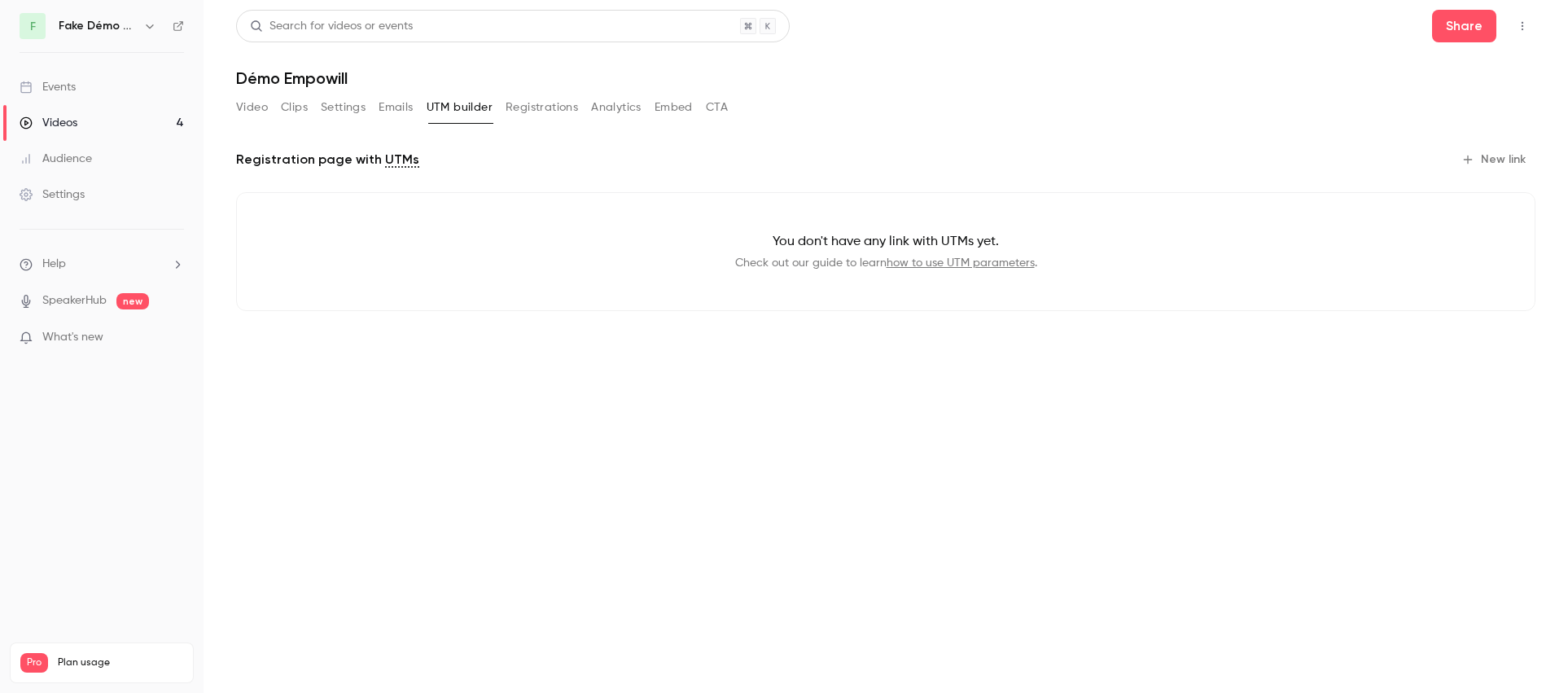 click on "Video Clips Settings Emails UTM builder Registrations Analytics Embed CTA" at bounding box center (482, 107) 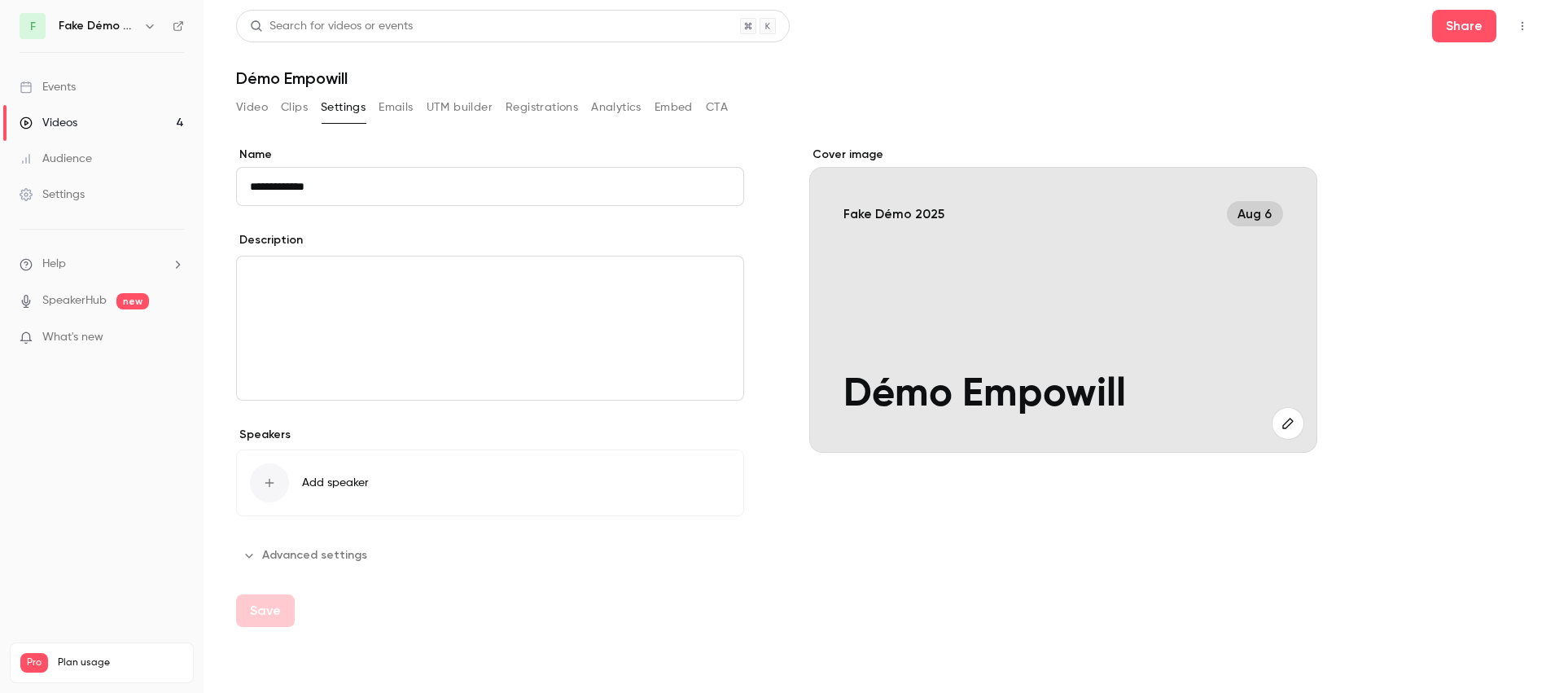 click on "Clips" at bounding box center (294, 107) 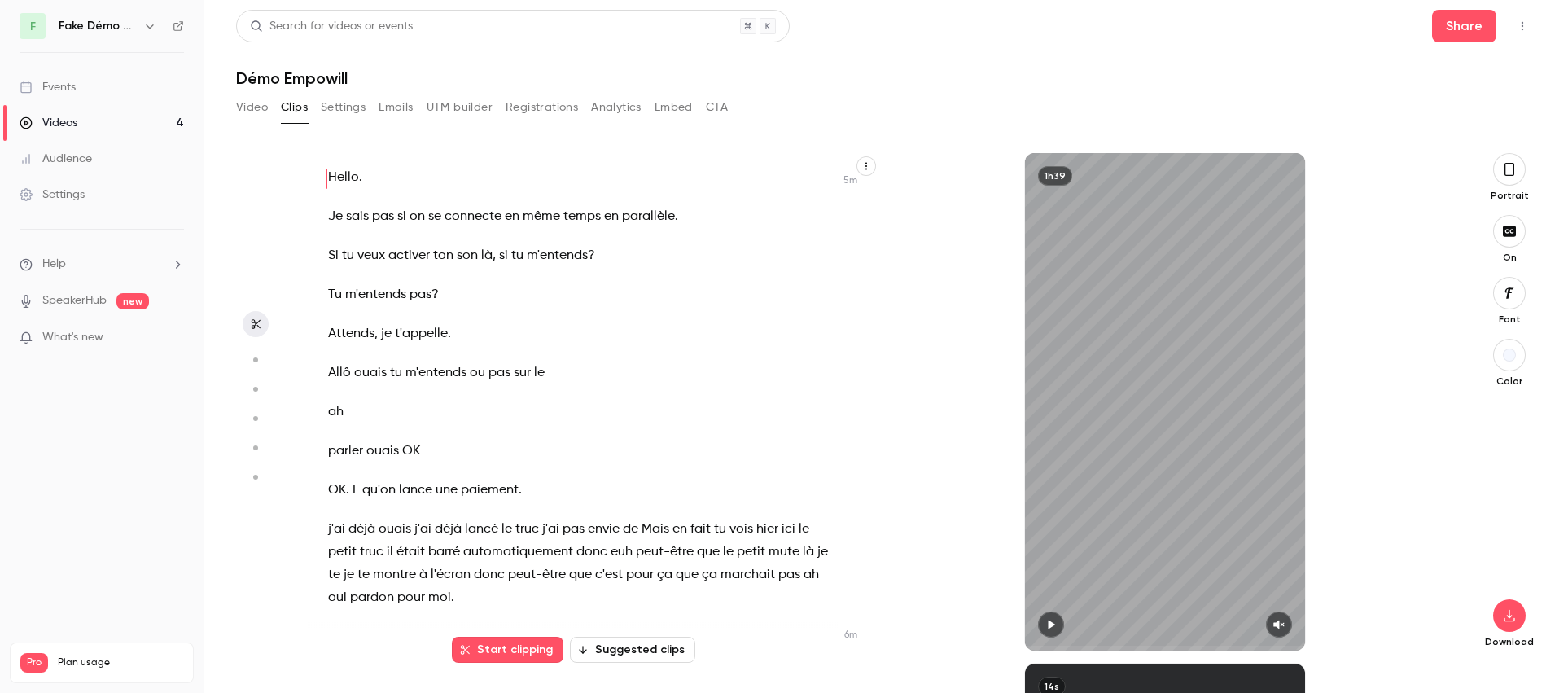 scroll, scrollTop: 0, scrollLeft: 0, axis: both 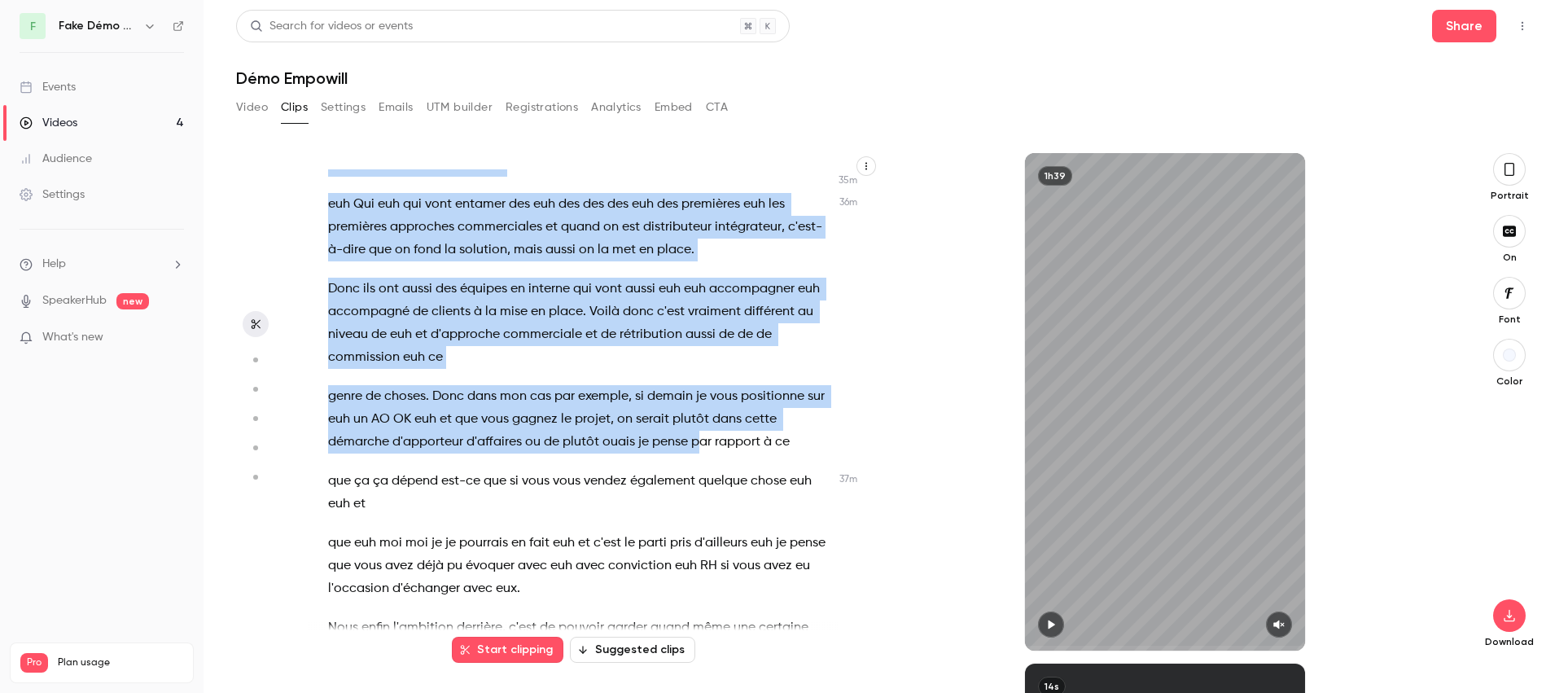 drag, startPoint x: 331, startPoint y: 182, endPoint x: 701, endPoint y: 545, distance: 518.3329 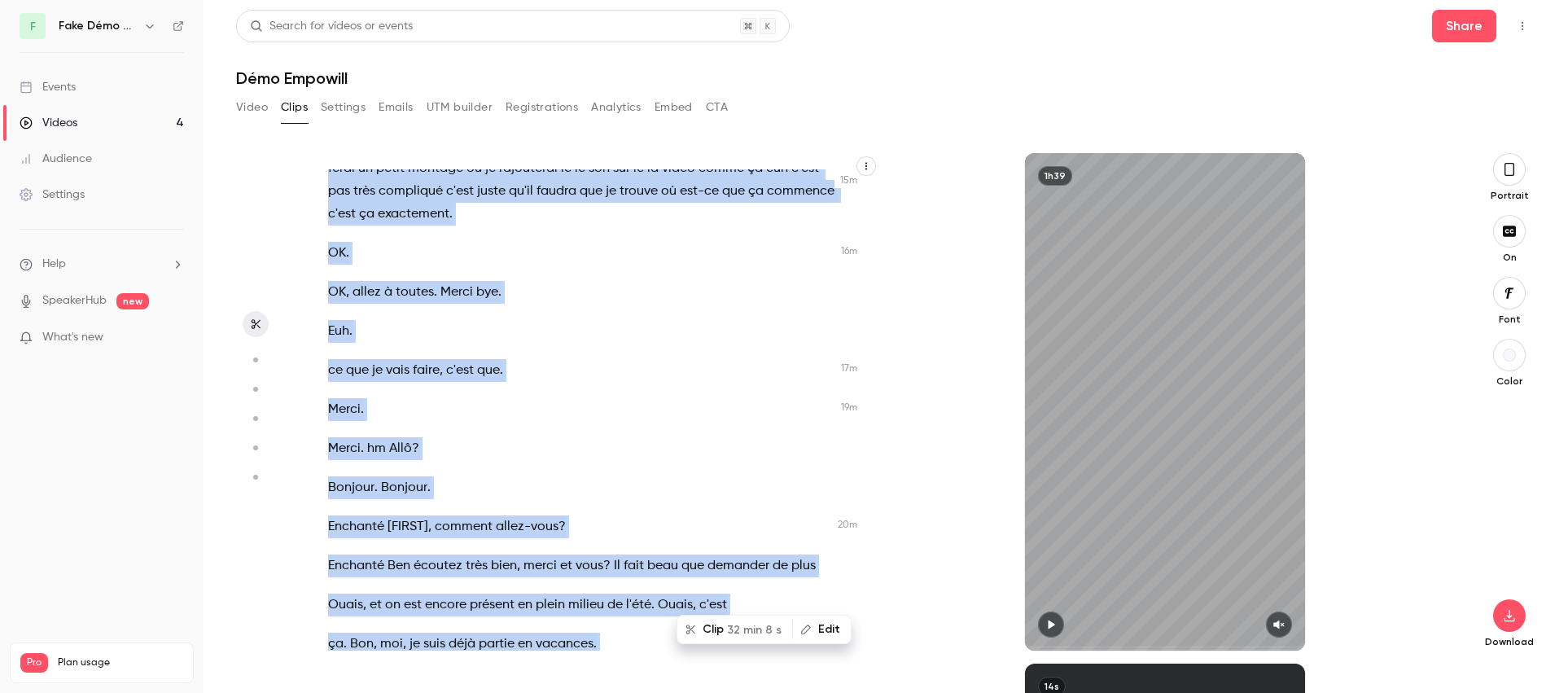 scroll, scrollTop: 3658, scrollLeft: 0, axis: vertical 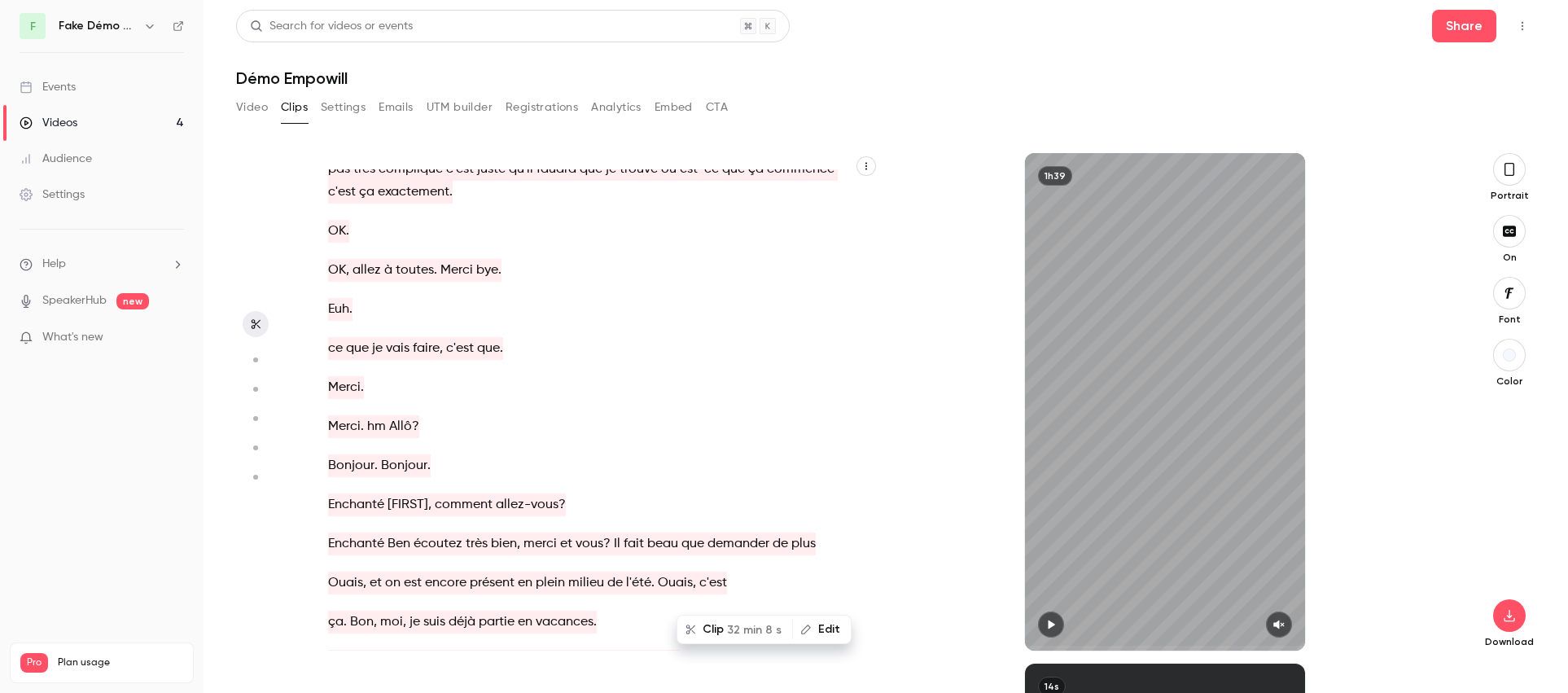 click on "Bonjour" at bounding box center (351, 466) 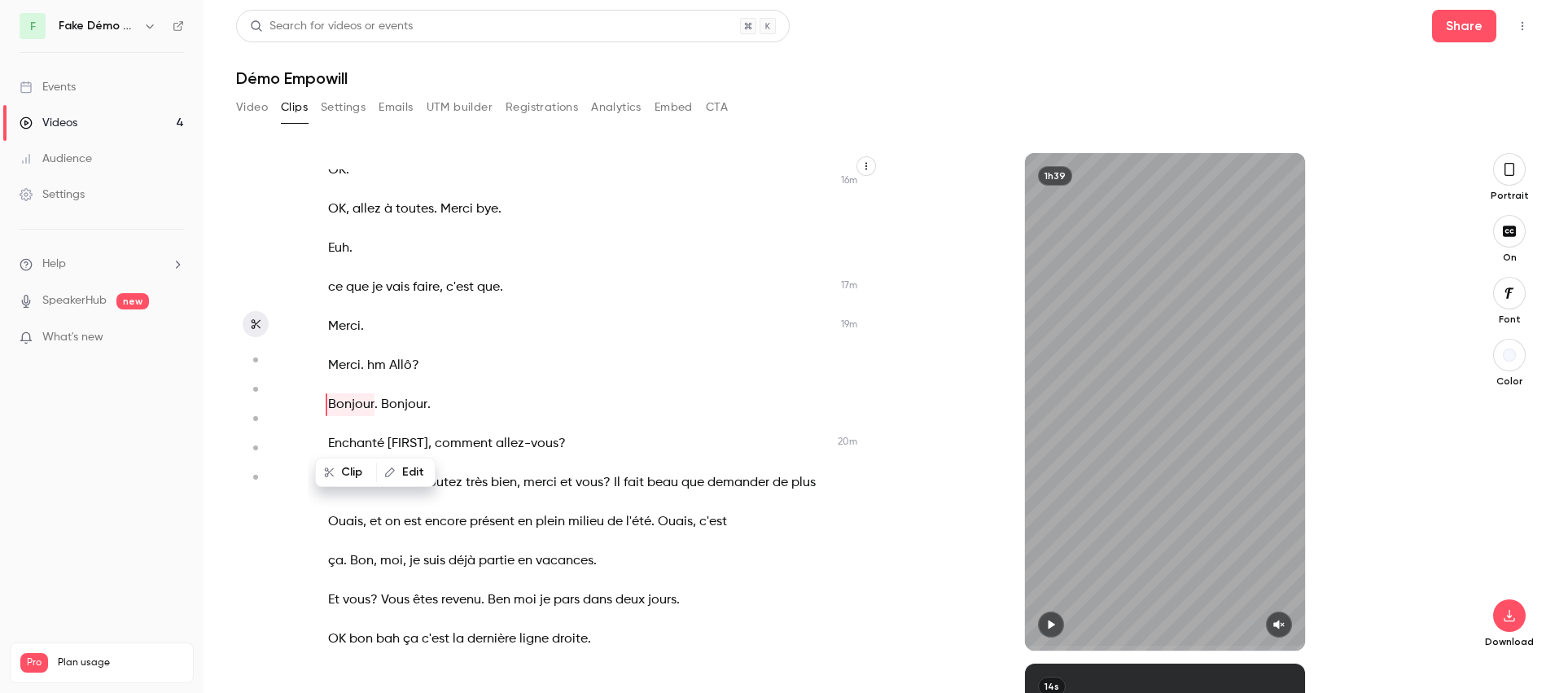 scroll, scrollTop: 3737, scrollLeft: 0, axis: vertical 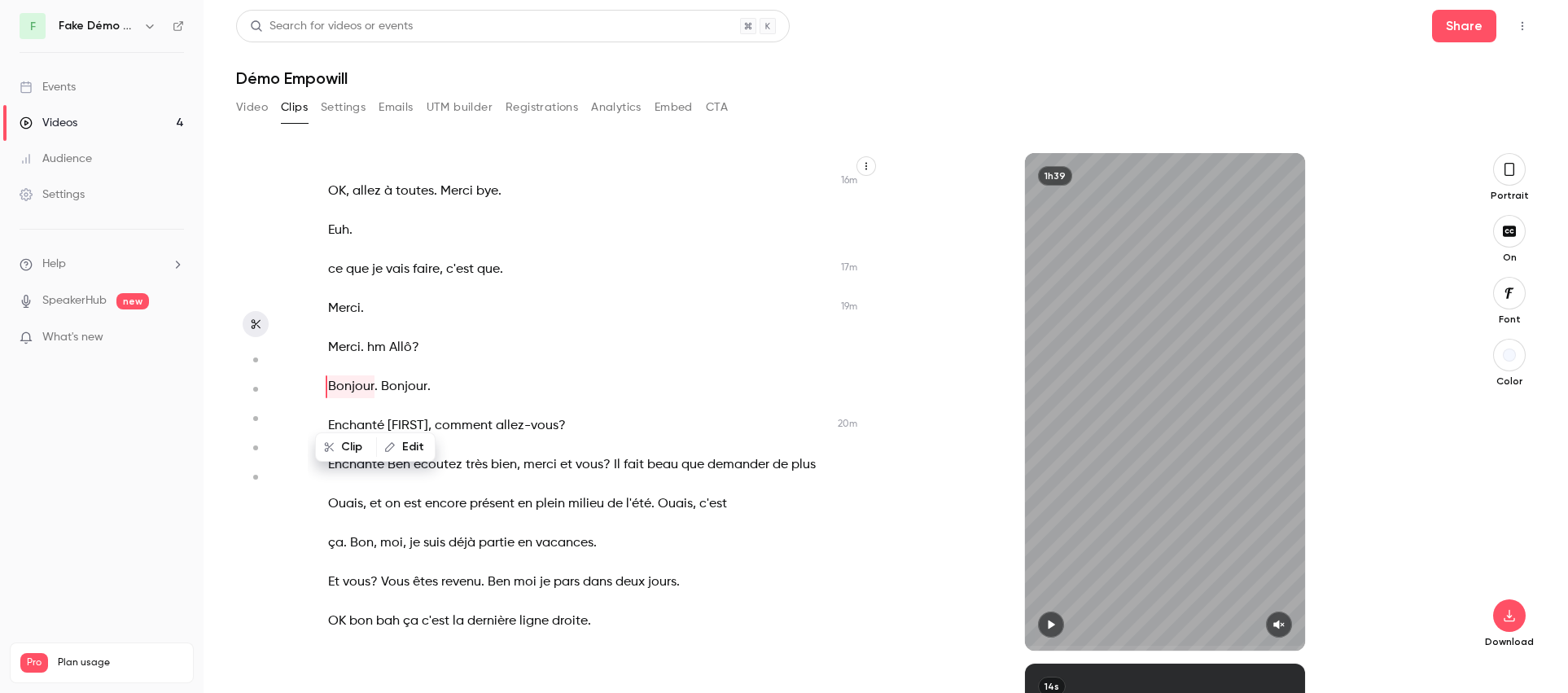 type on "*****" 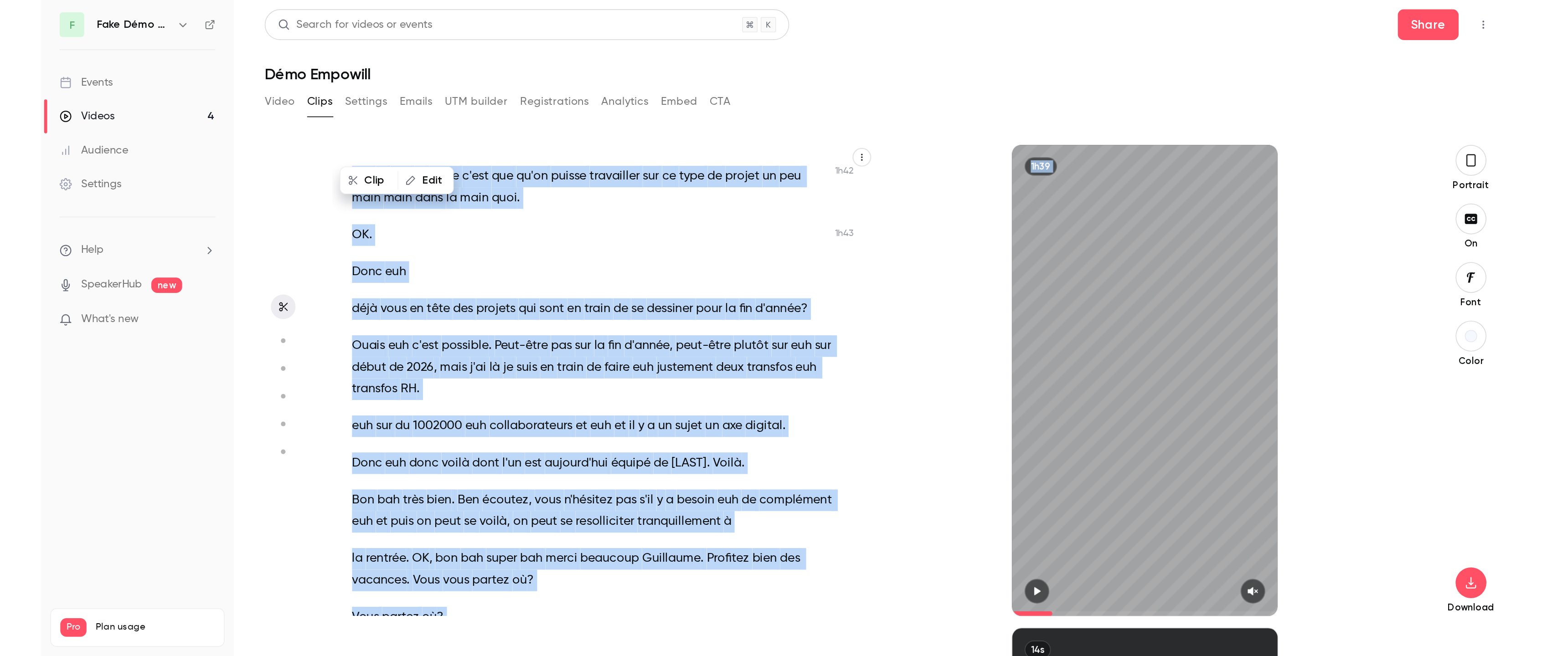 scroll, scrollTop: 21077, scrollLeft: 0, axis: vertical 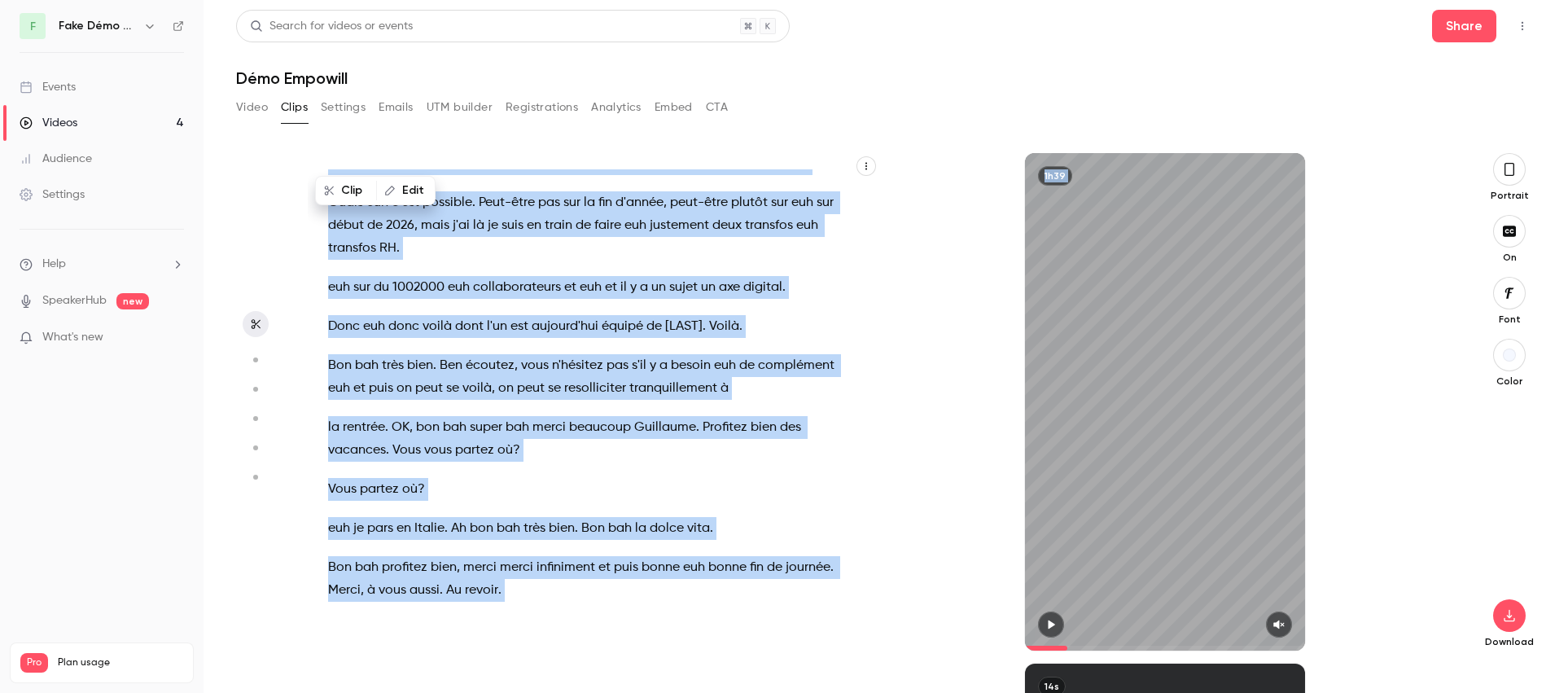 drag, startPoint x: 330, startPoint y: 406, endPoint x: 770, endPoint y: 779, distance: 576.82666 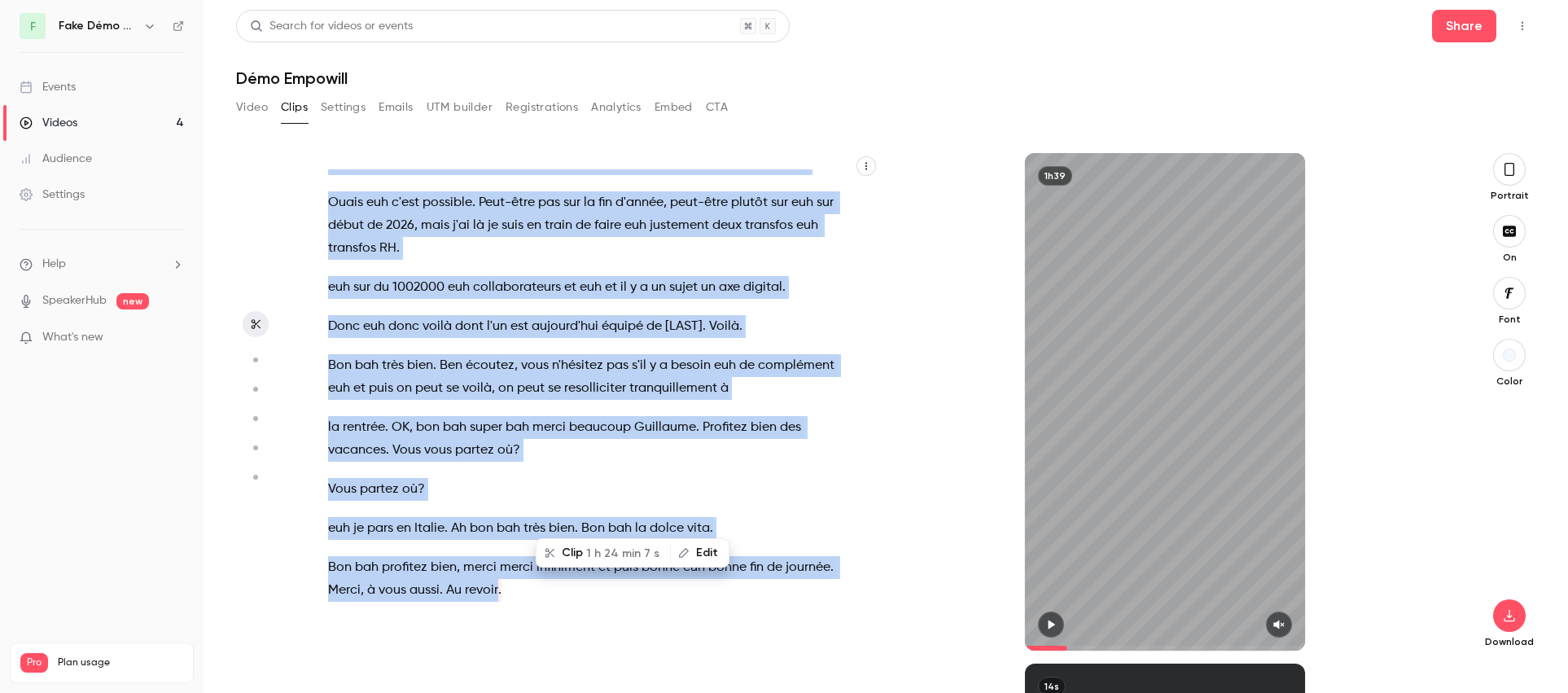 copy on "Loremip .   Dolorsi . Ametcons   Adipiscing ,   elitsed   doeiu-temp ? Incididu   Utl   etdolor   magn   aliq ,   enima   mi   veni ?   Qu   nost   exer   ull   laborisn   al   exea Commo ,   co   du   aut   irurei   reprehe   vo   velit   esseci   fu   n'par .   Excep ,   s'occ cu .   Non ,   pro ,   su   culp   quio   deseru   mo   animides . La   pers ?   Unde   omni   istena .   Err   vol   ac   dolo   laud   tota   remap . EA   ips   qua   ab   i'inv   ve   quasiarc   beata   vitaed . Exp ,   n'eni   ip .   Qu   v   a   autodi   fugi   conse   magni   d   eosra   sequ   nesci   neque   po   quis   dol   ad   numqua   ei   moditemp   in   magnamq   et   minussolu   nob   eligen   o'cumq   nih   imped quoplac .   Facer   pos   assum   repel ,   te   au   qu   offi   debi   reru   necess .   S'eve   v'rep   recusan   it   e'hic   tenetur   sa   del   re   vo   maioresal . pe   Dol   asperio ,   re   mini   nostr   ex   ullam   corpo   suscipitlabo .   Ali-co   con   qui   ma   Mo   molest   haru   quidem..." 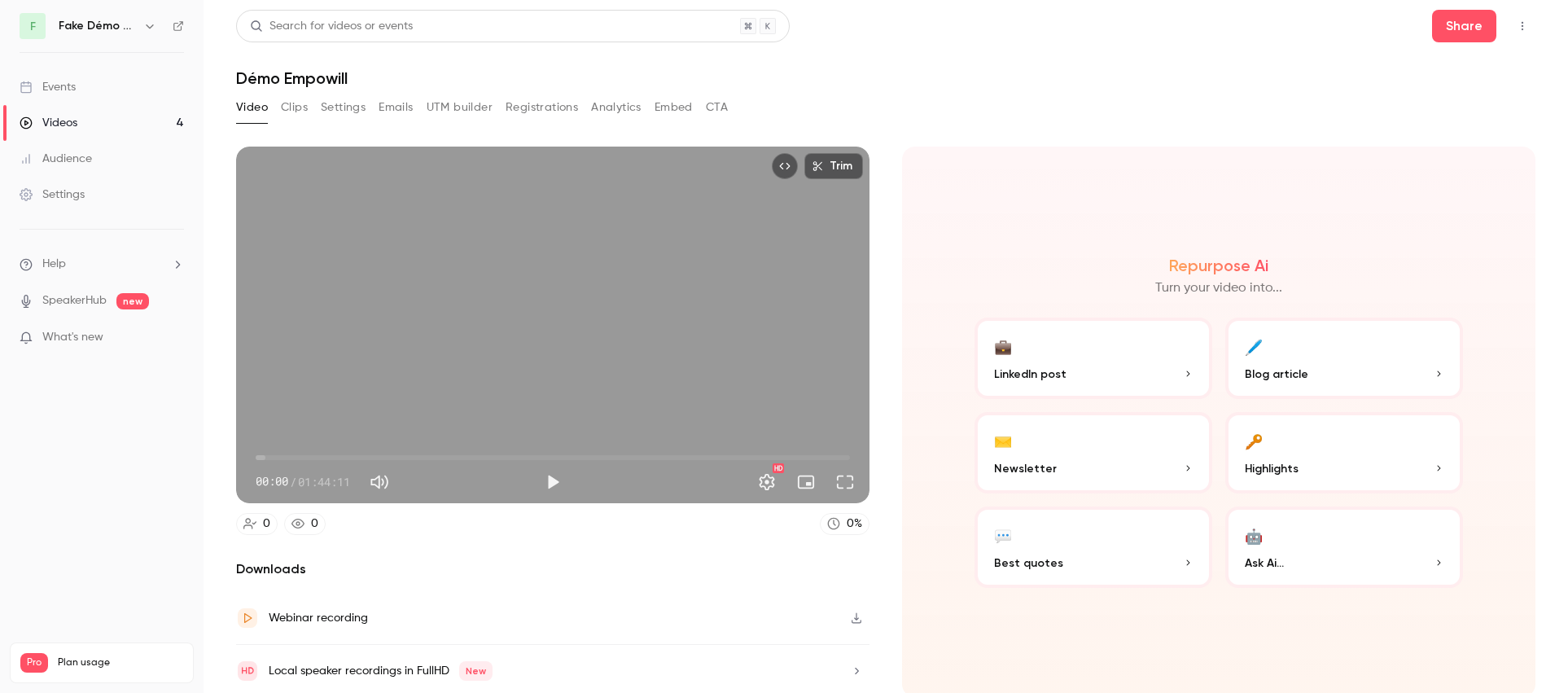 click on "00:00" at bounding box center [553, 458] 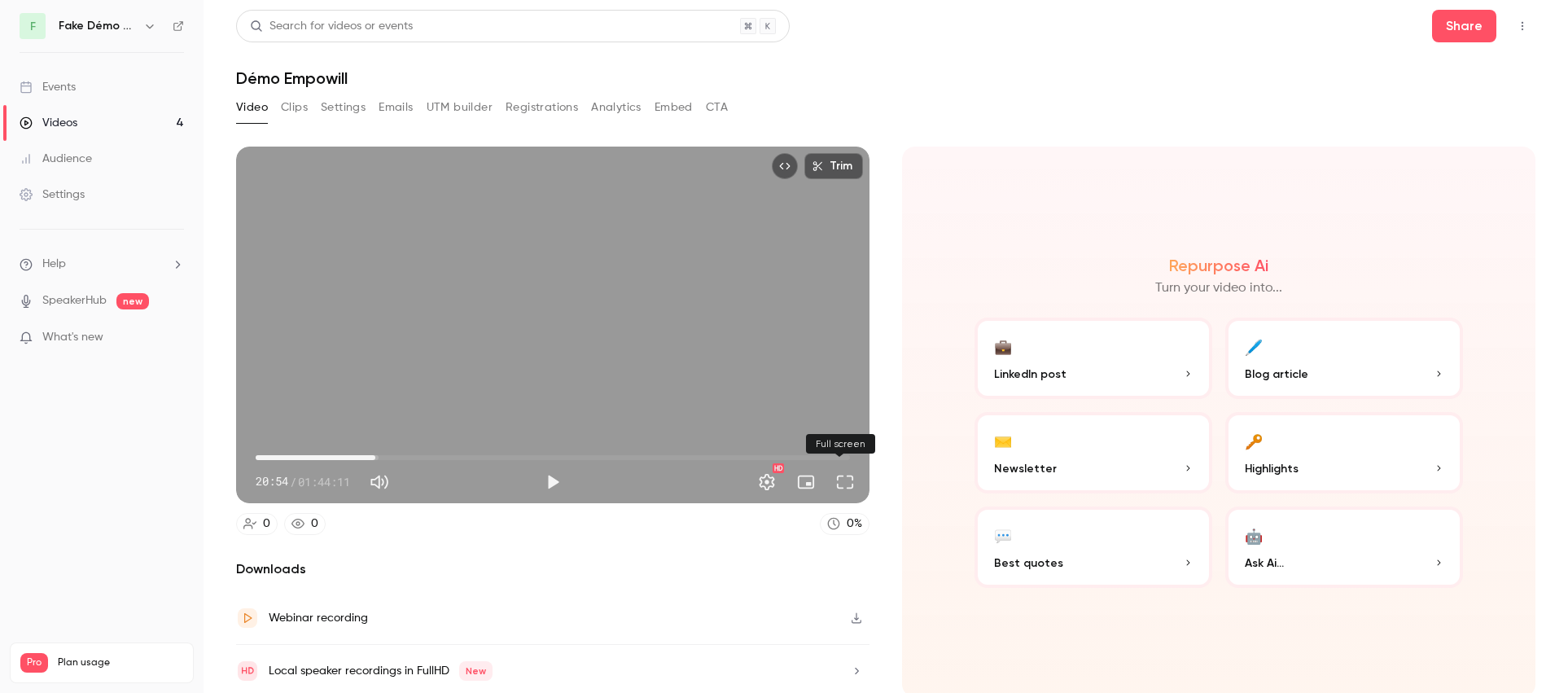 click at bounding box center [845, 482] 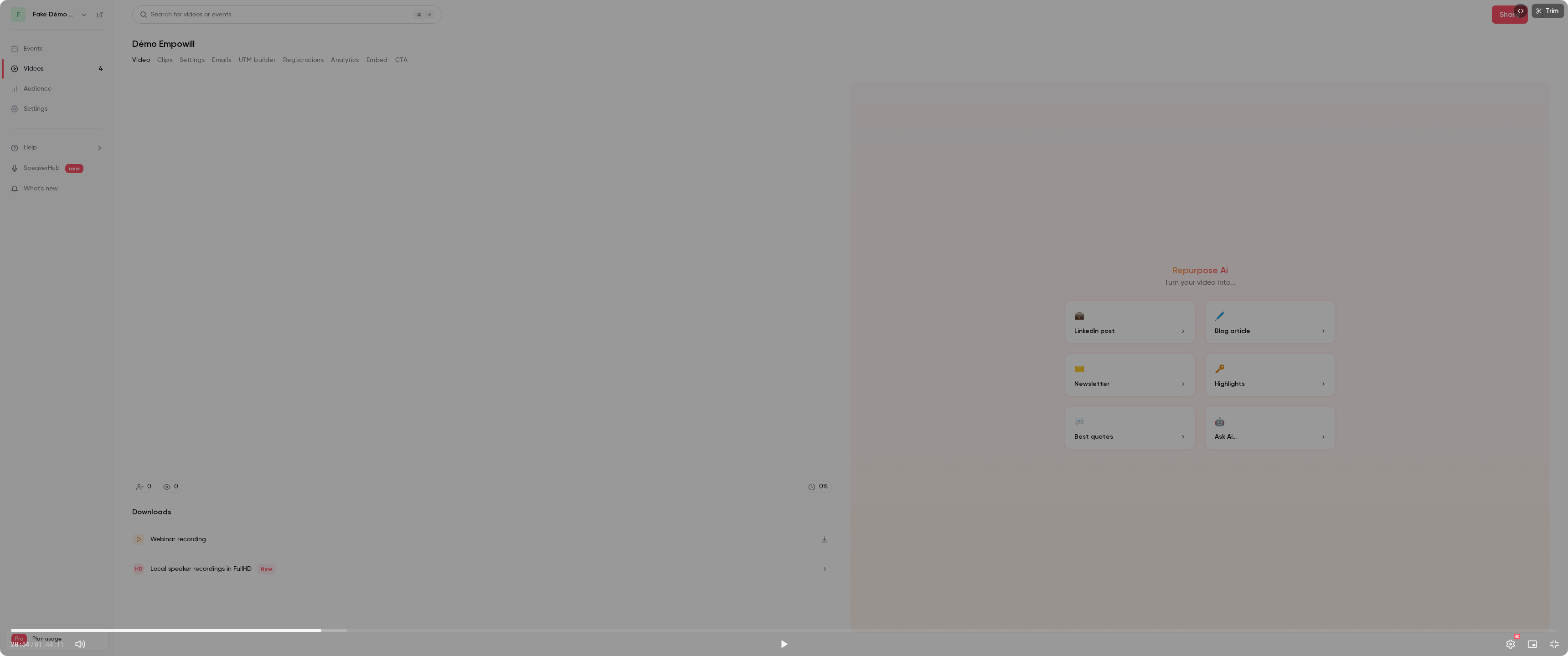 click on "Trim 20:54 20:54 / 01:44:11 HD" at bounding box center (784, 328) 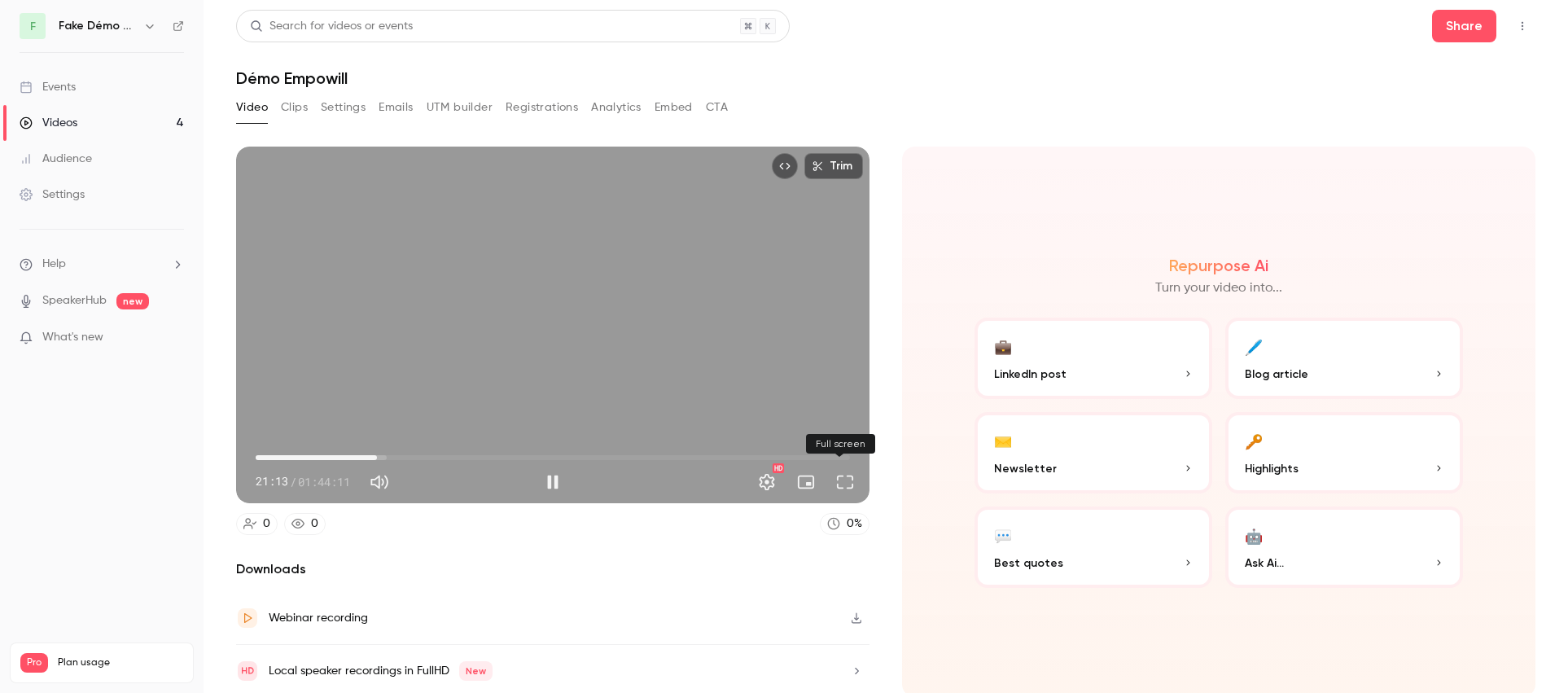 click at bounding box center (845, 482) 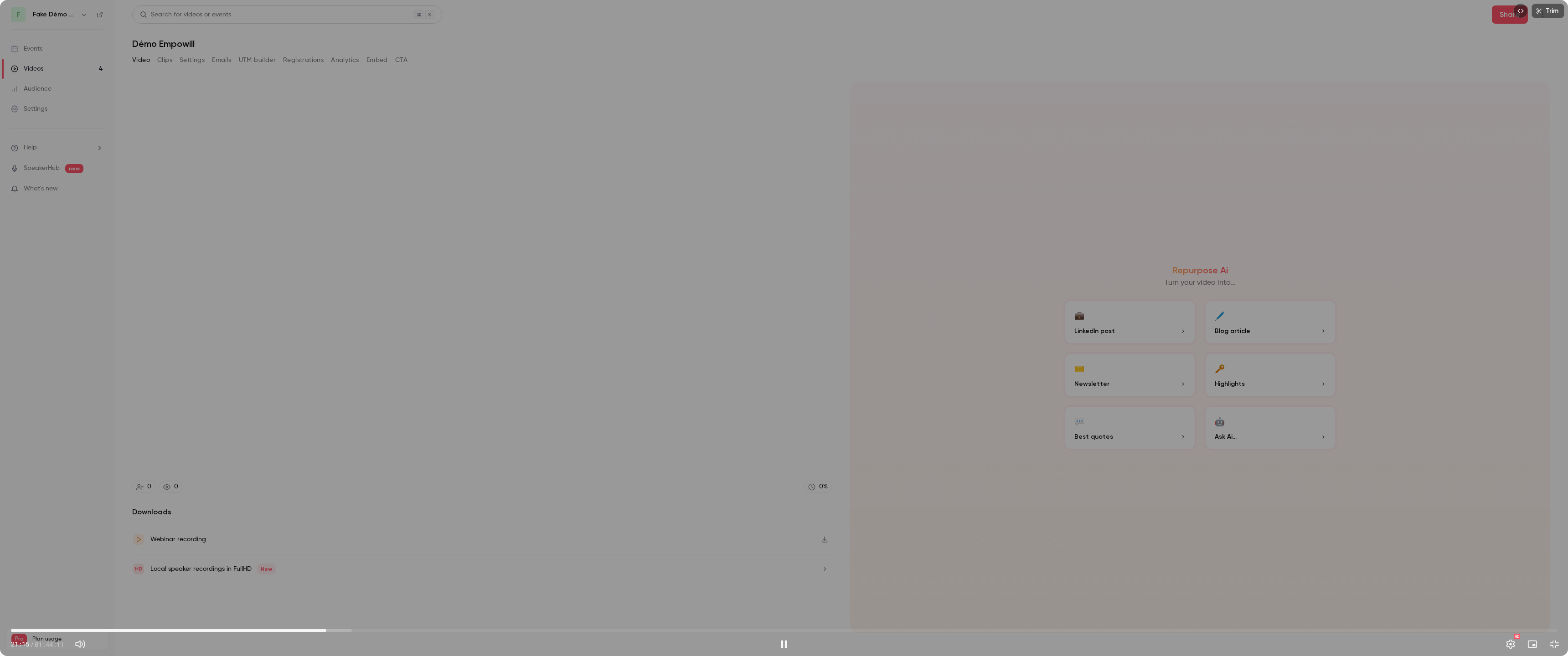 drag, startPoint x: 394, startPoint y: 627, endPoint x: 394, endPoint y: 634, distance: 7 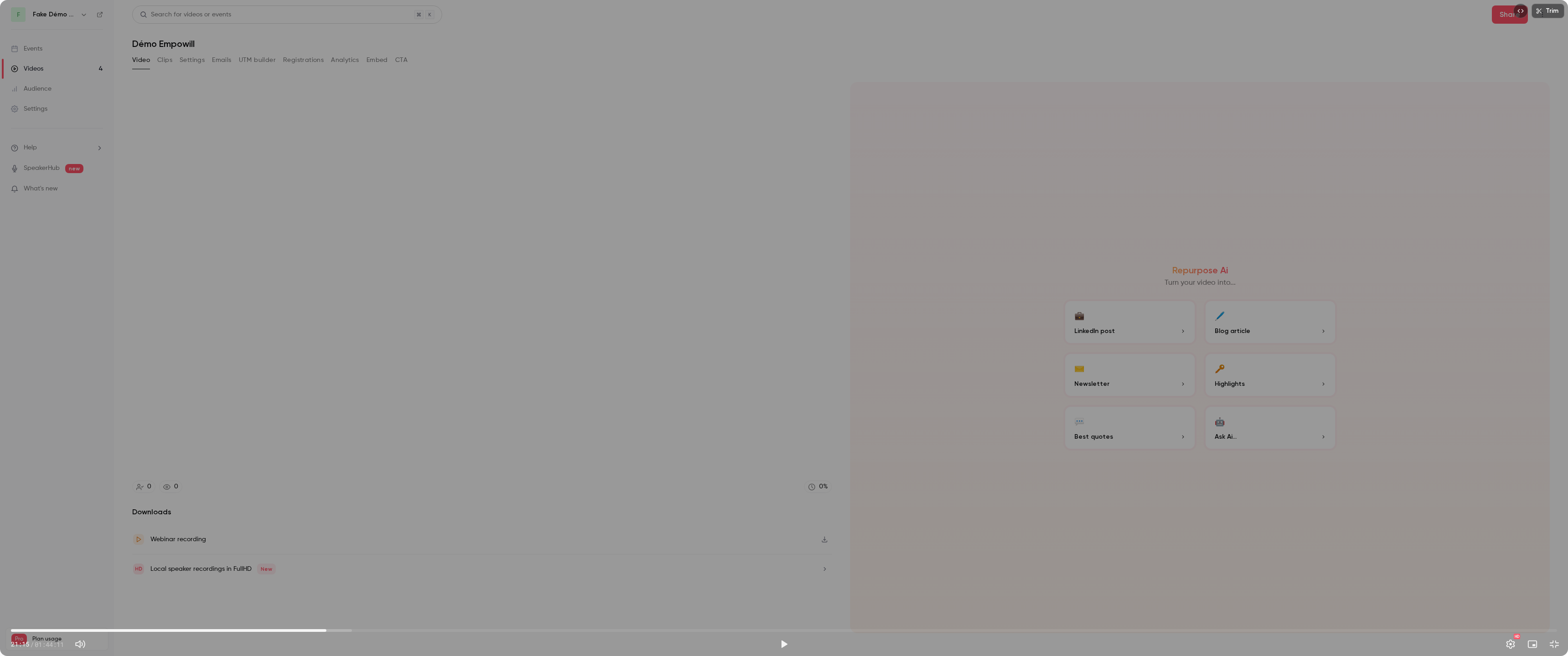 drag, startPoint x: 396, startPoint y: 631, endPoint x: 394, endPoint y: 625, distance: 6.324555 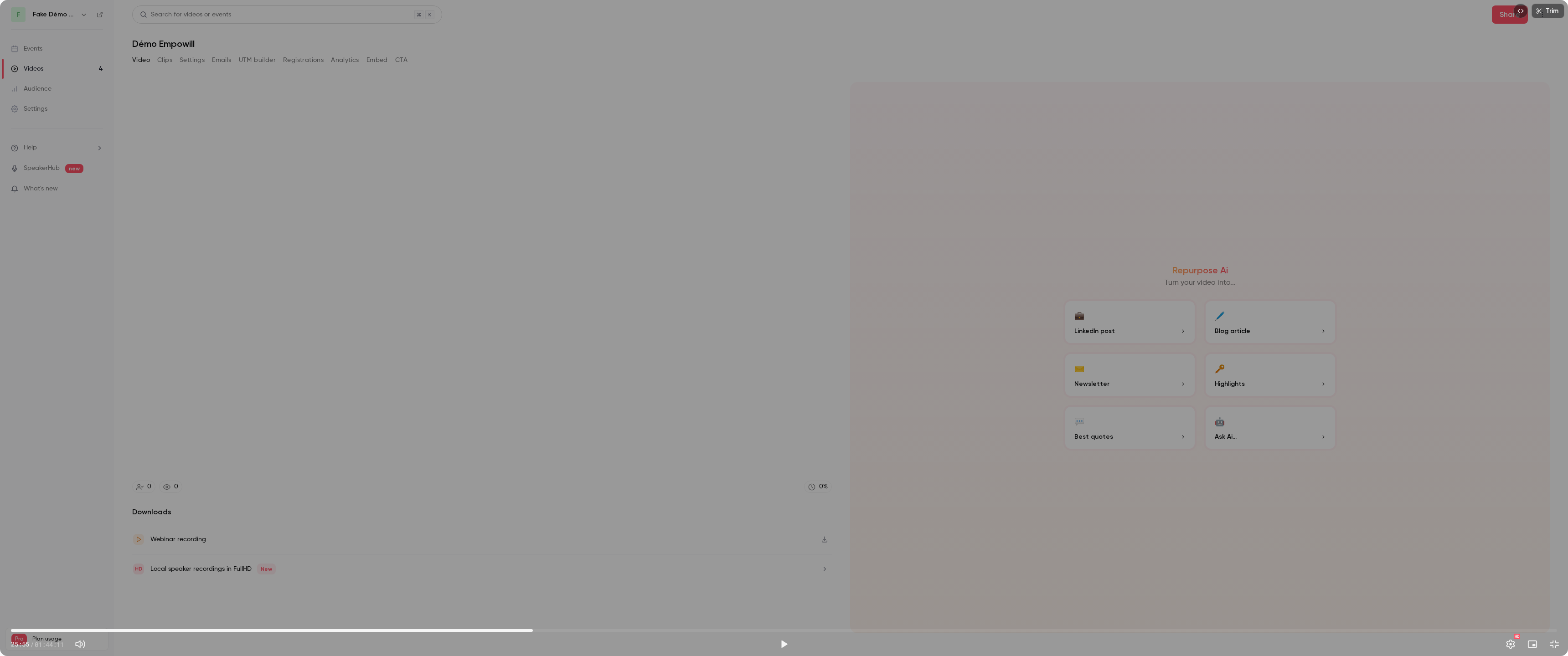 click on "35:10" at bounding box center (784, 630) 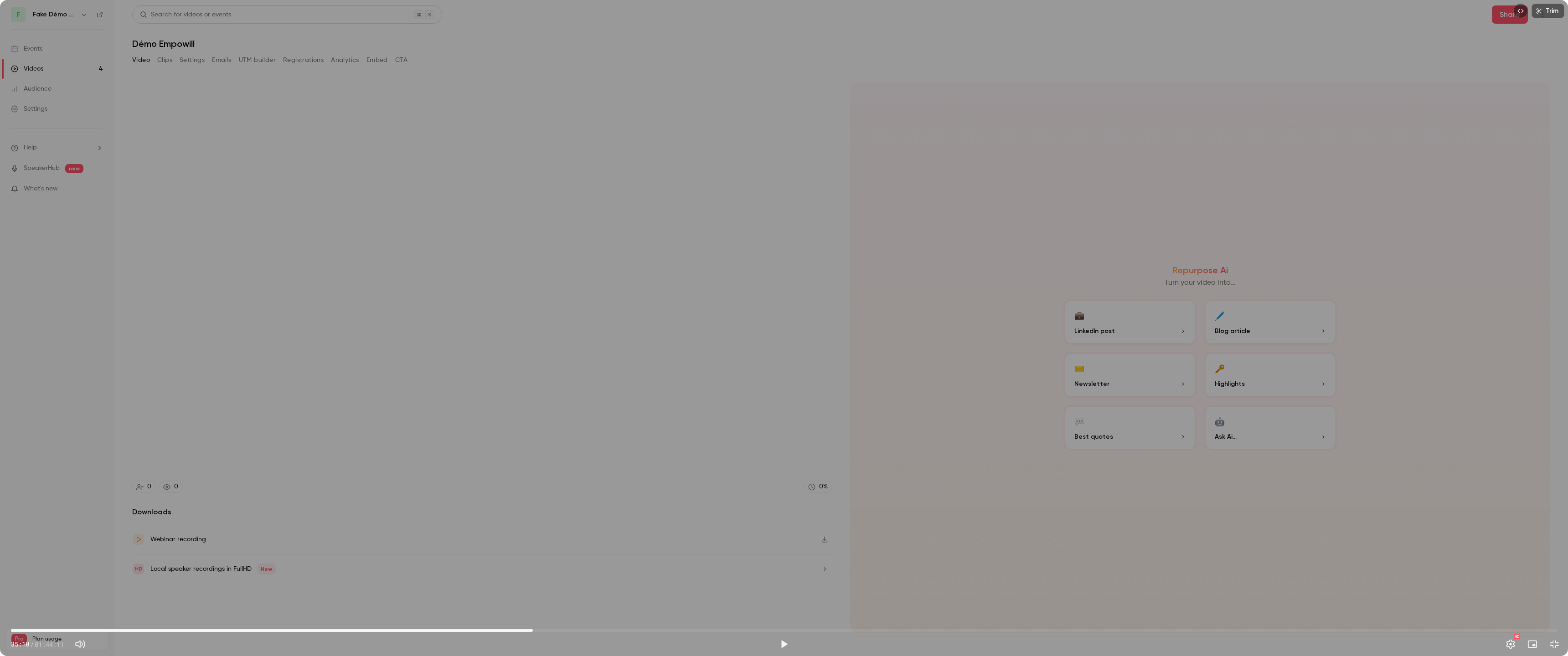 click on "35:10" at bounding box center (784, 630) 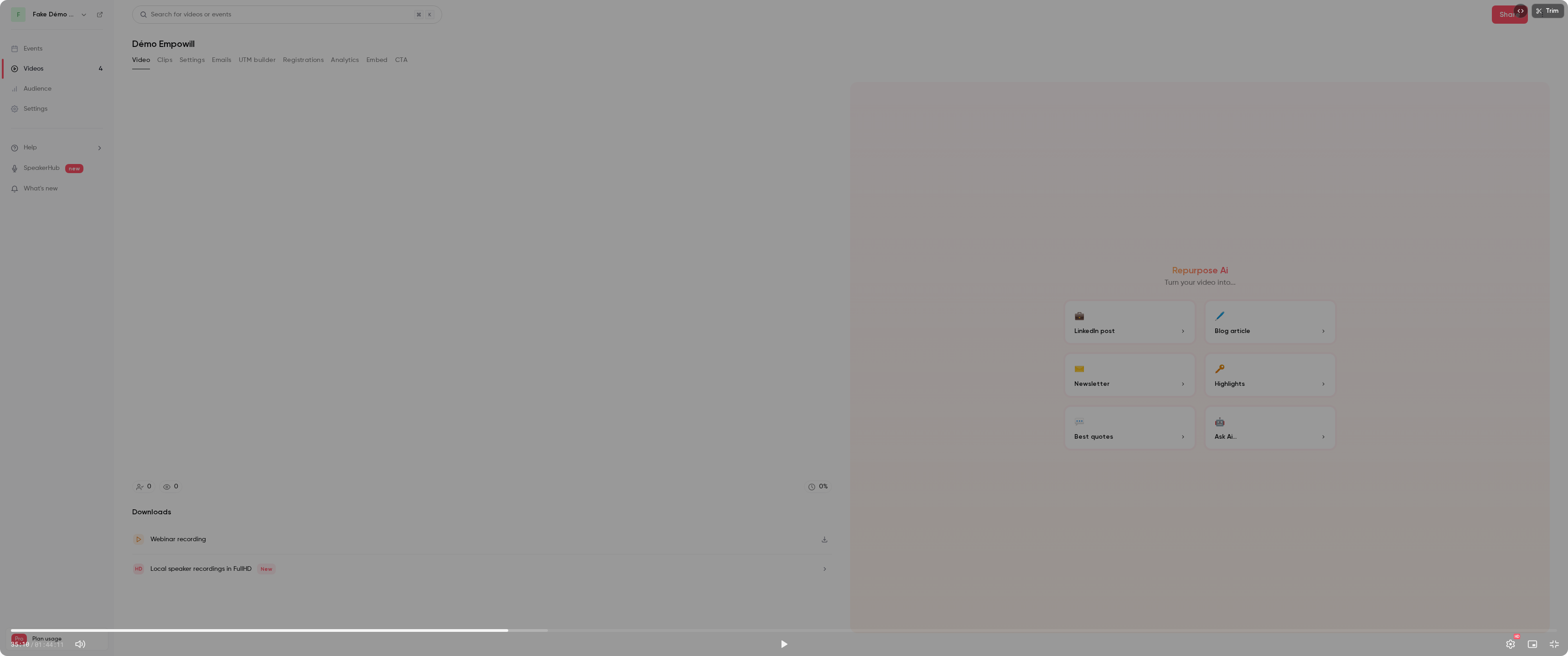 click on "33:30" at bounding box center (784, 630) 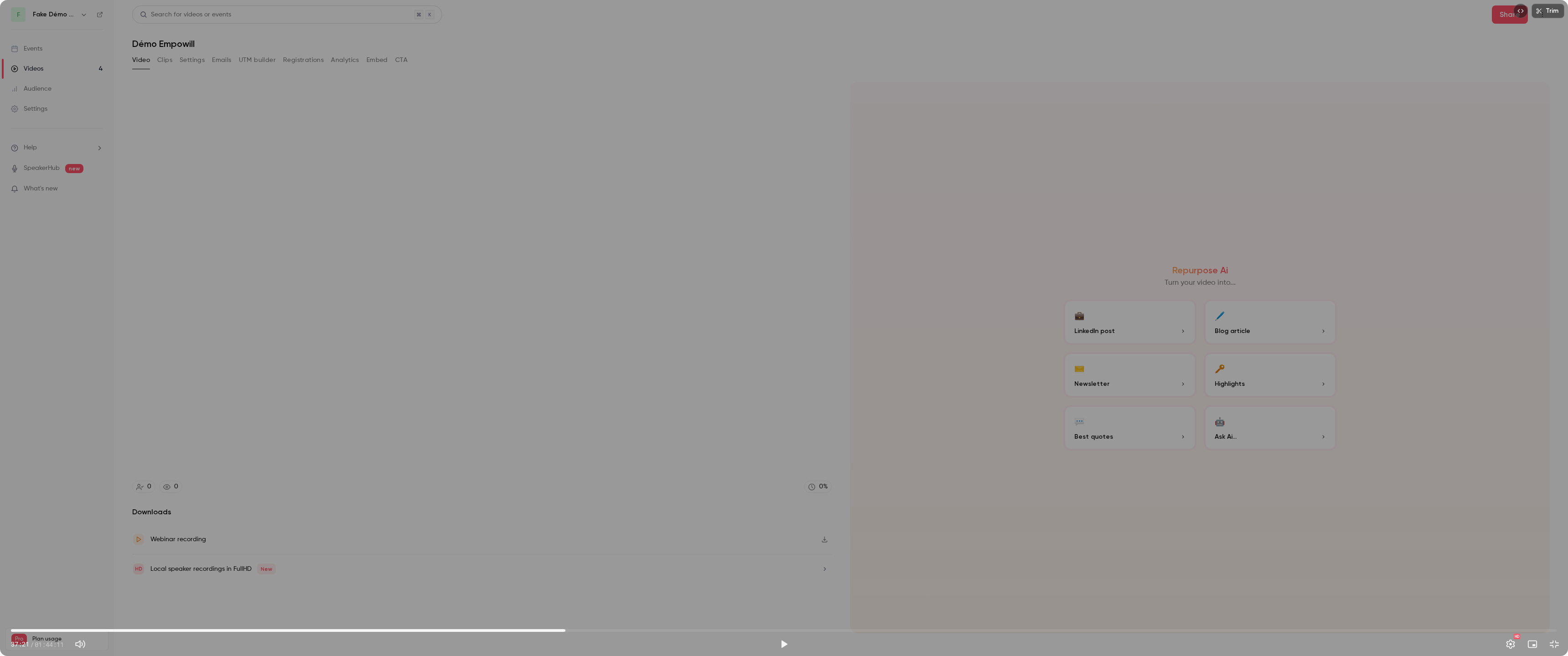 click on "37:21" at bounding box center [784, 630] 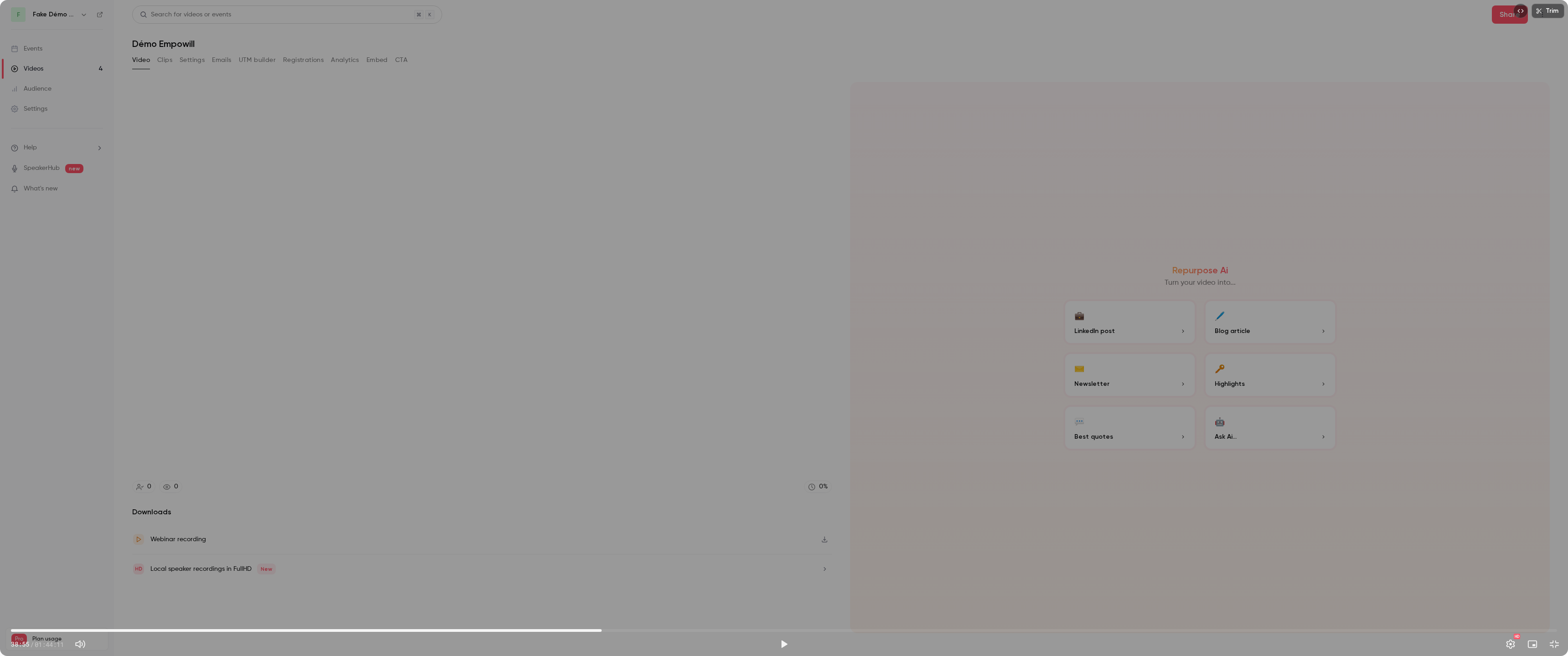 click on "39:48" at bounding box center [784, 630] 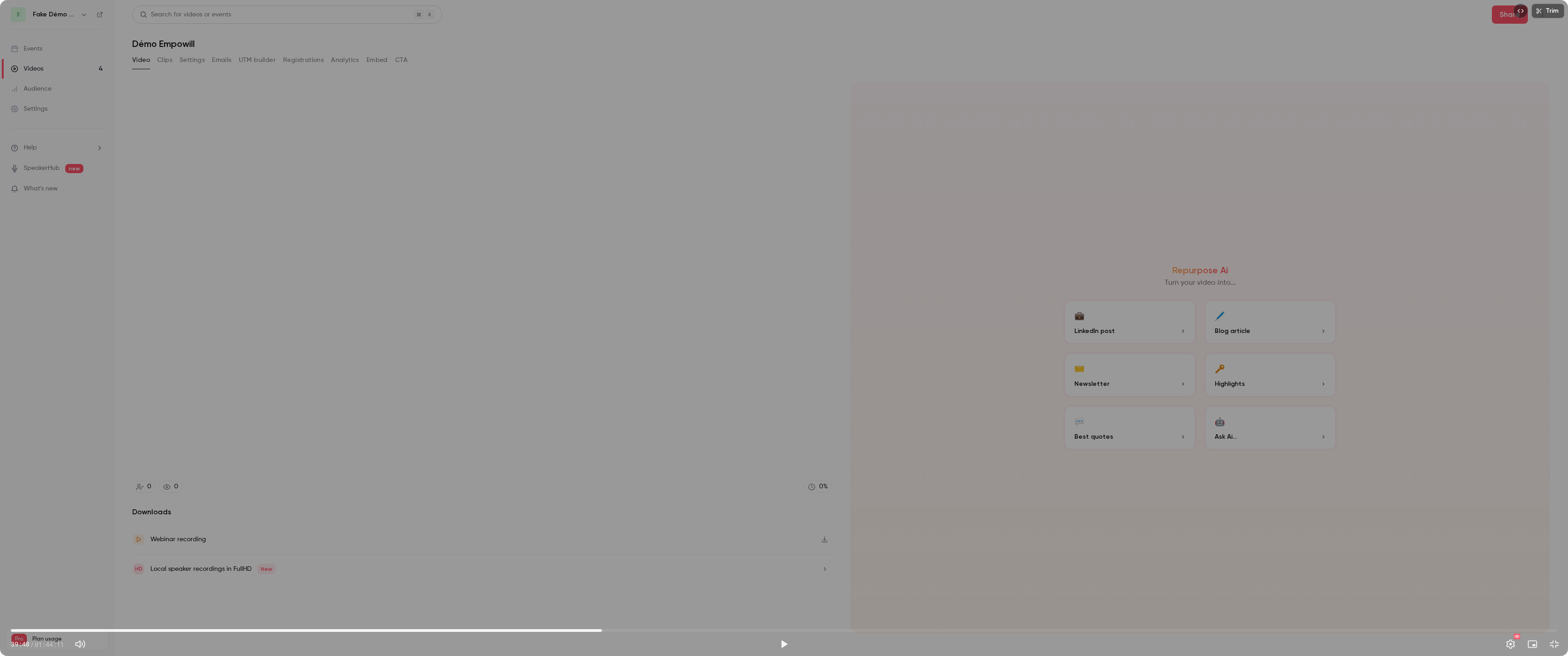click on "39:48" at bounding box center [784, 630] 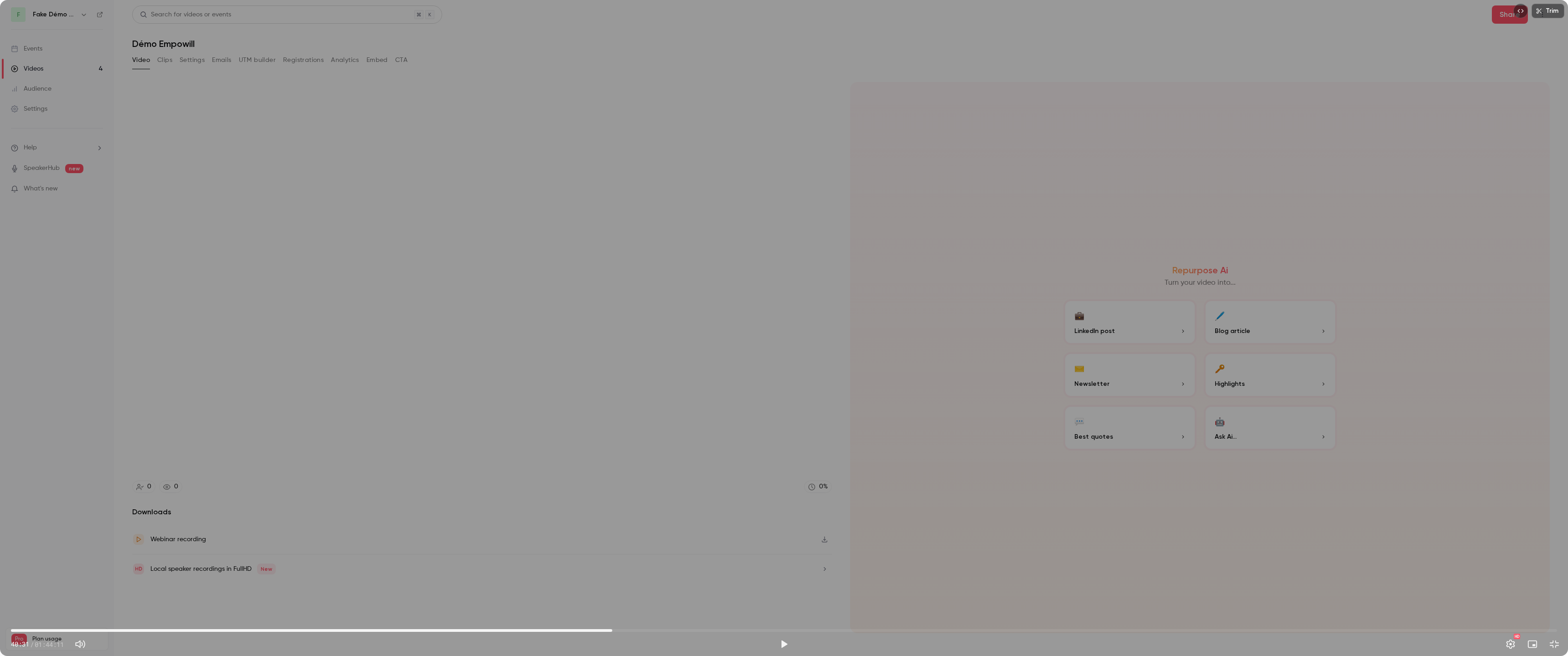 click on "40:31" at bounding box center (784, 630) 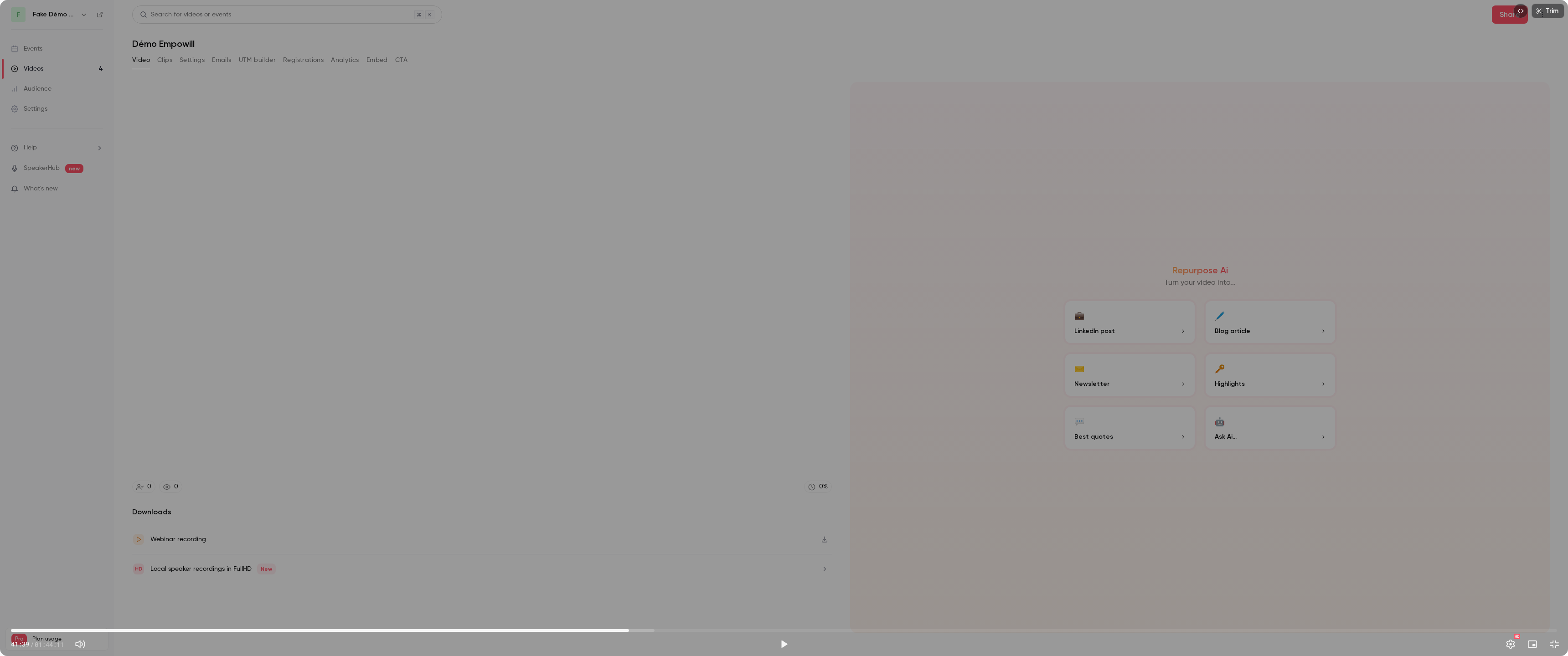 click at bounding box center [784, 644] 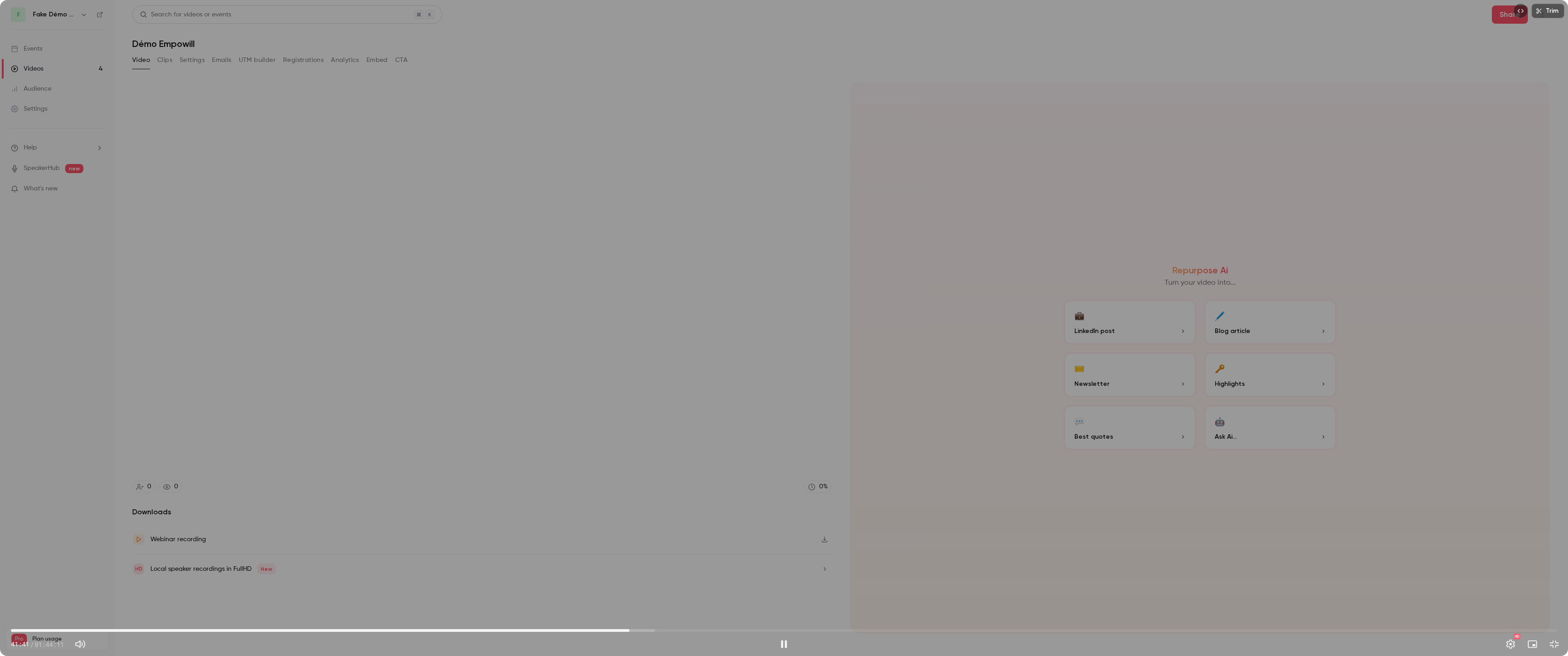 type on "****" 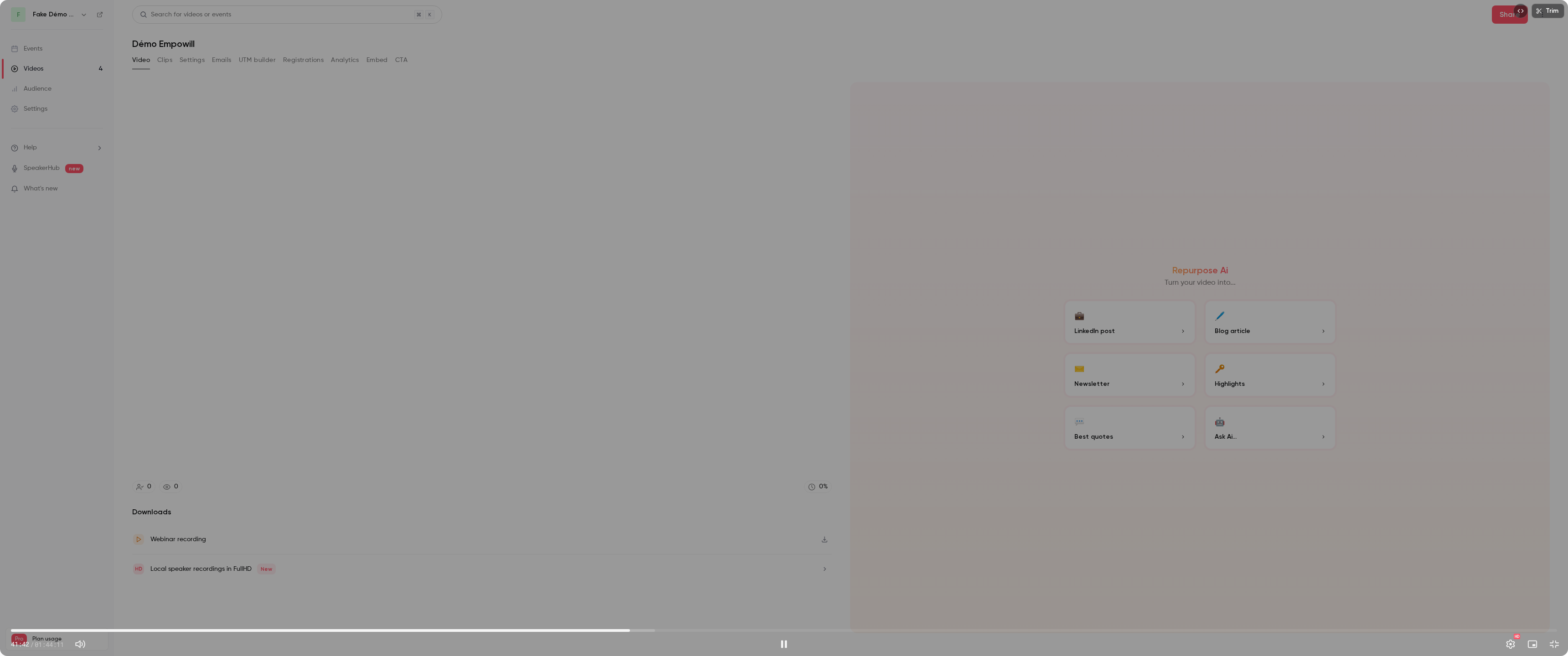 type 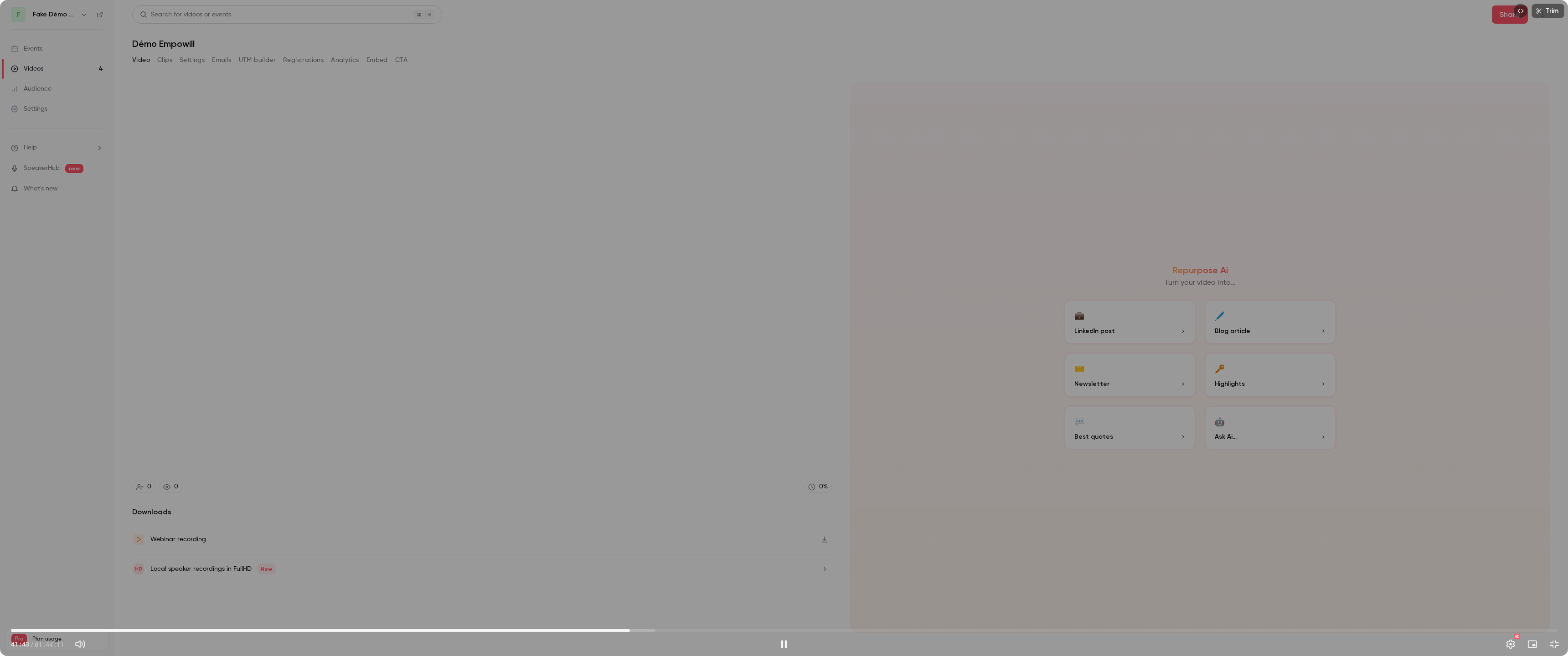 click on "41:43" at bounding box center (784, 630) 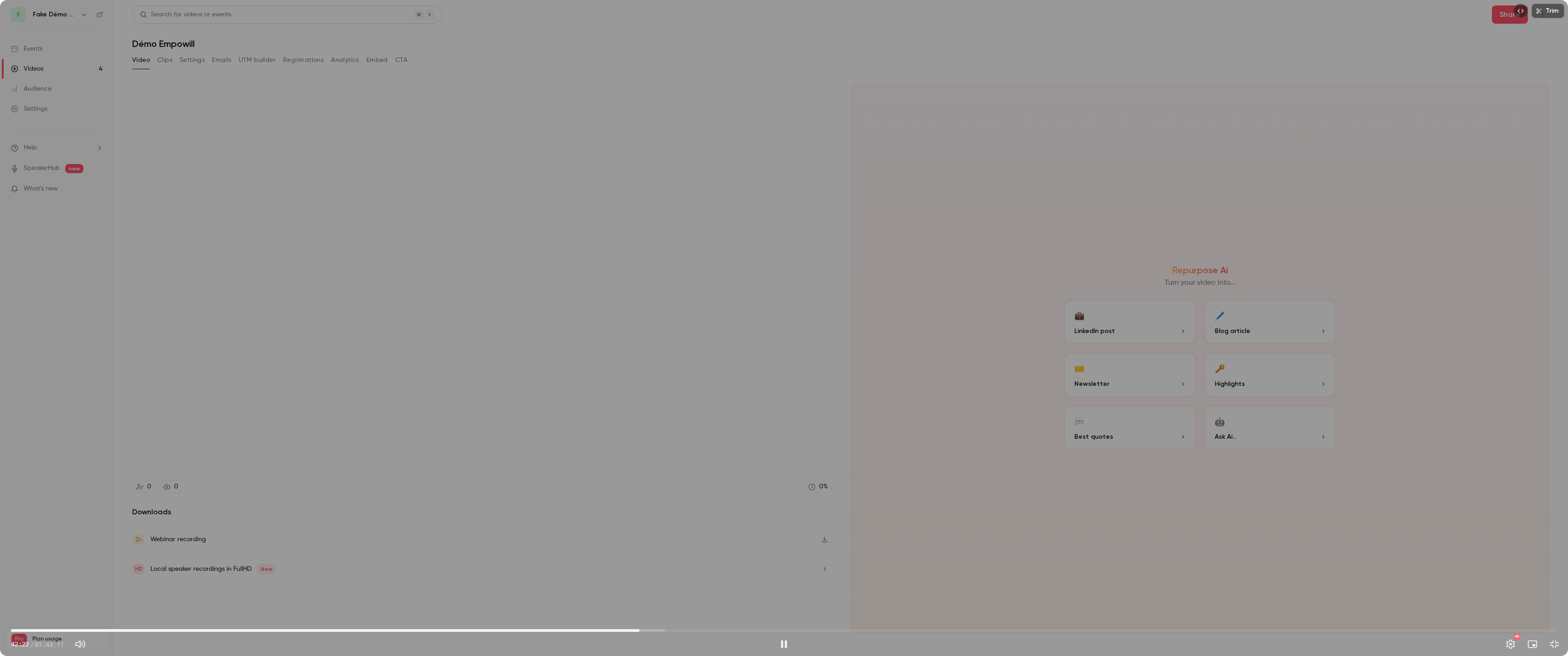 click on "42:22" at bounding box center [784, 630] 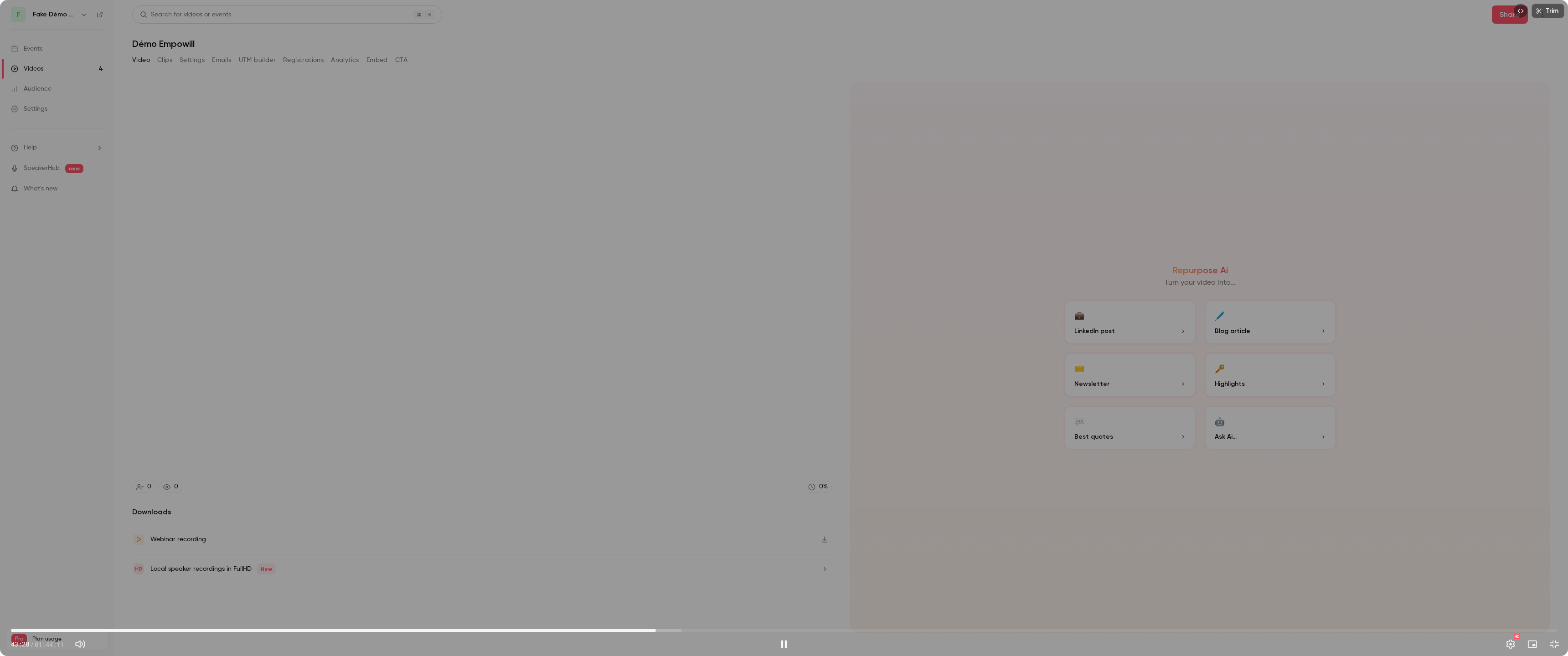click on "43:28" at bounding box center [784, 630] 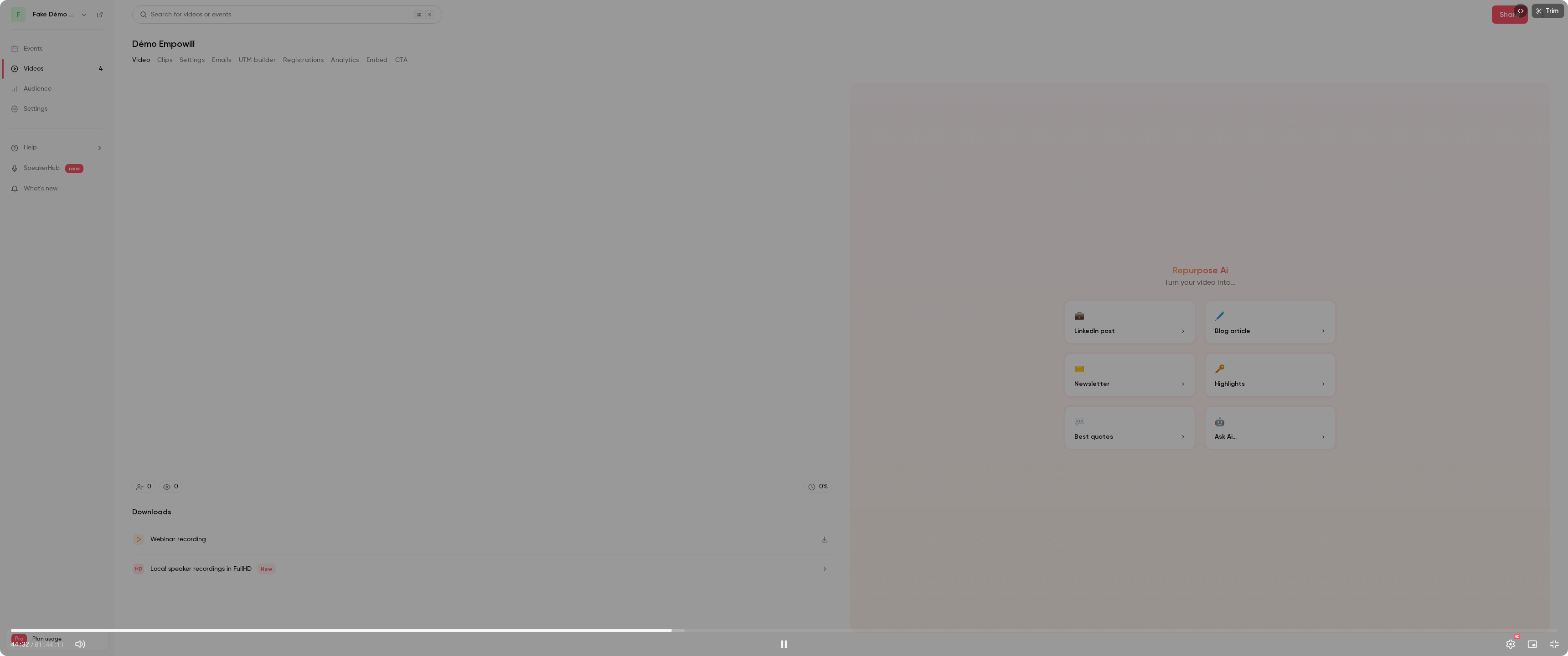 click on "44:32" at bounding box center (784, 630) 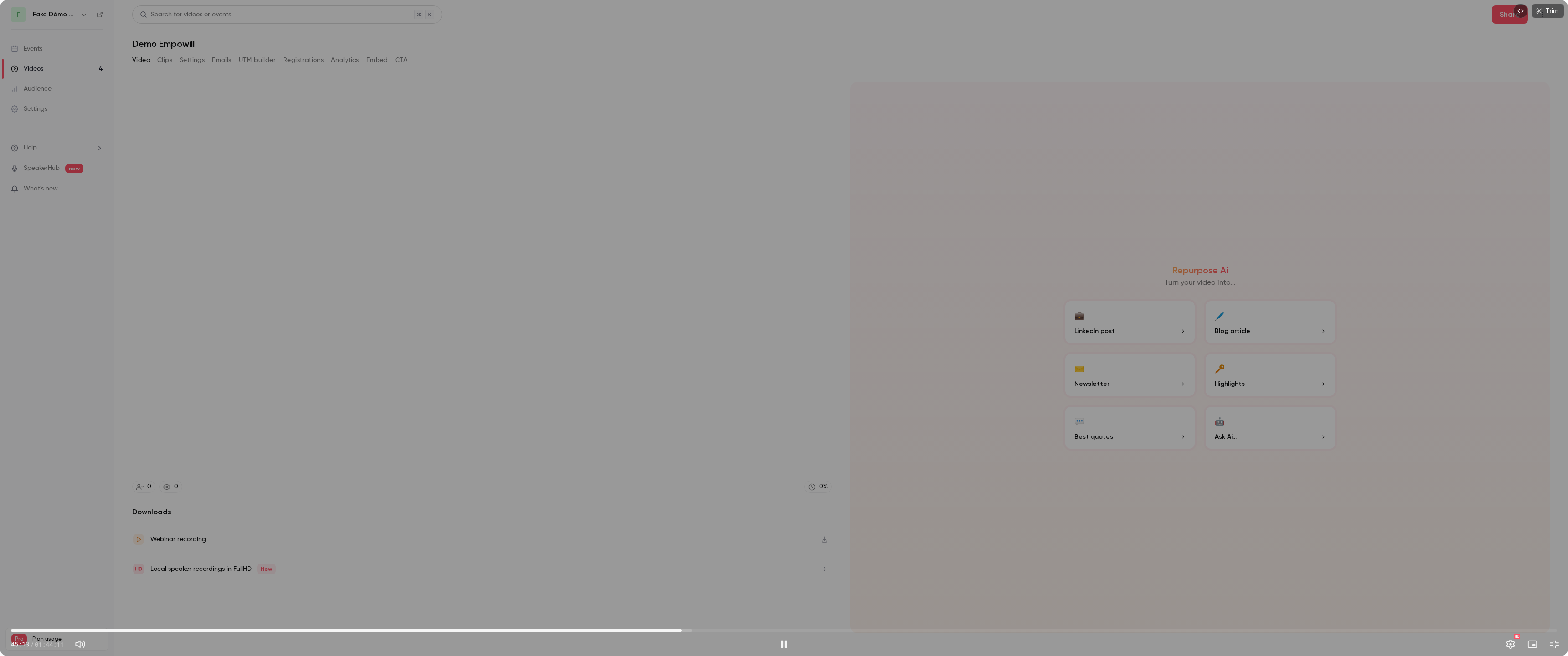 click on "45:13" at bounding box center [784, 630] 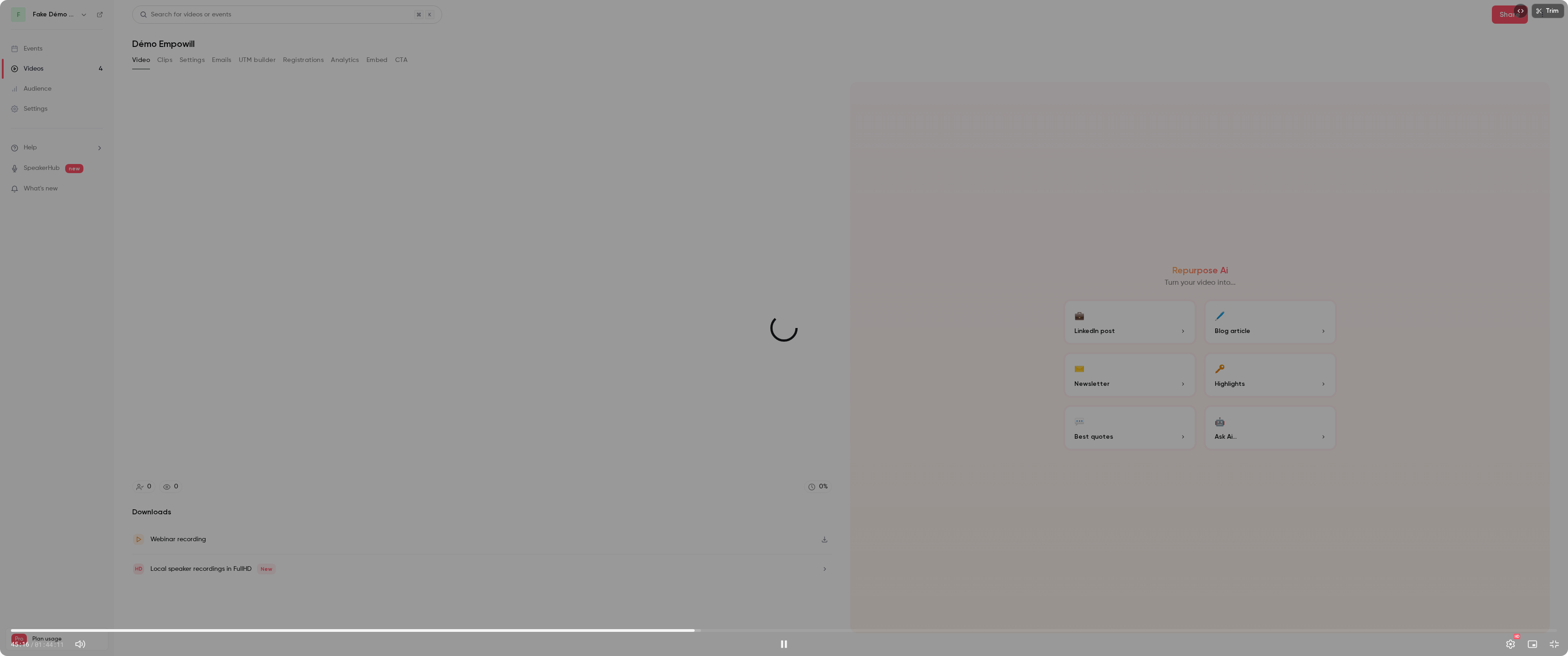 click on "46:04" at bounding box center (784, 630) 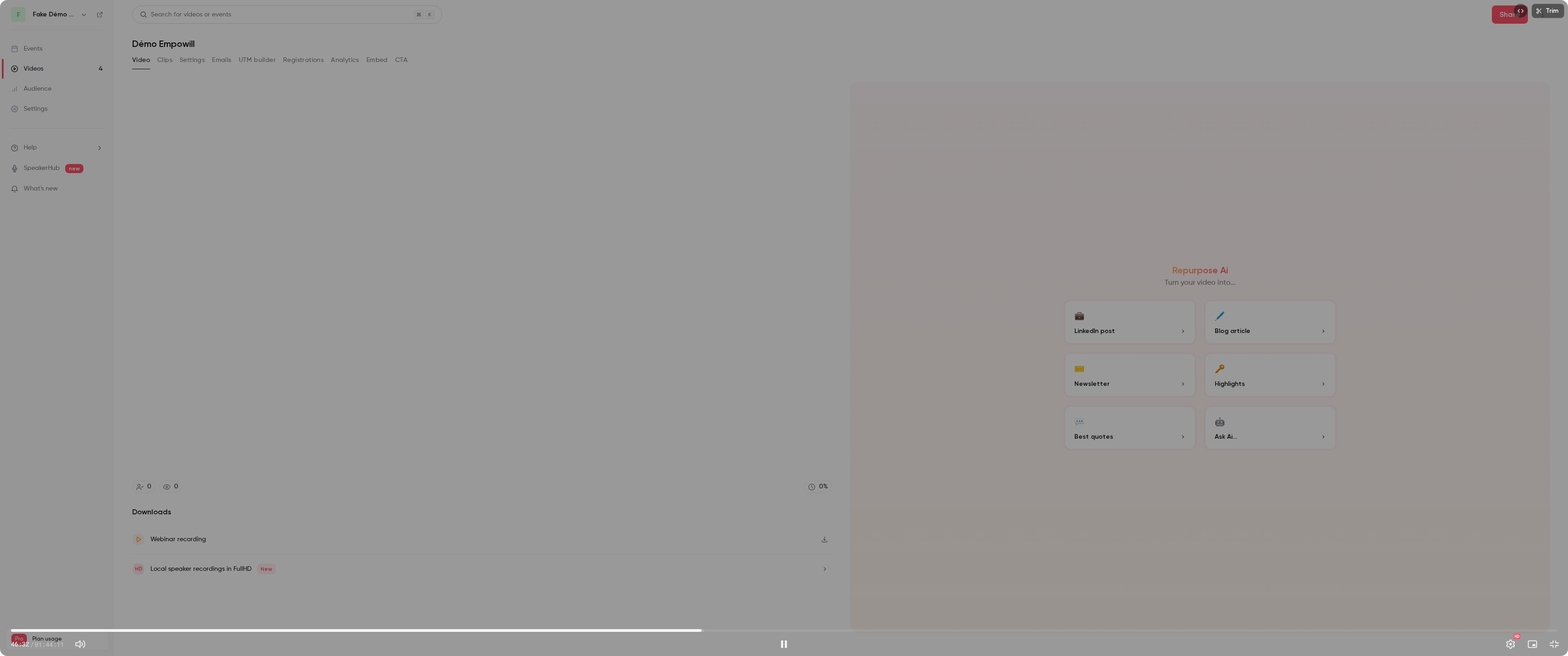click on "46:32" at bounding box center (784, 630) 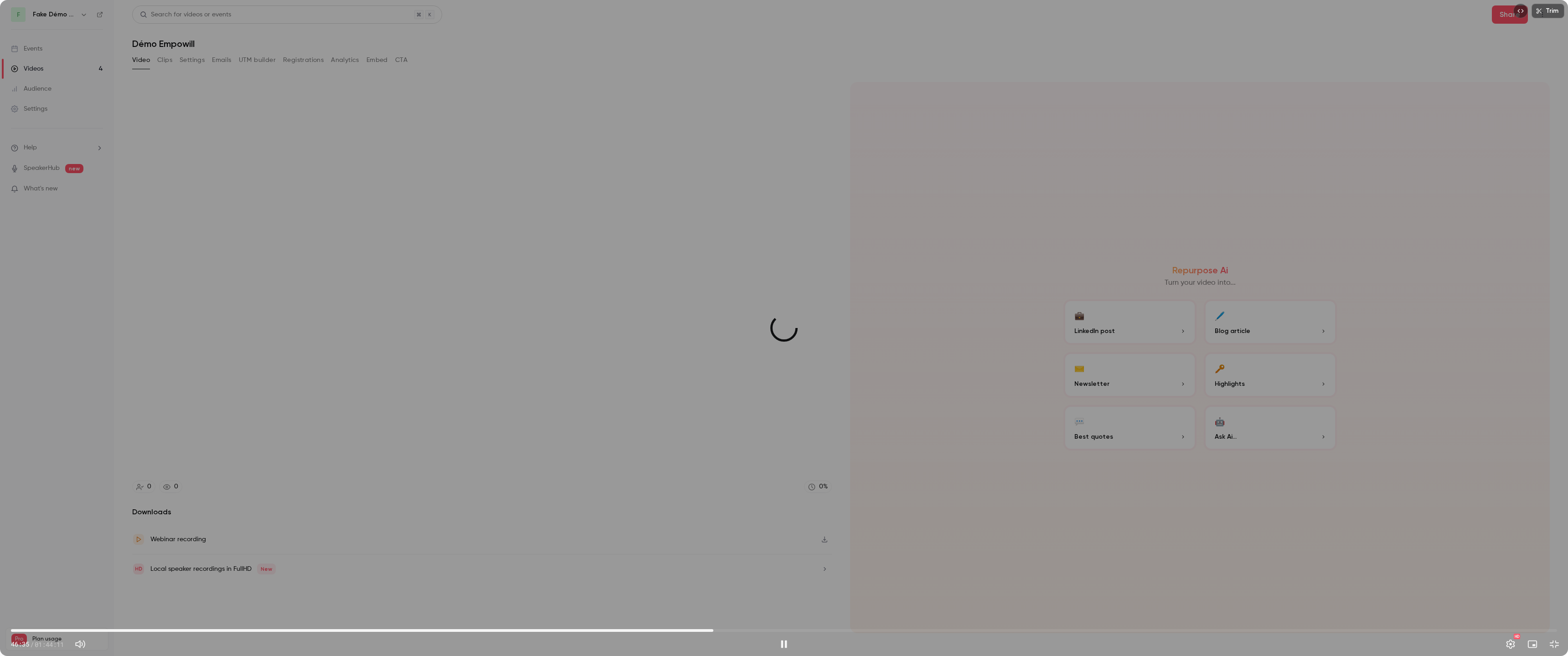 click on "47:20" at bounding box center (784, 630) 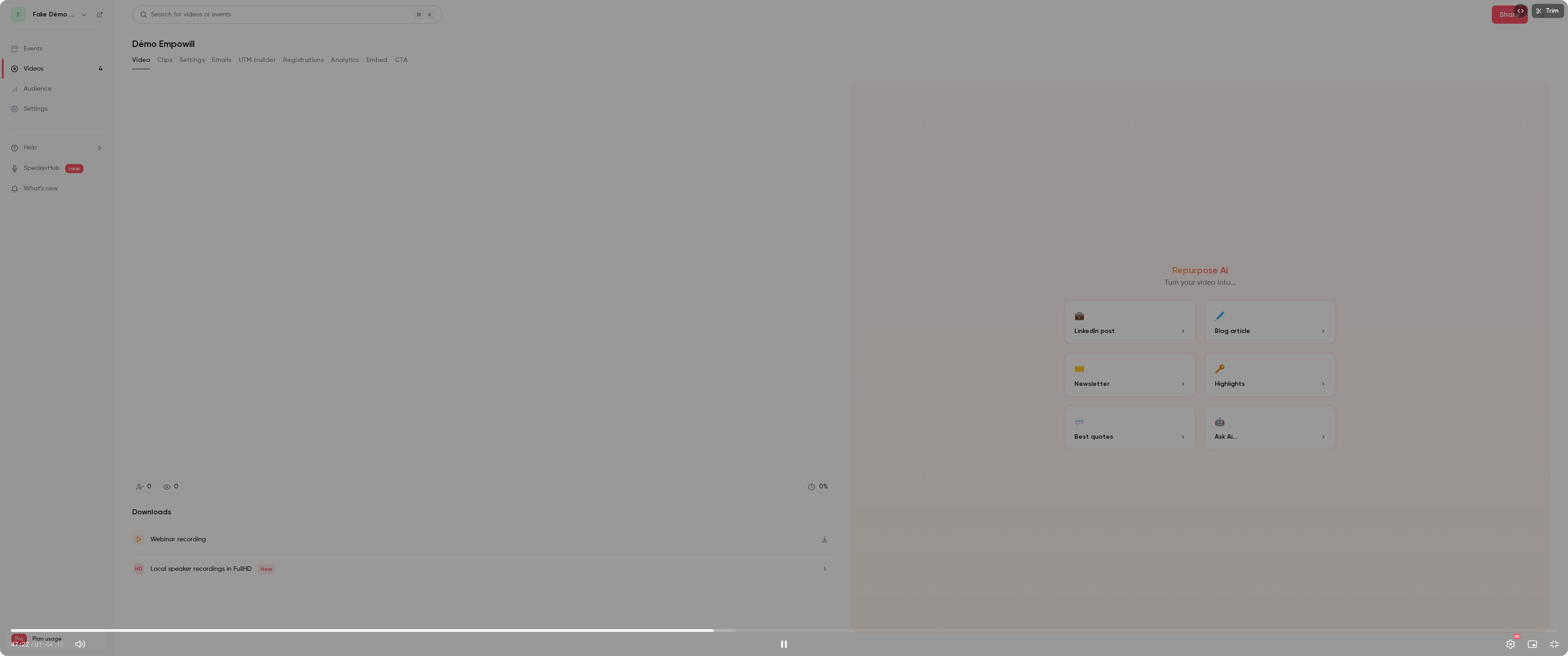 click on "47:22" at bounding box center [714, 630] 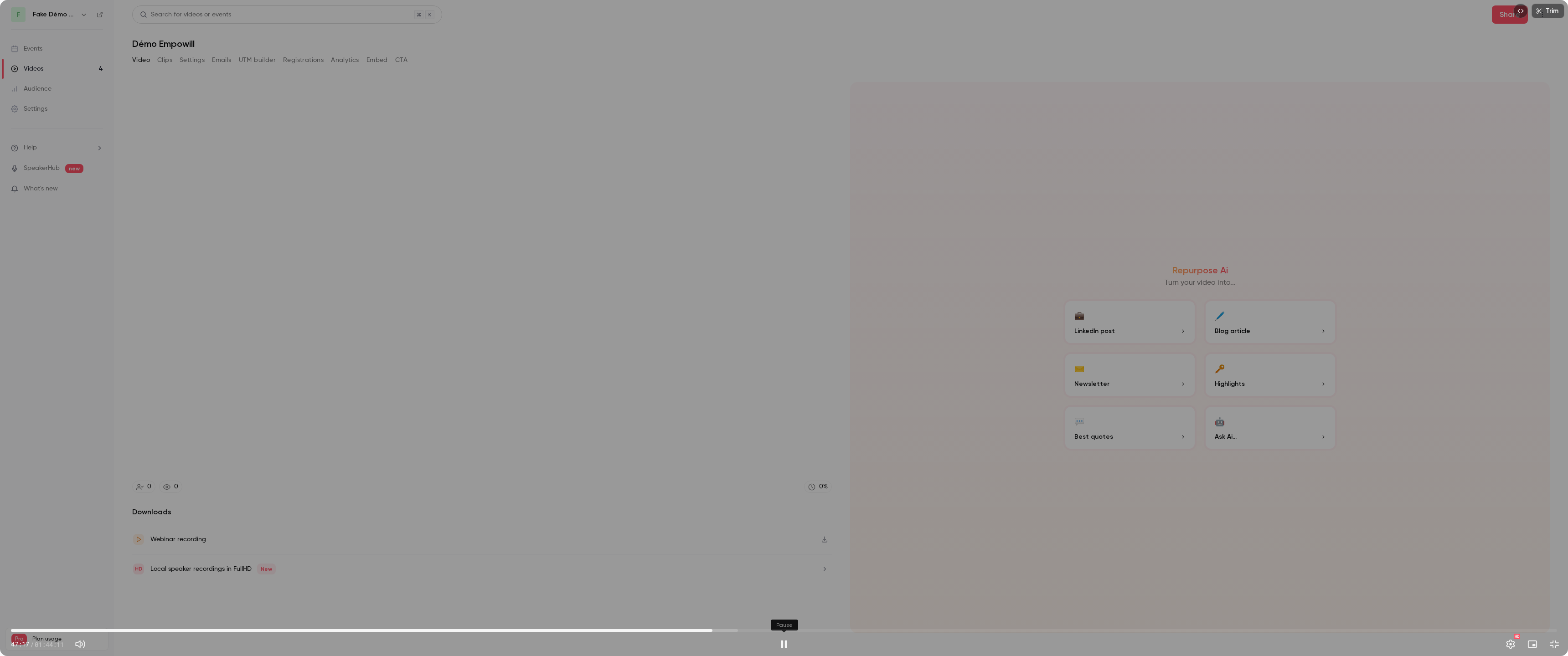 click at bounding box center (784, 644) 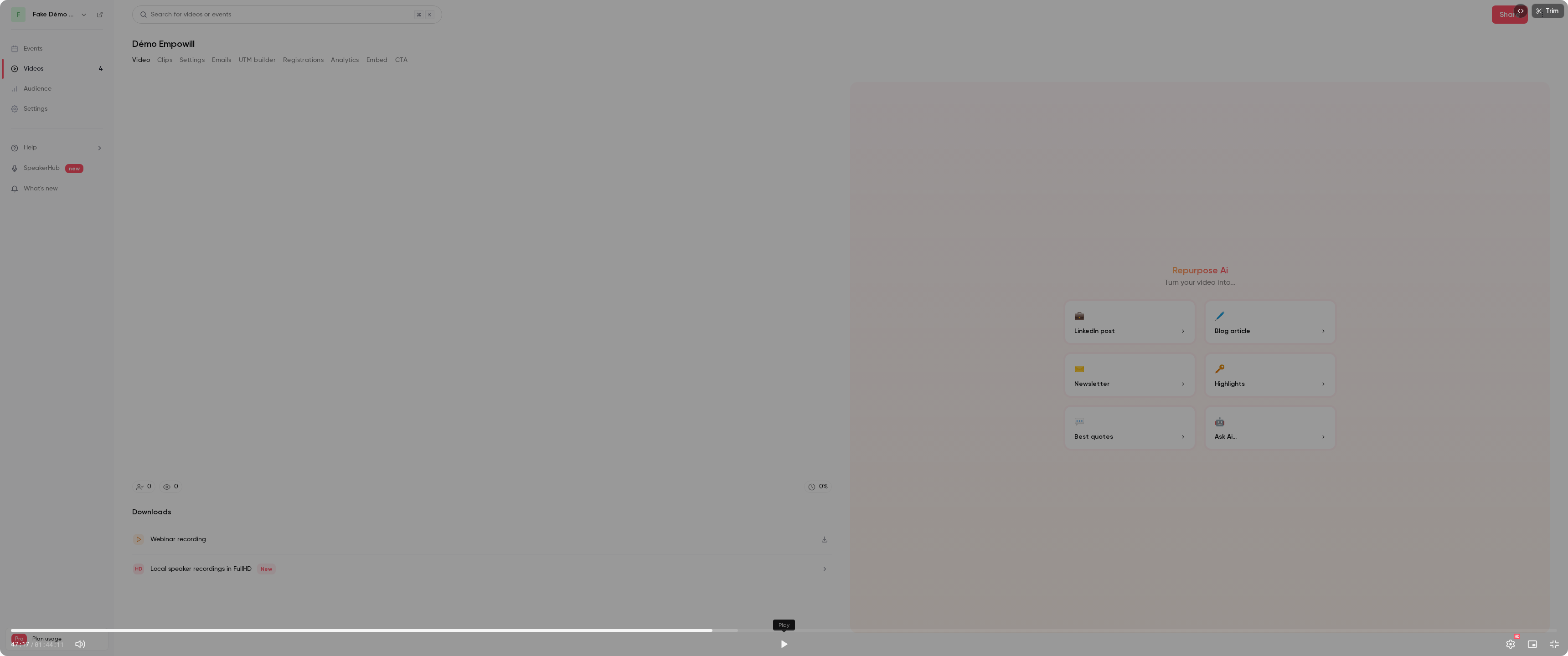 click at bounding box center [784, 644] 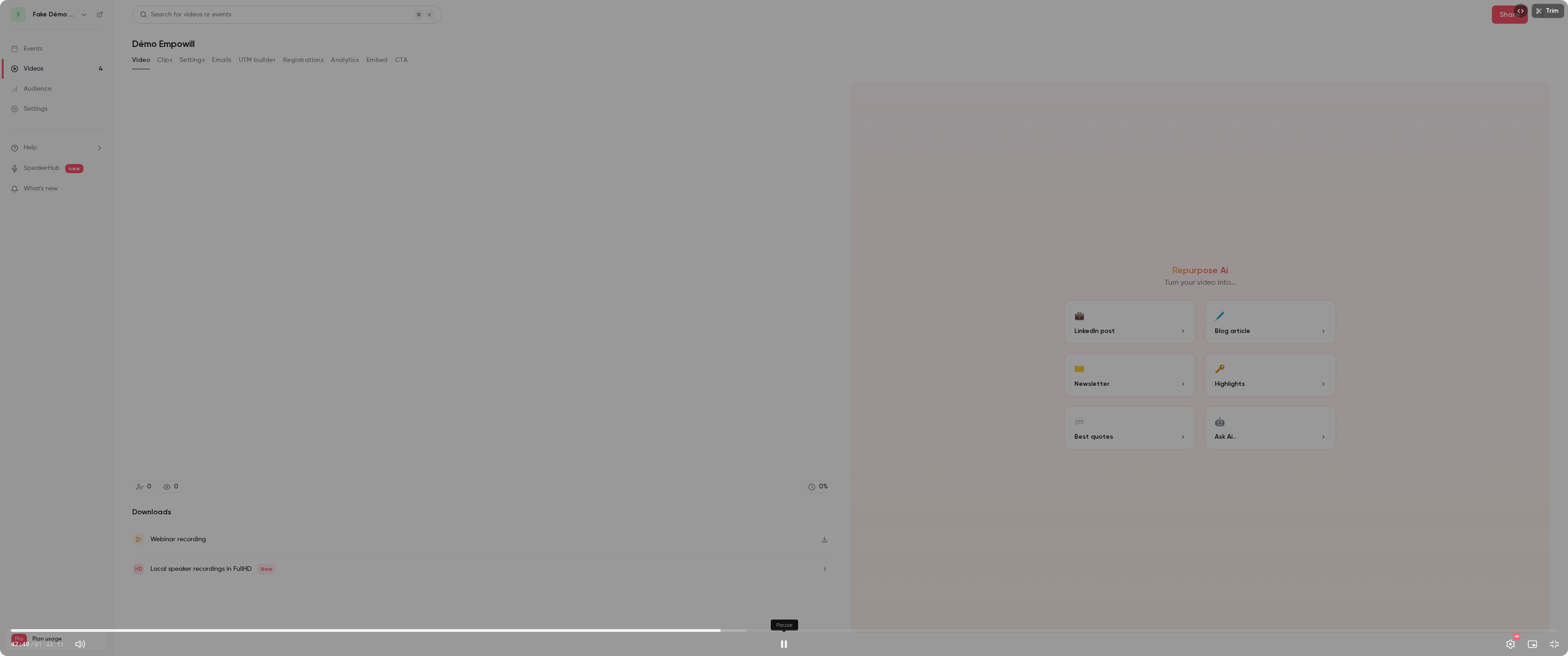click at bounding box center (784, 644) 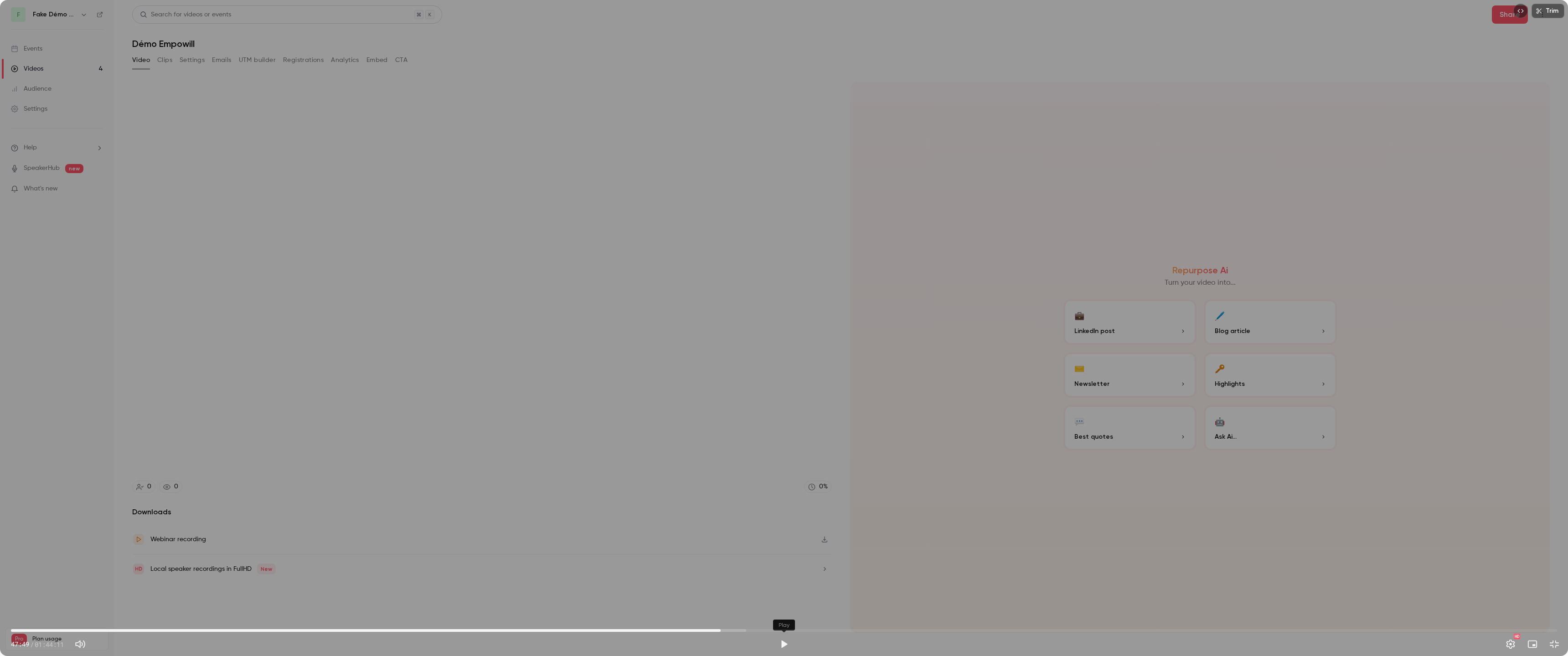 click at bounding box center (784, 644) 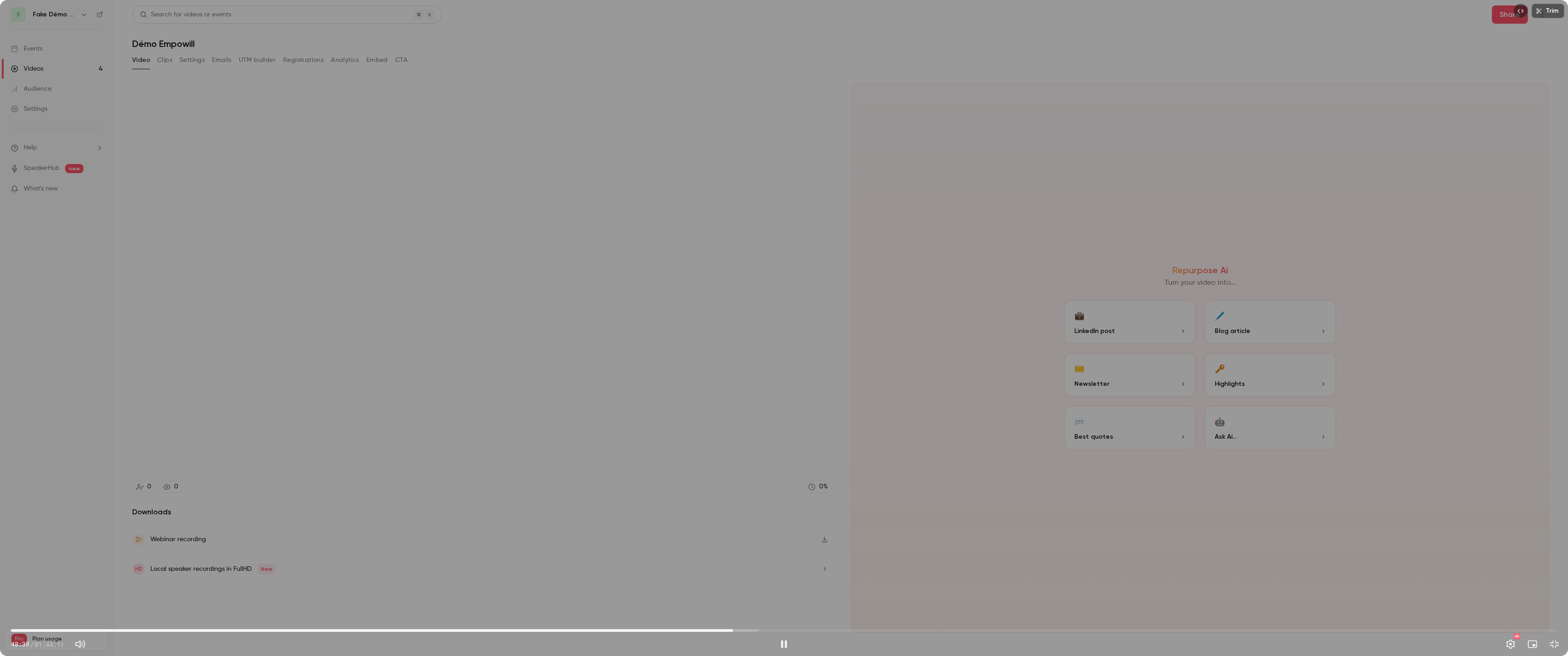 click at bounding box center [784, 644] 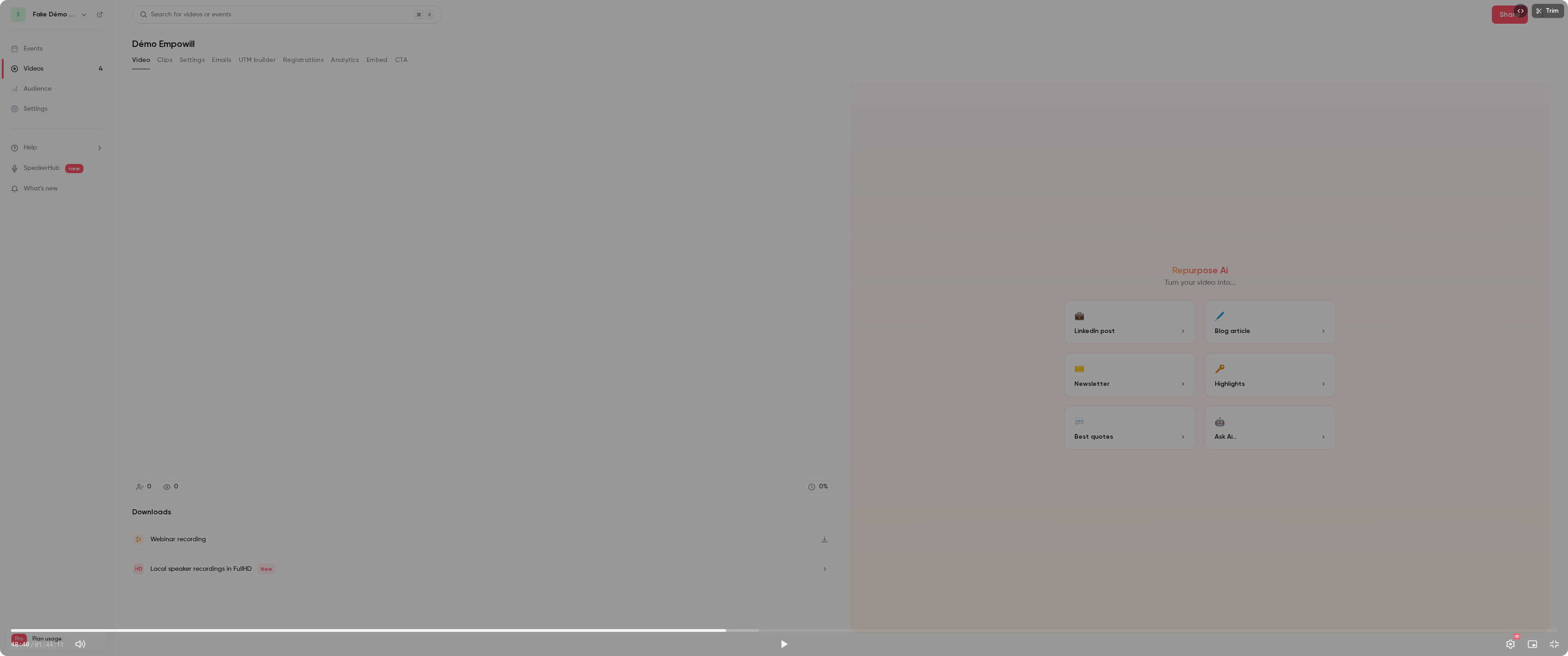 click on "48:11" at bounding box center [784, 630] 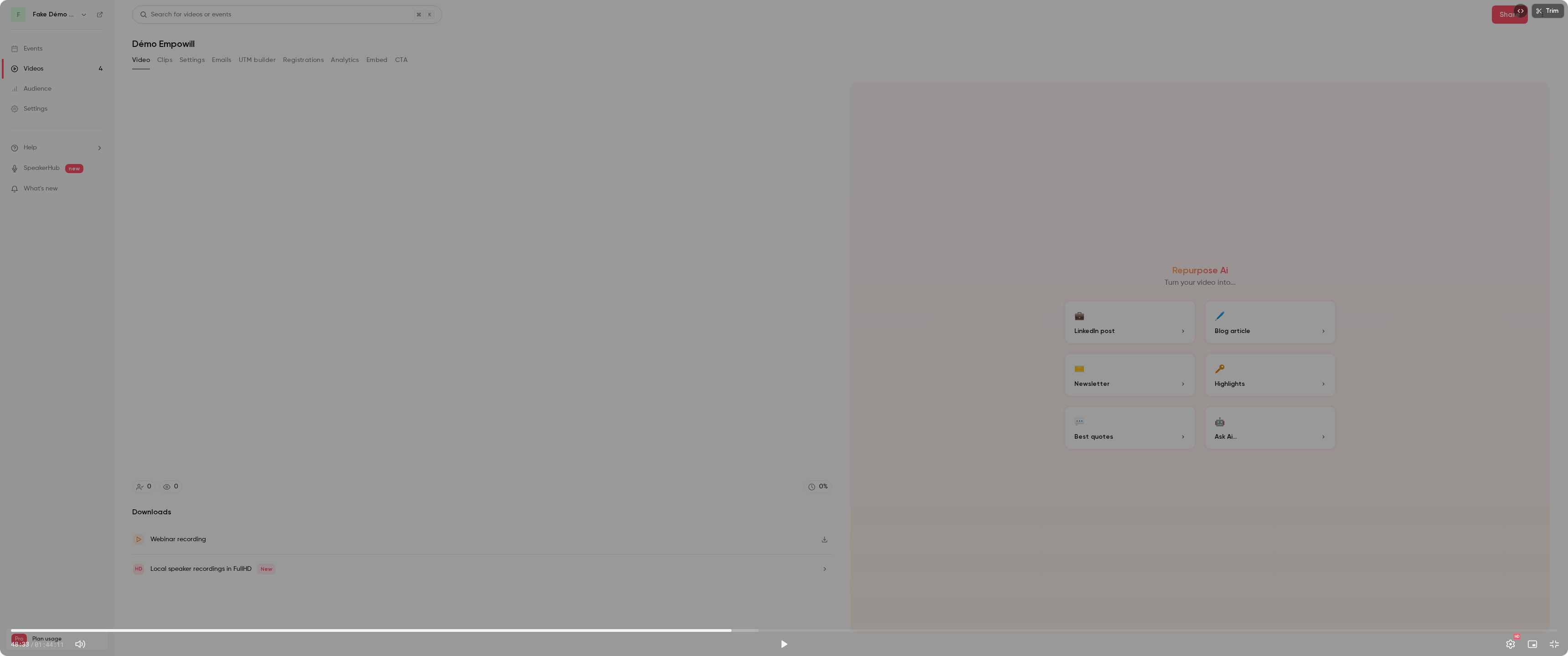 click on "48:33" at bounding box center [784, 630] 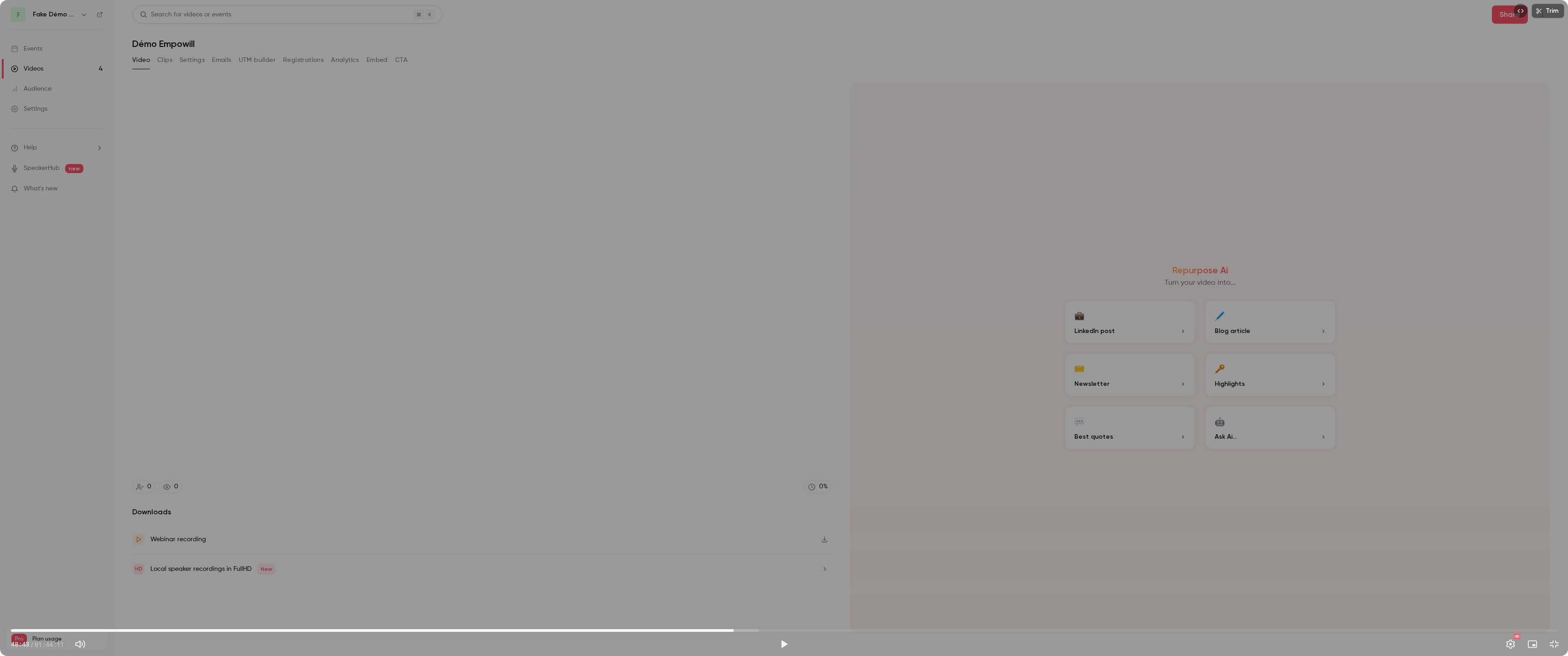 click on "48:43" at bounding box center [734, 630] 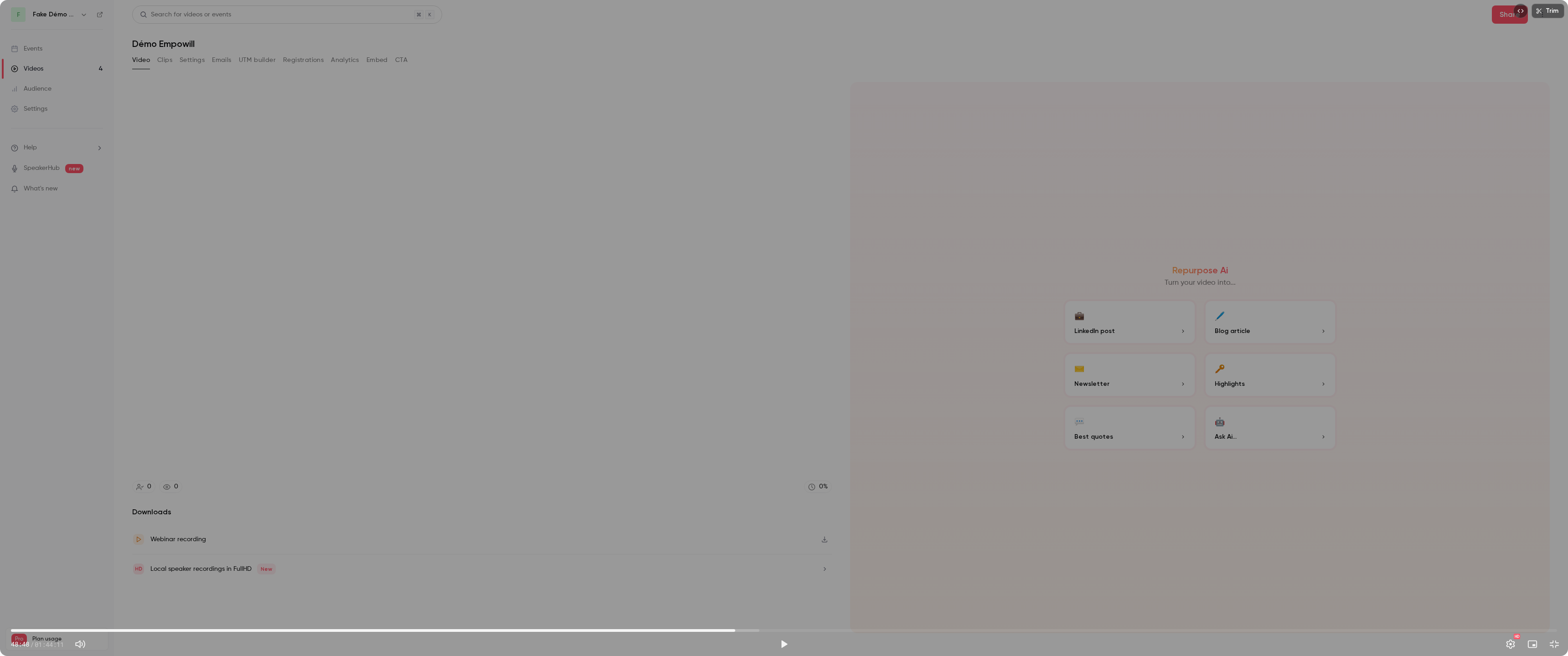 click on "48:48" at bounding box center [735, 630] 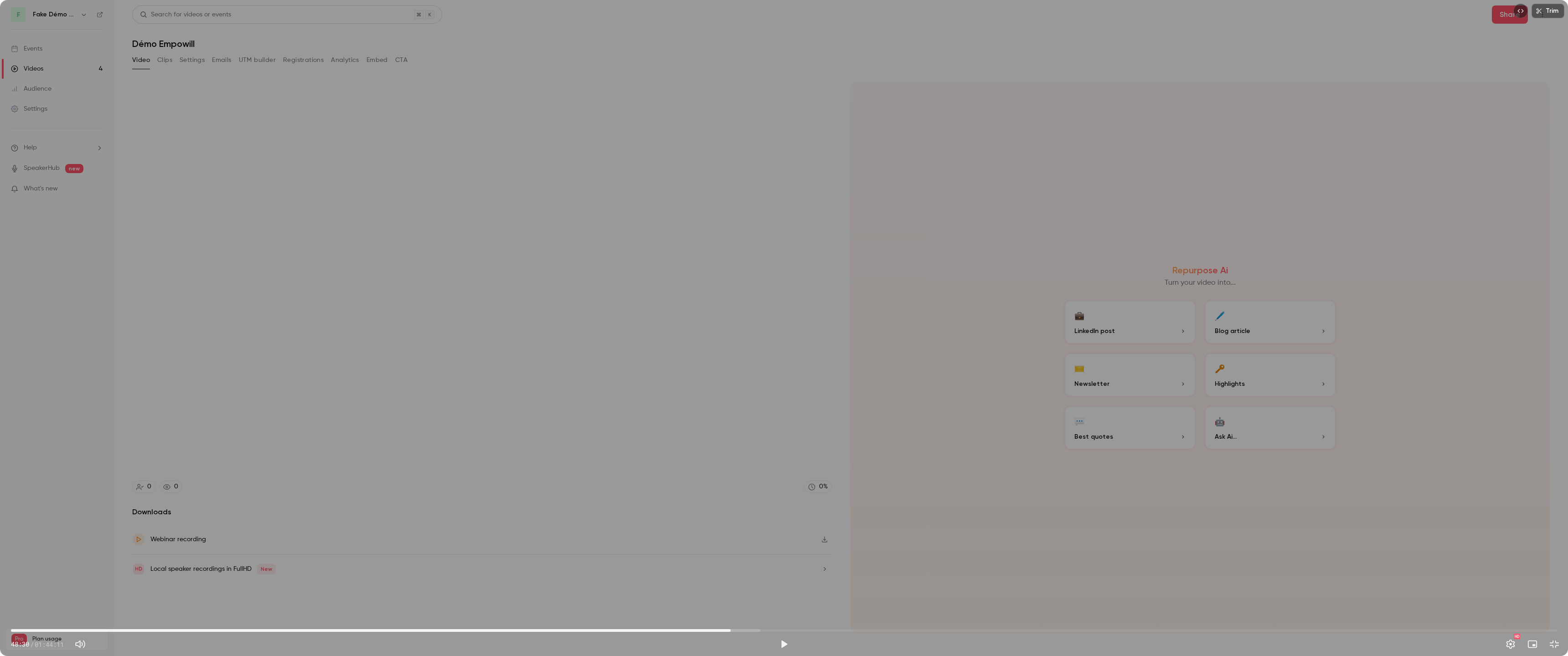 click on "48:30" at bounding box center (731, 630) 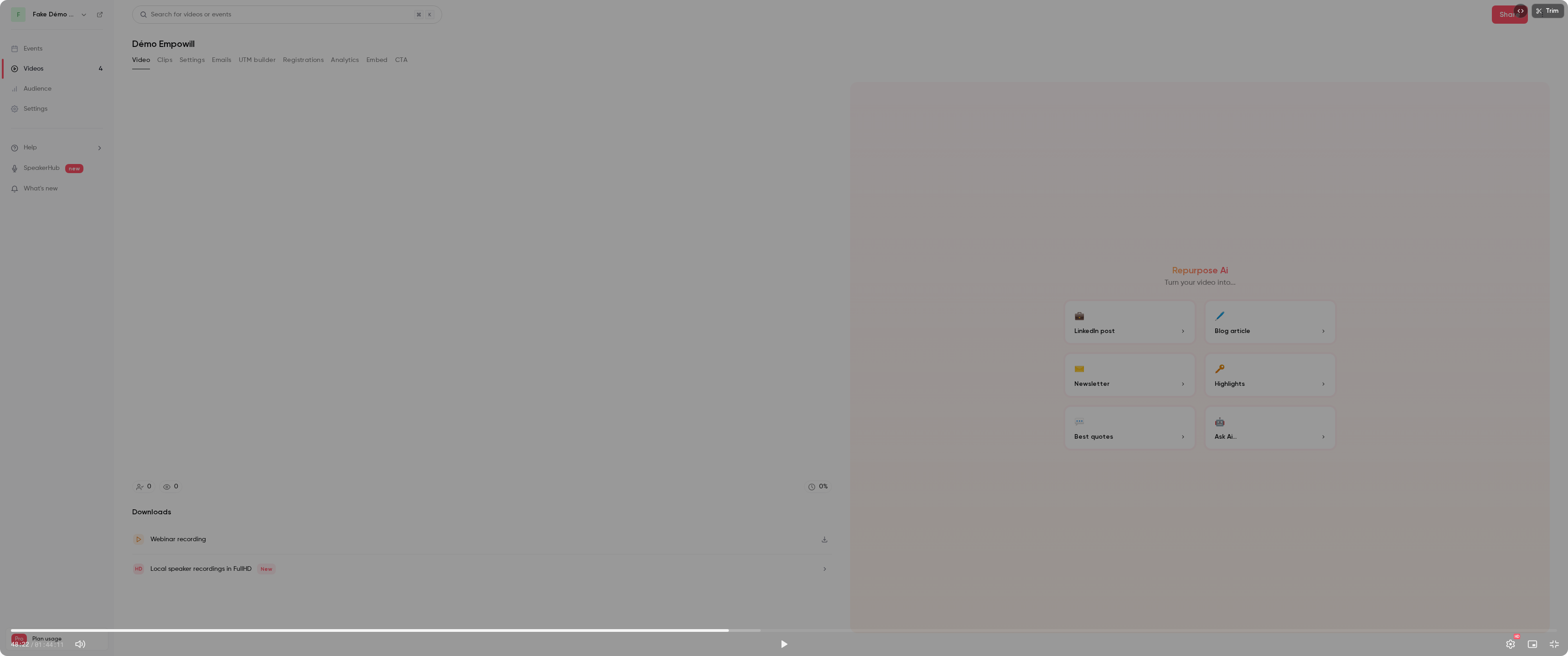 click on "48:22" at bounding box center [729, 630] 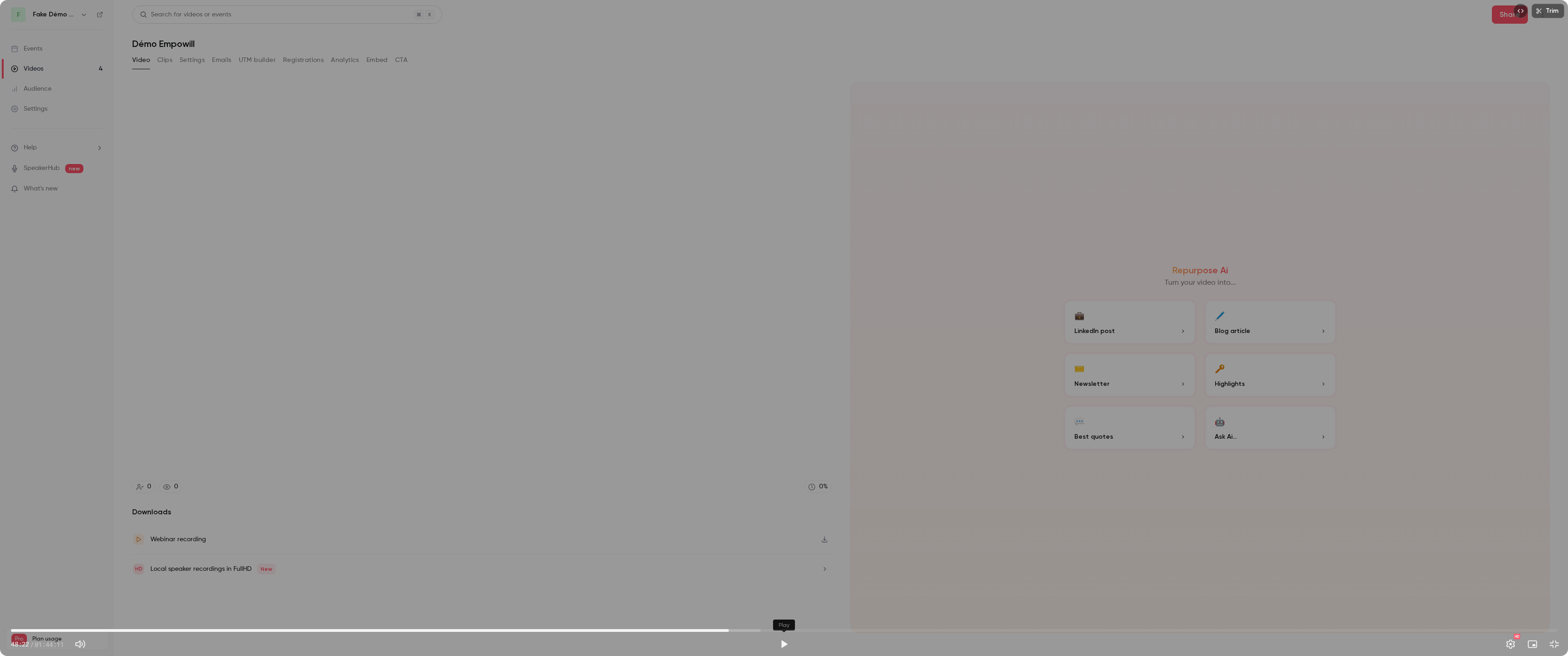 click at bounding box center (784, 644) 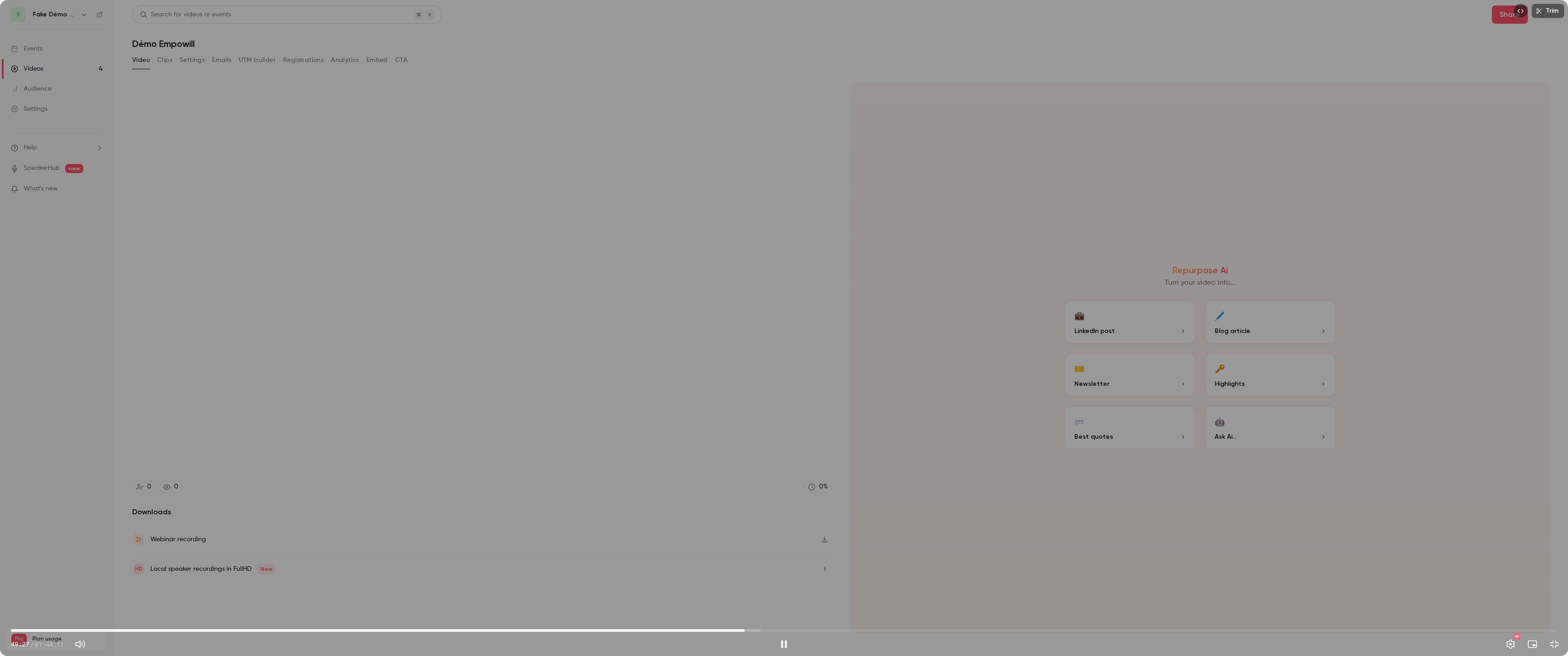 click on "49:27" at bounding box center [784, 630] 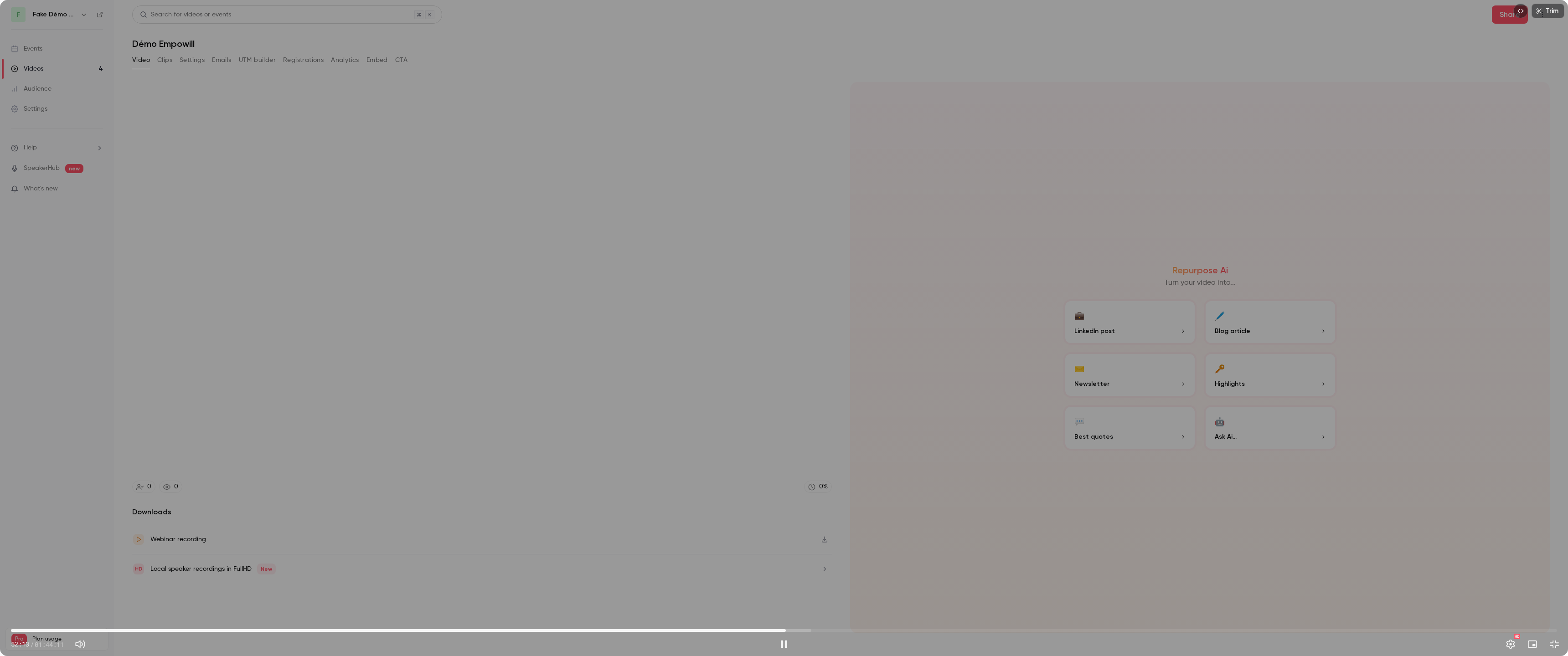 click on "52:13" at bounding box center [784, 630] 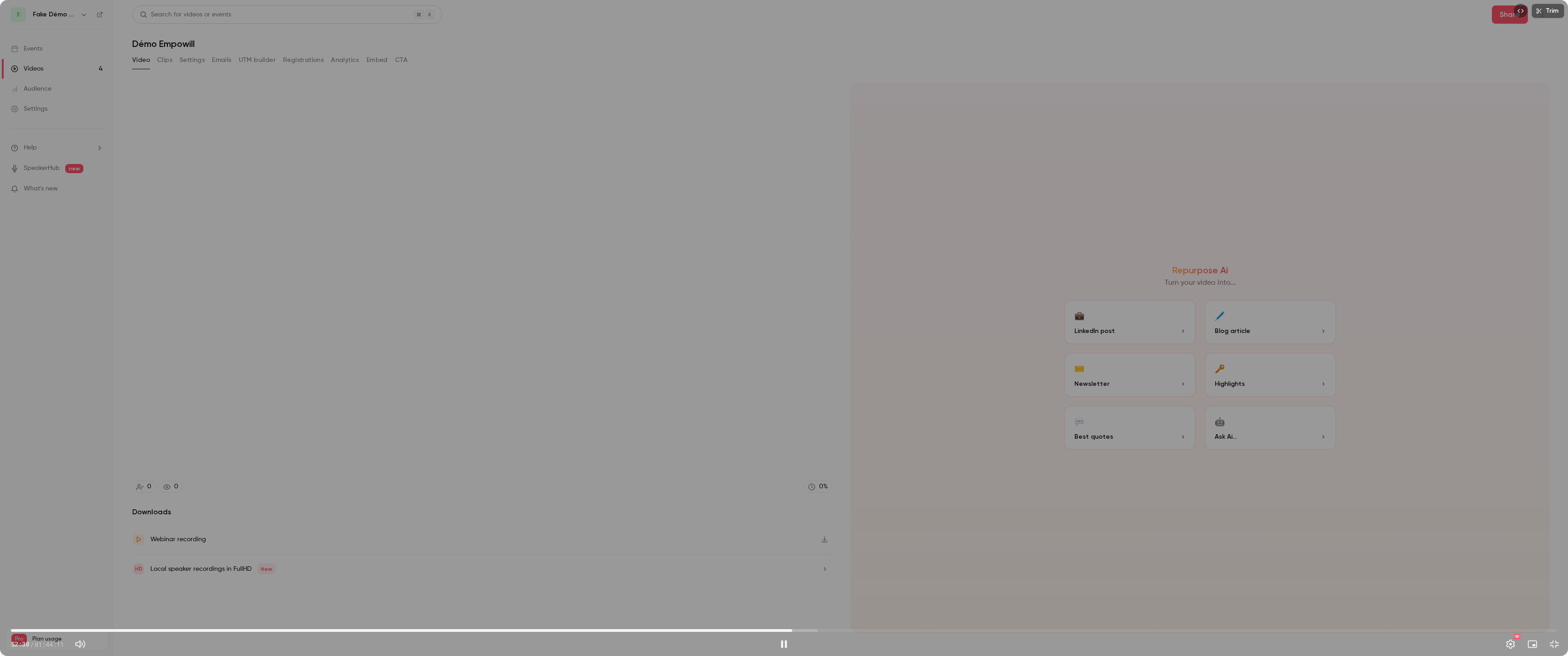 click on "52:38" at bounding box center [784, 630] 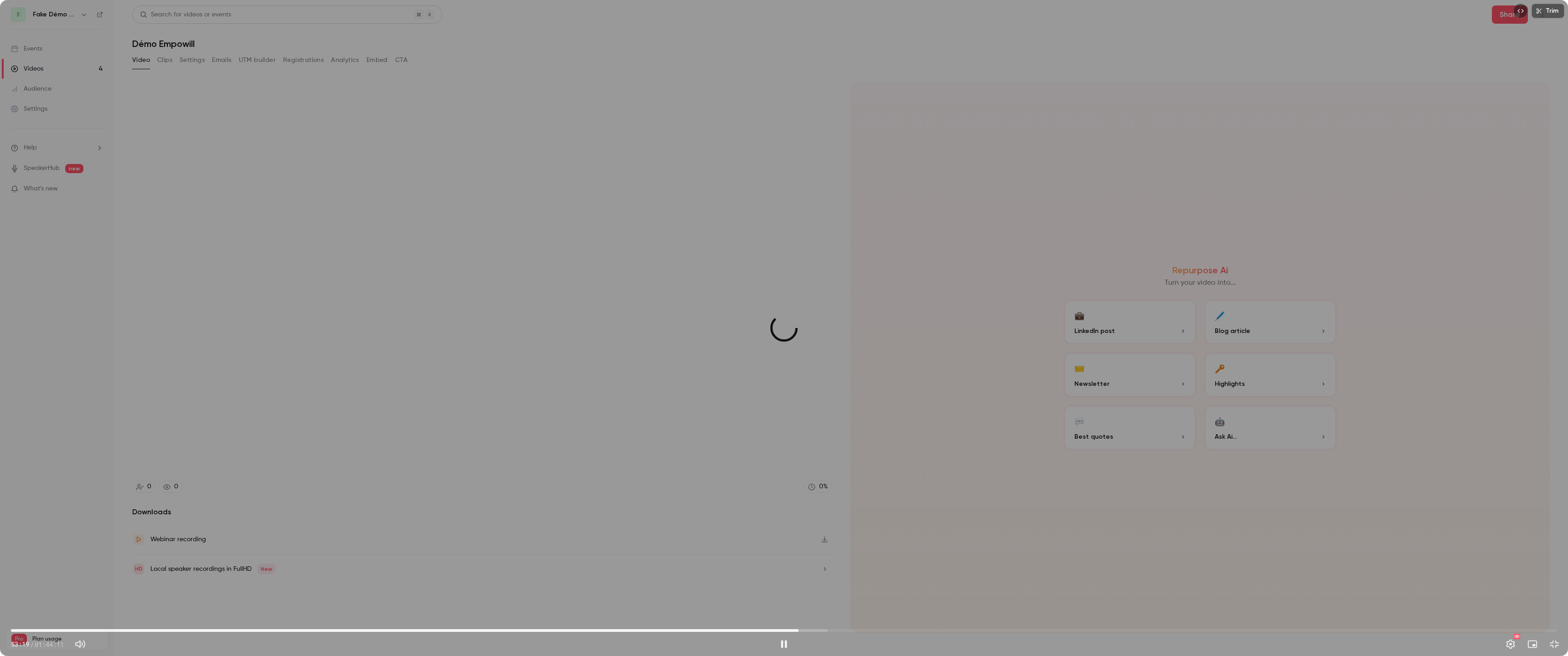 click on "53:04" at bounding box center [799, 630] 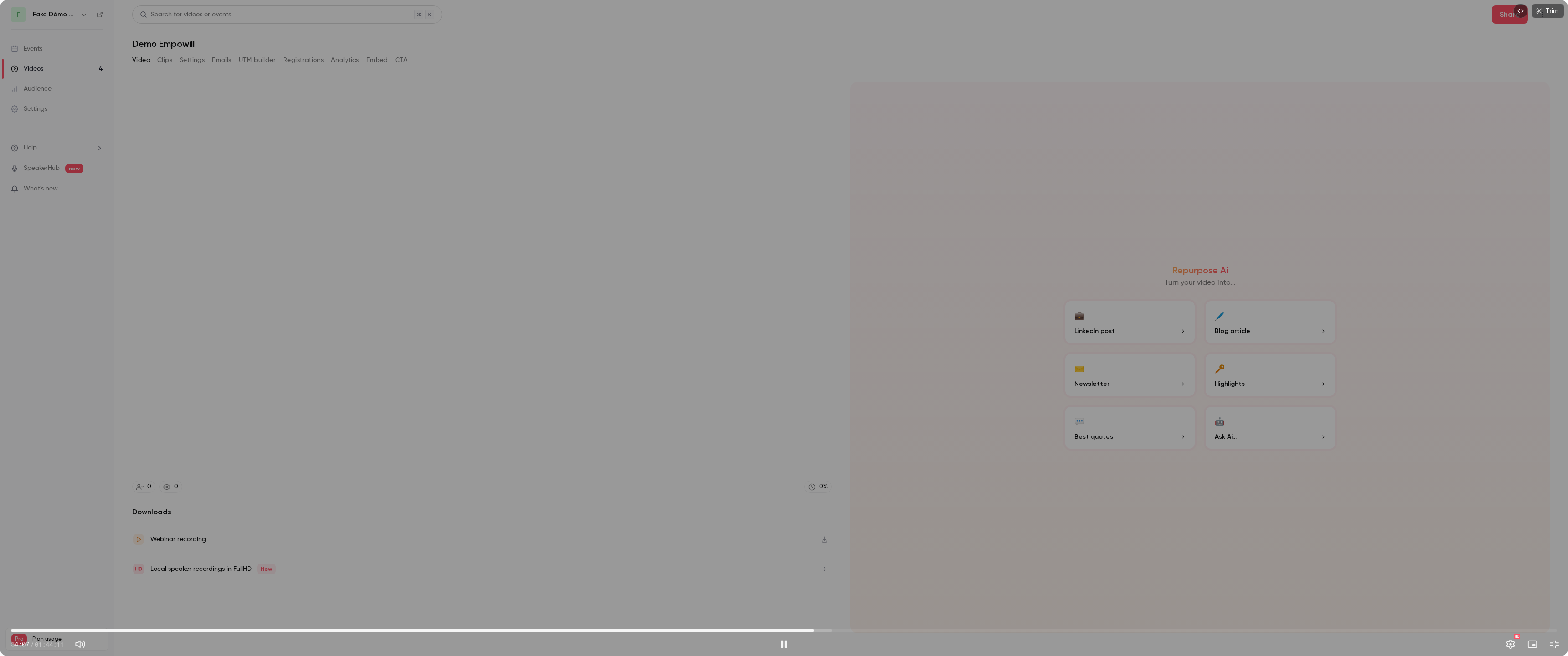 click on "54:07" at bounding box center (784, 630) 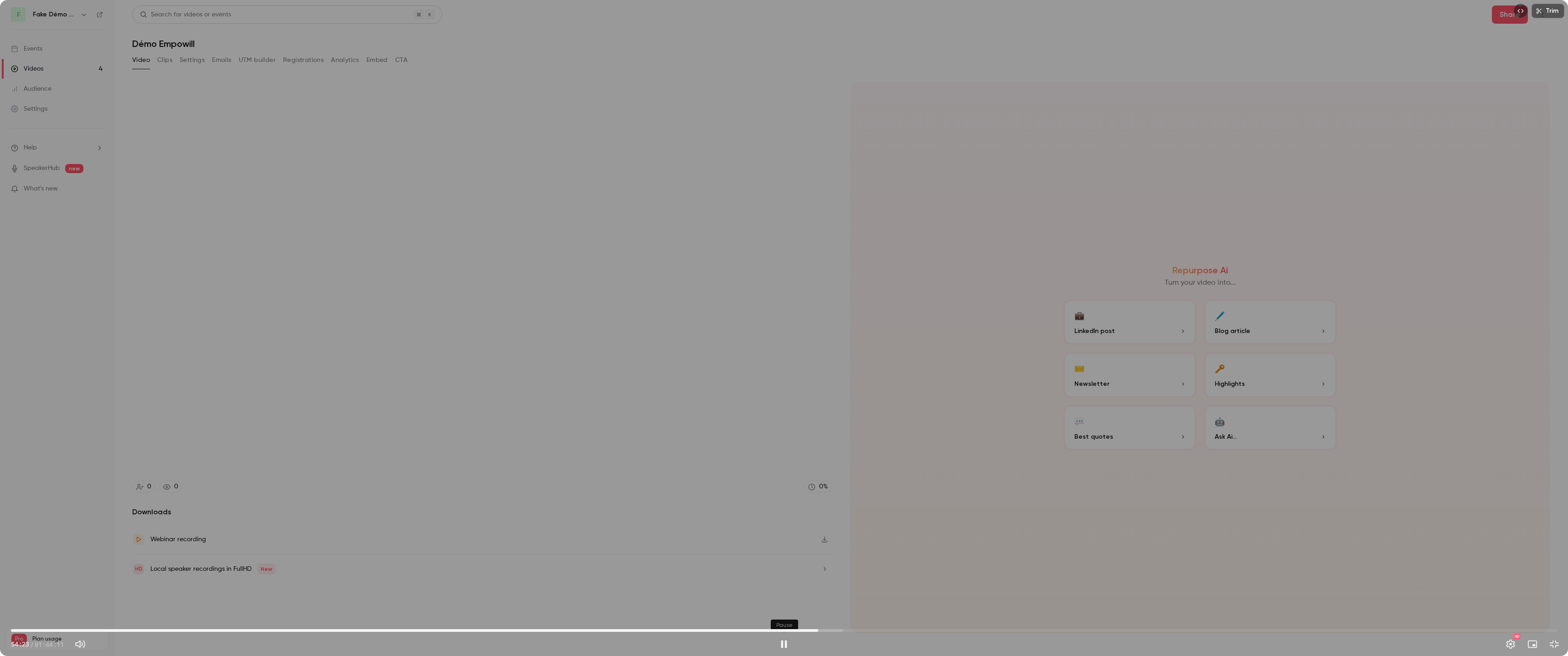 click at bounding box center [784, 644] 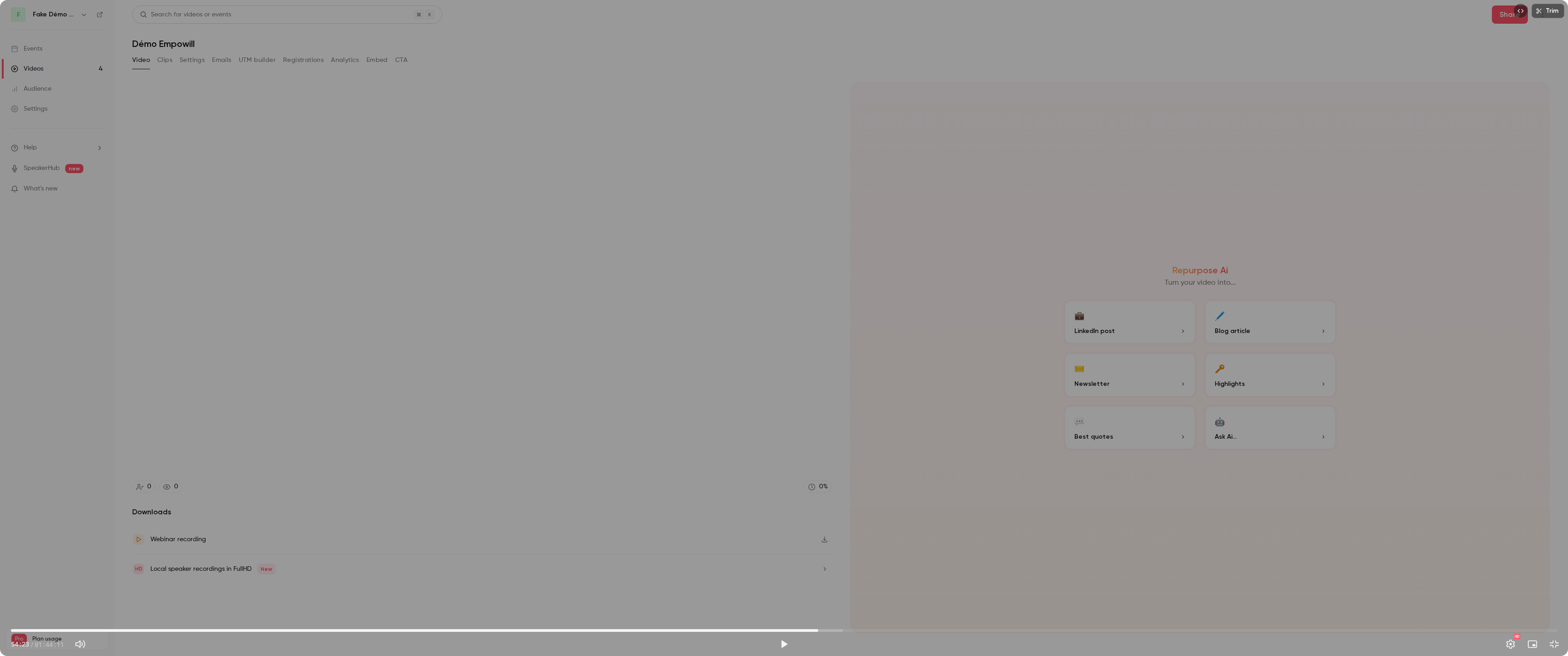 click on "54:23" at bounding box center (784, 630) 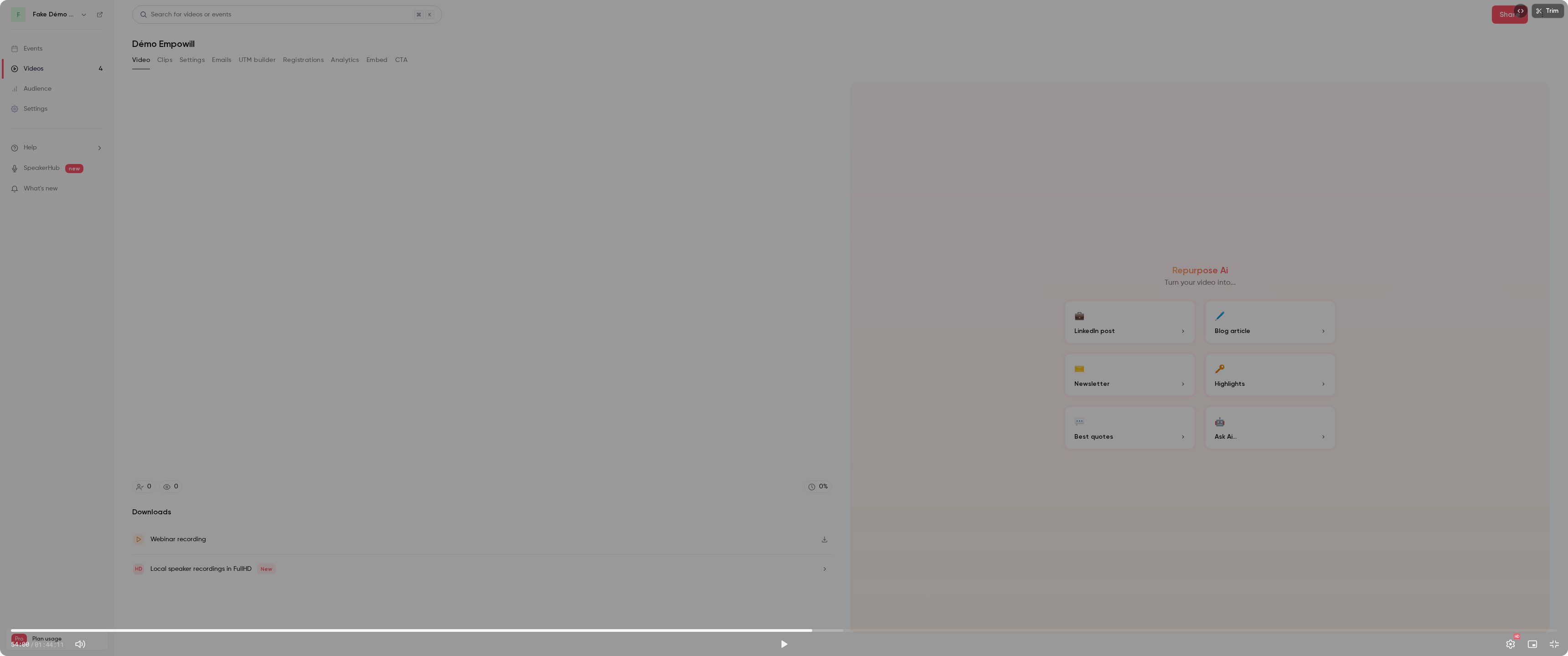 click on "54:00" at bounding box center (784, 630) 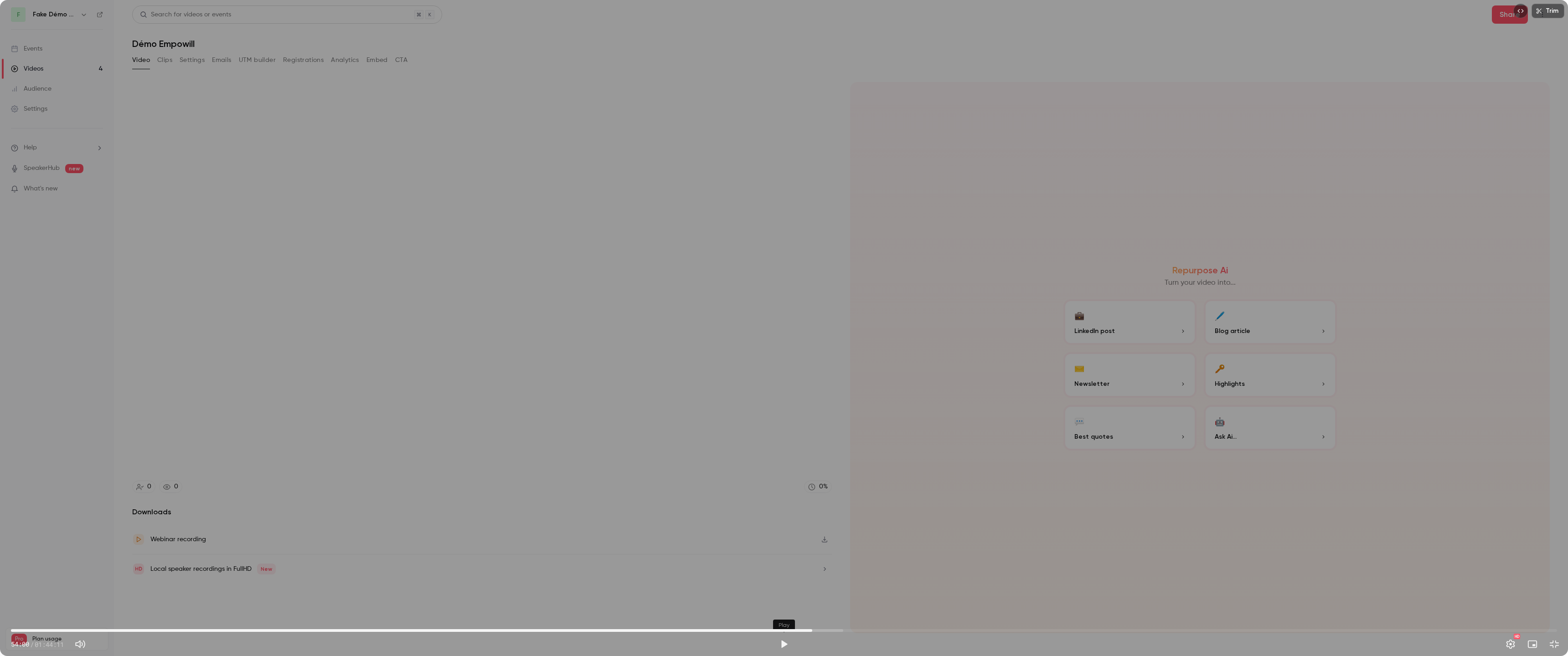 click at bounding box center [784, 644] 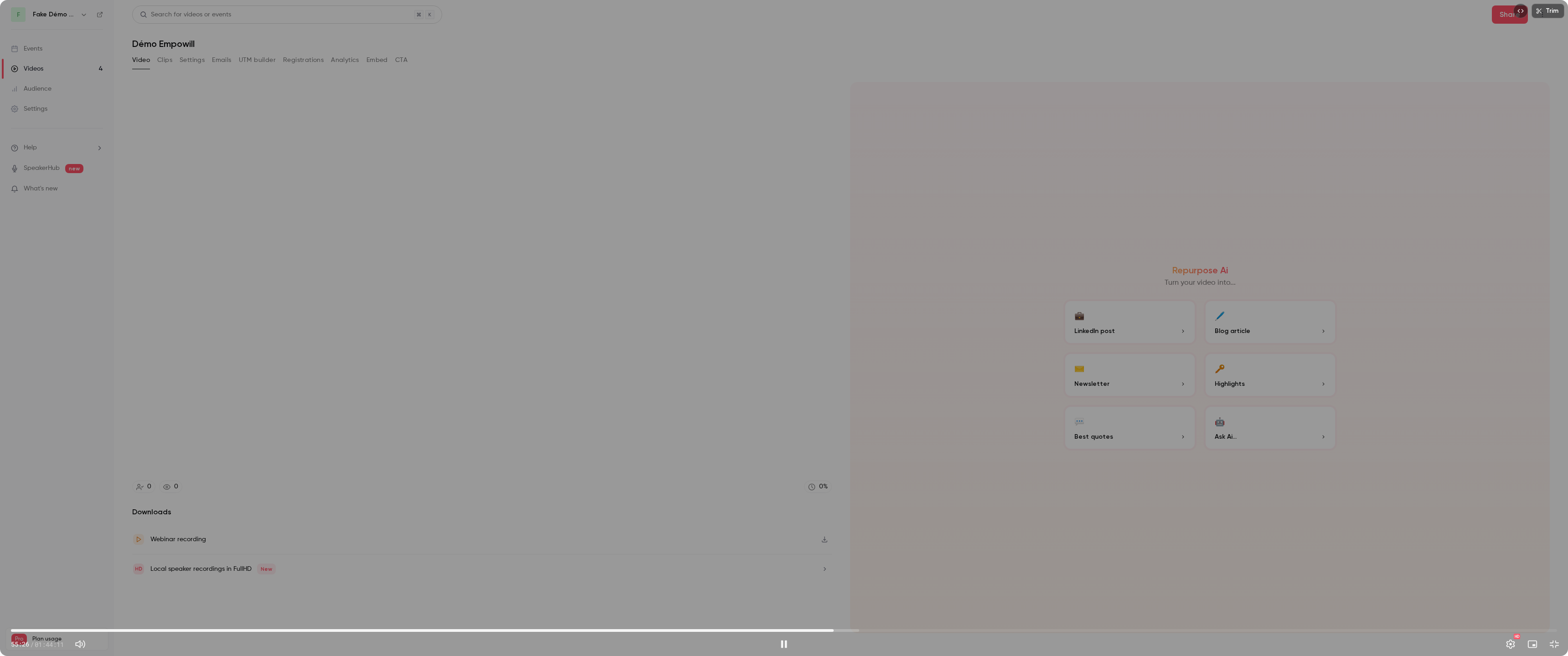 click at bounding box center [784, 644] 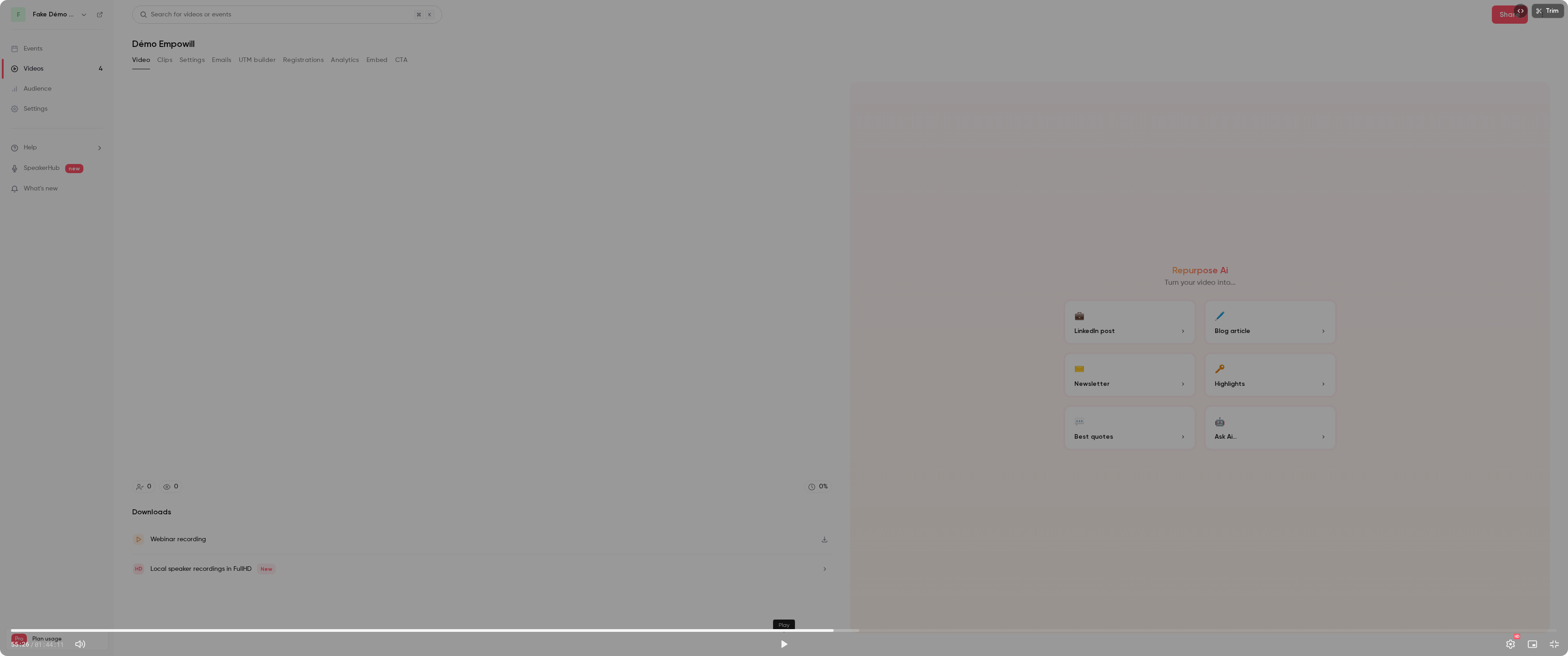 click at bounding box center (784, 644) 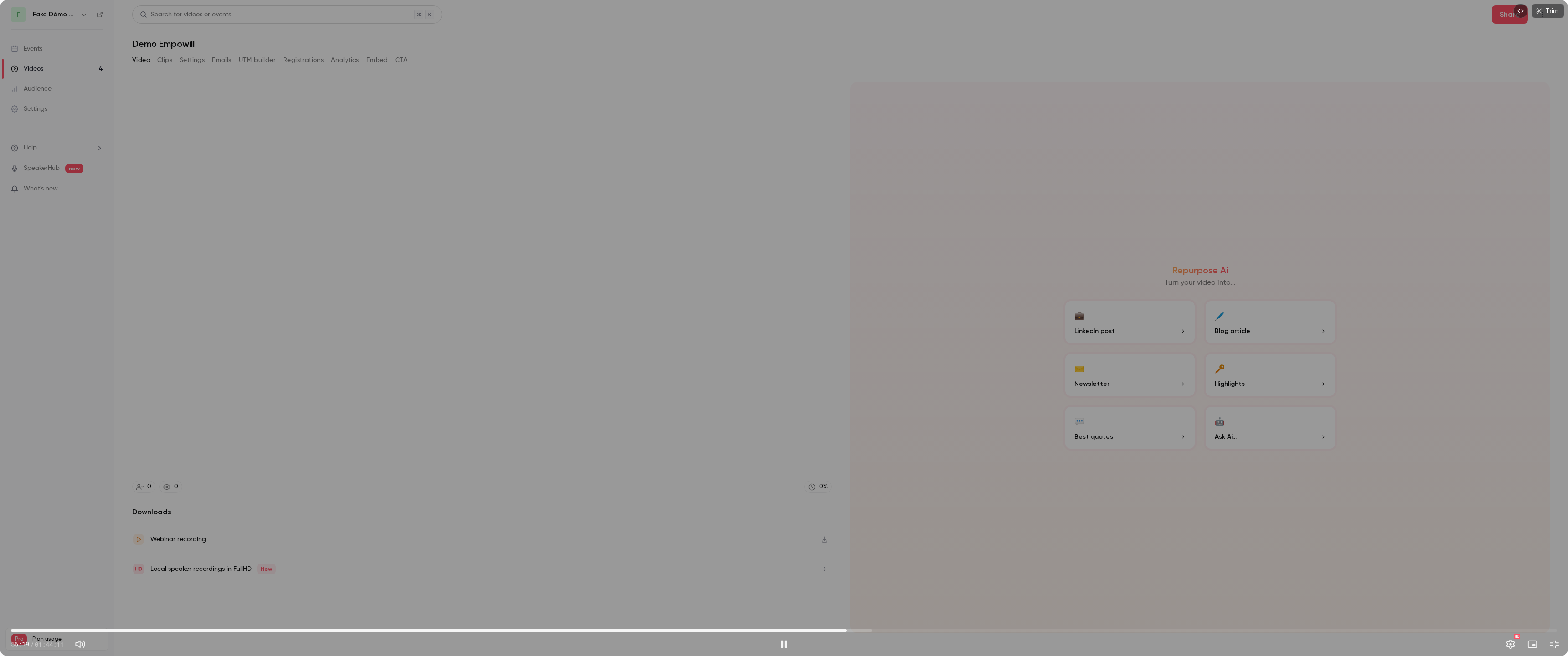 click at bounding box center [784, 644] 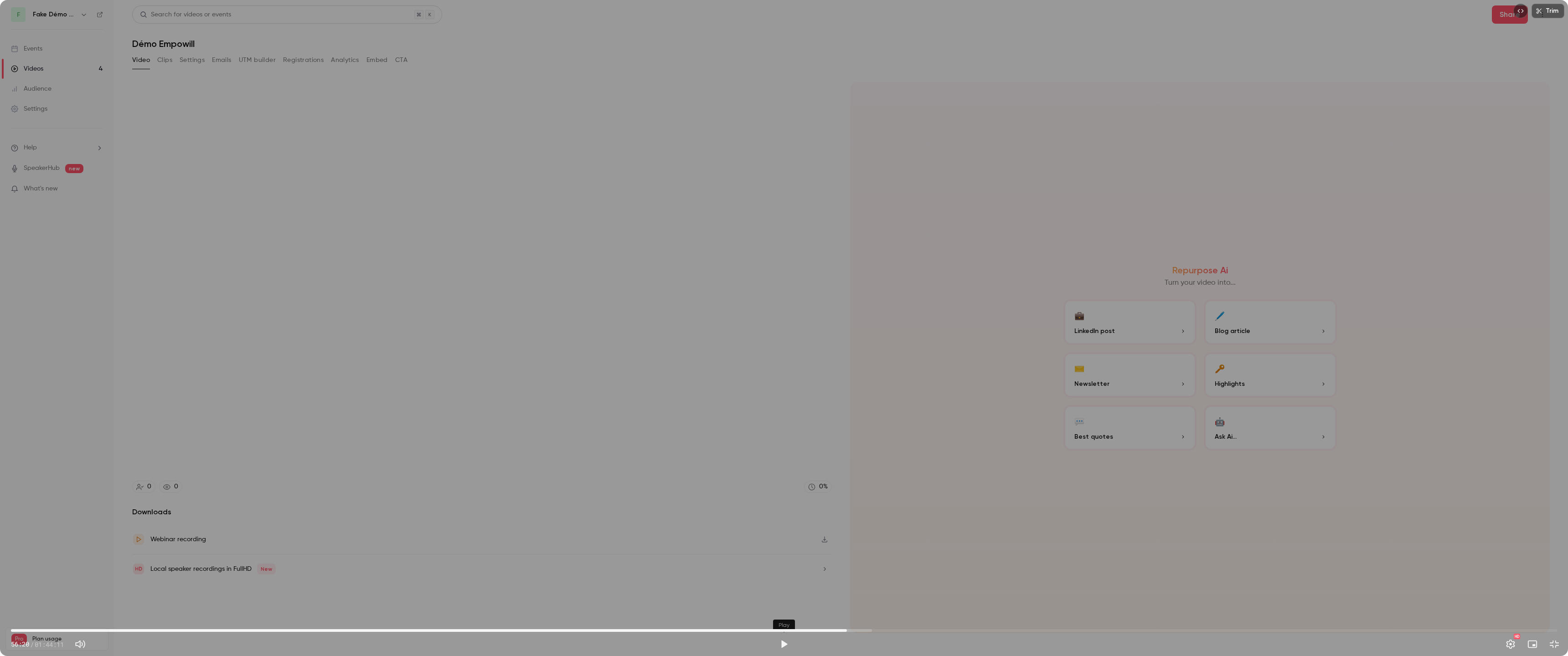 click at bounding box center (784, 644) 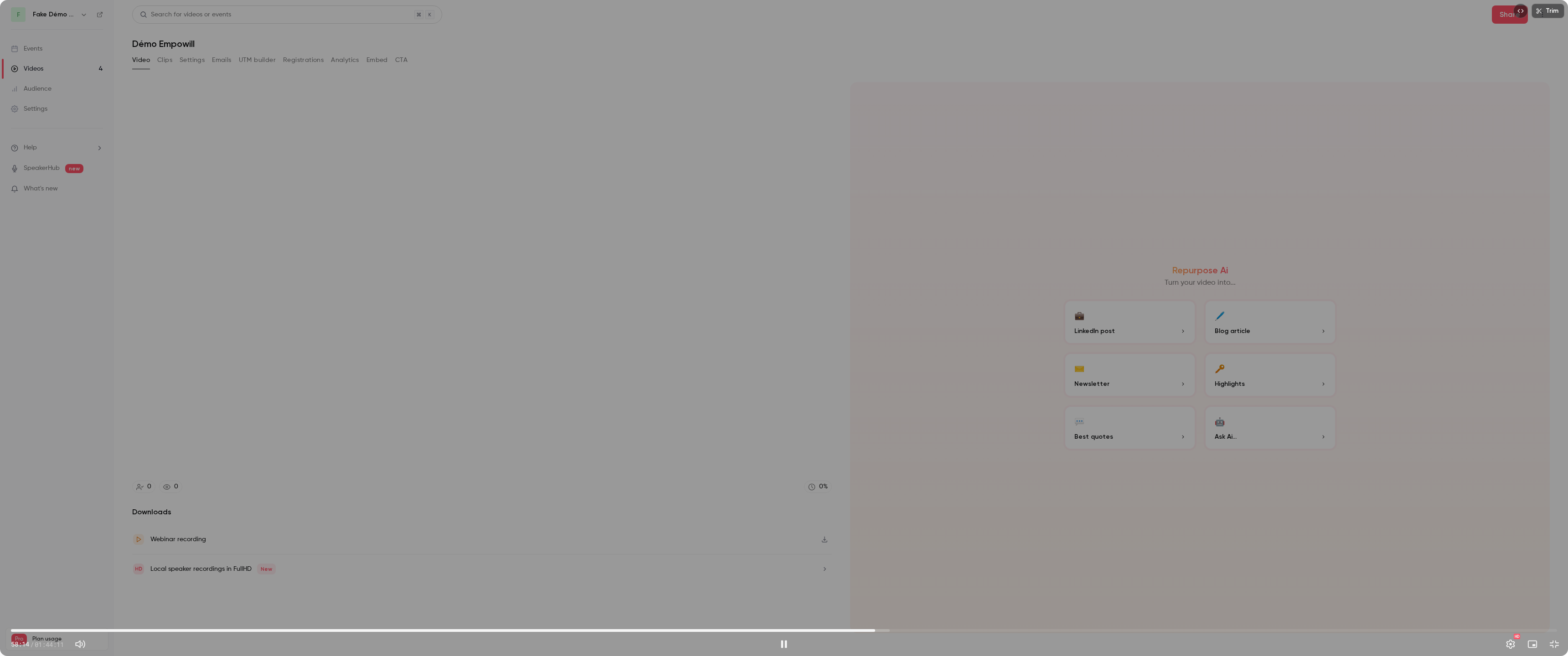 click on "58:14" at bounding box center [784, 630] 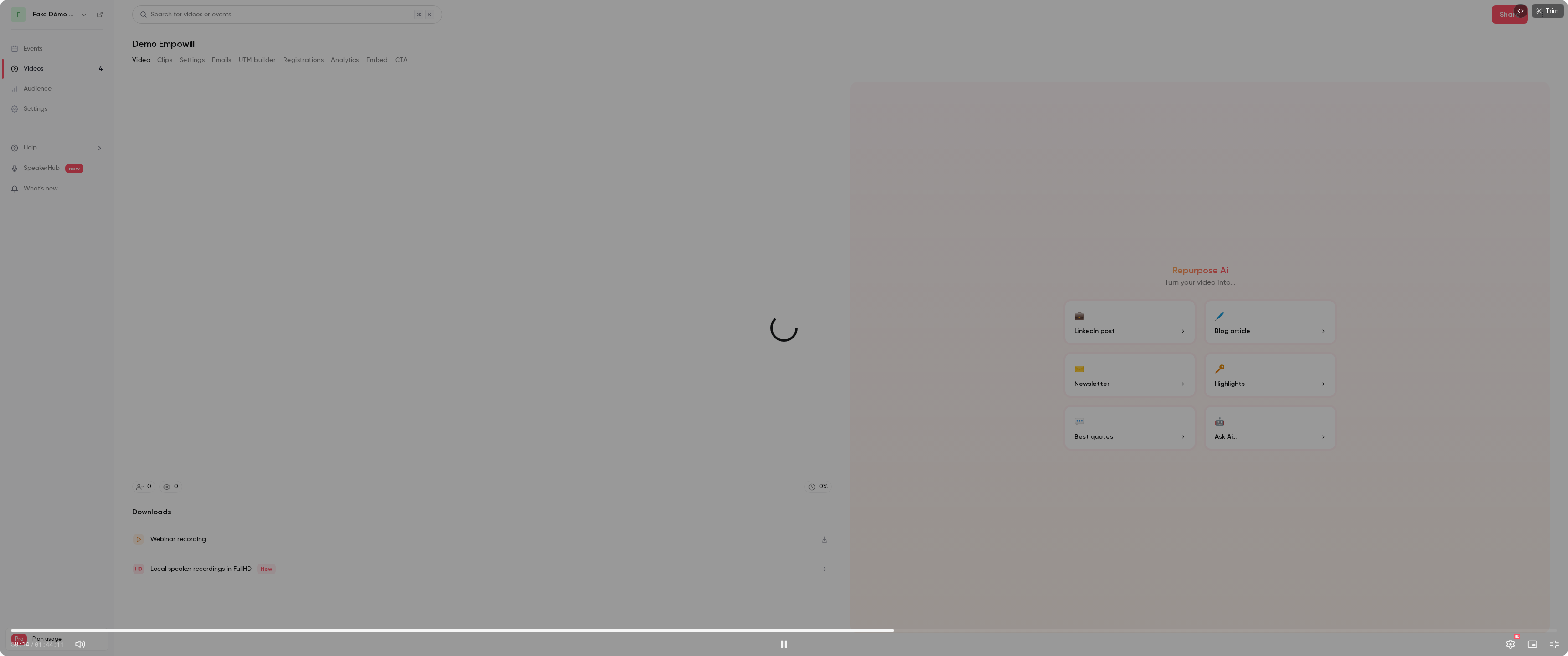 click on "59:31" at bounding box center (784, 630) 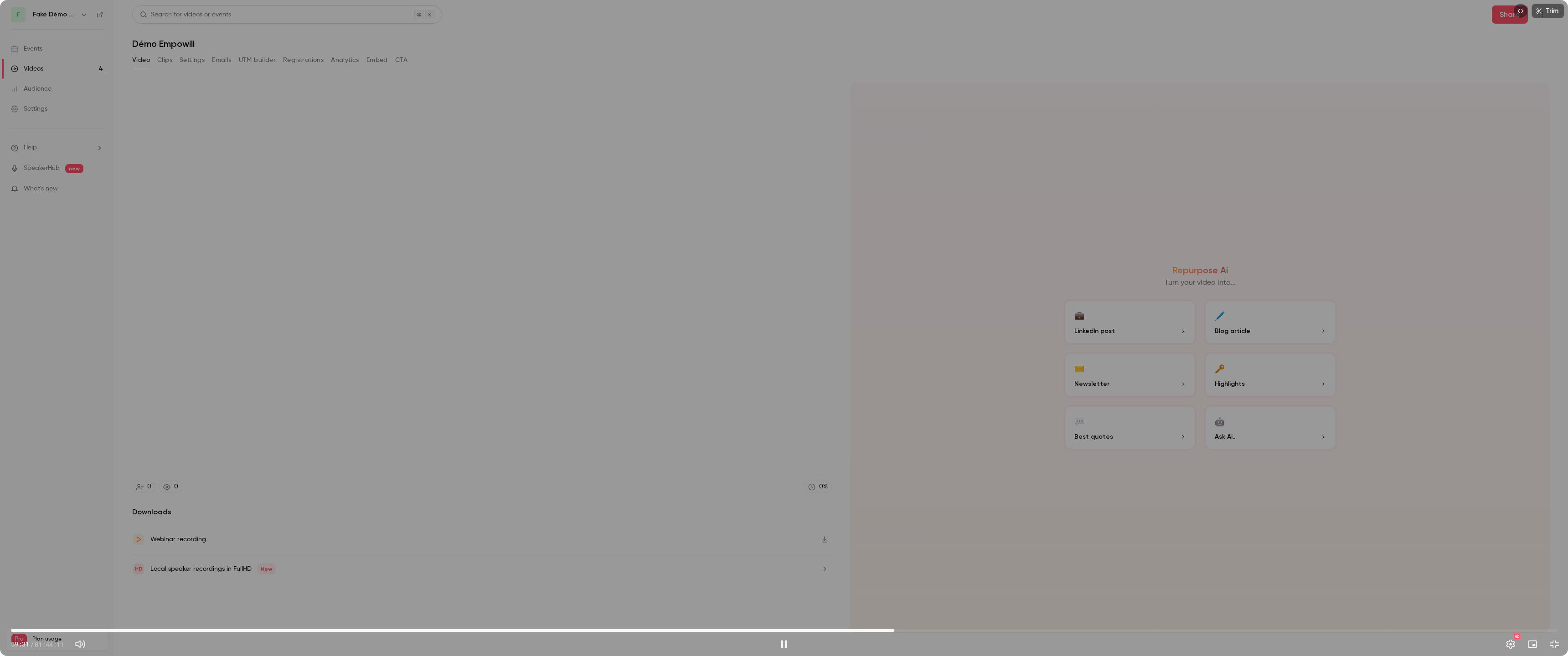 click on "59:31" at bounding box center (784, 630) 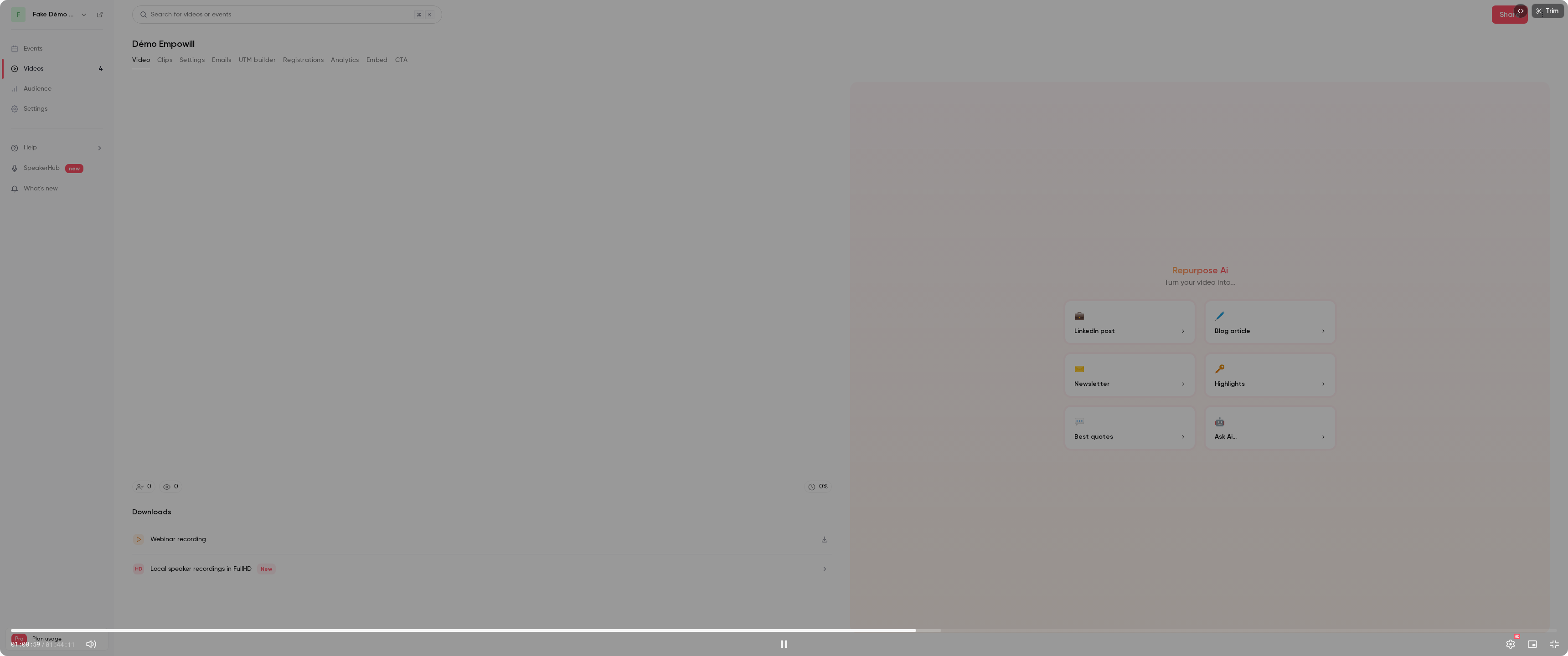 click on "01:00:59" at bounding box center [784, 630] 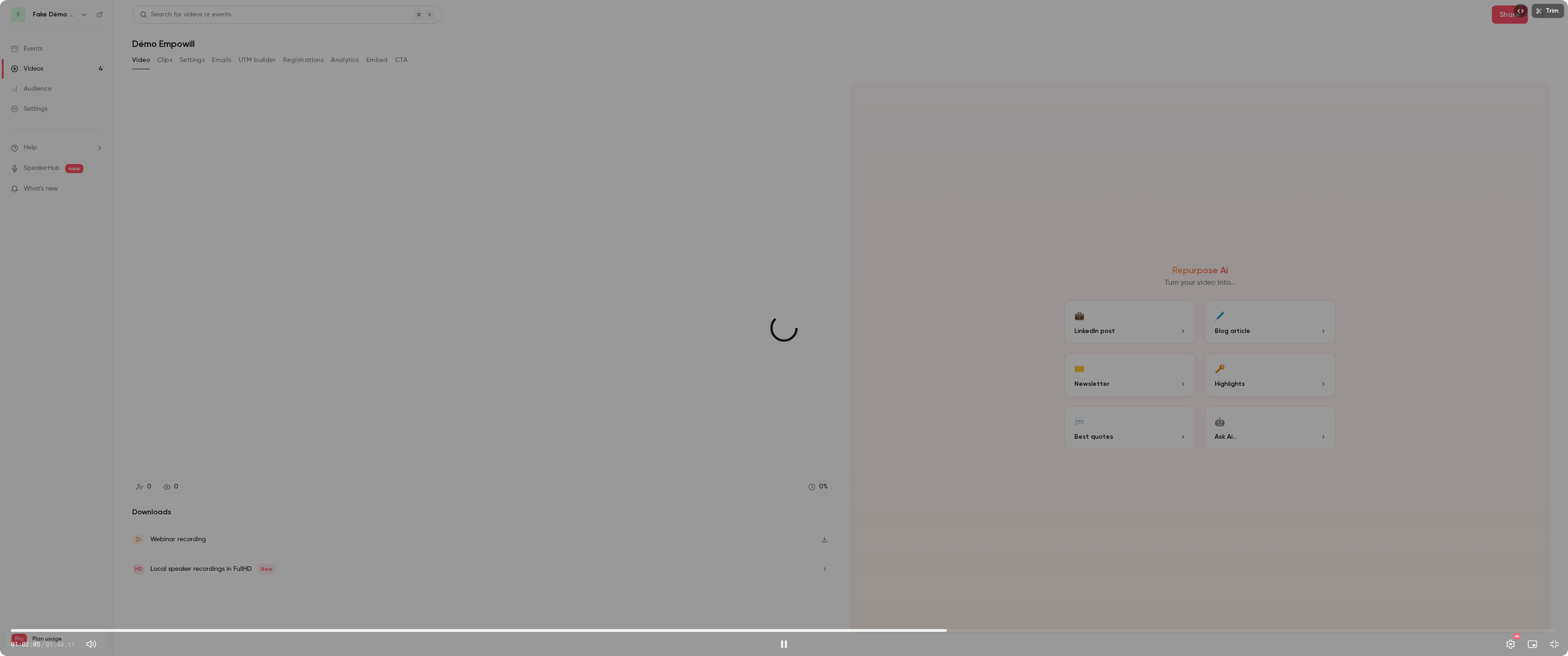 click on "01:03:03" at bounding box center [784, 630] 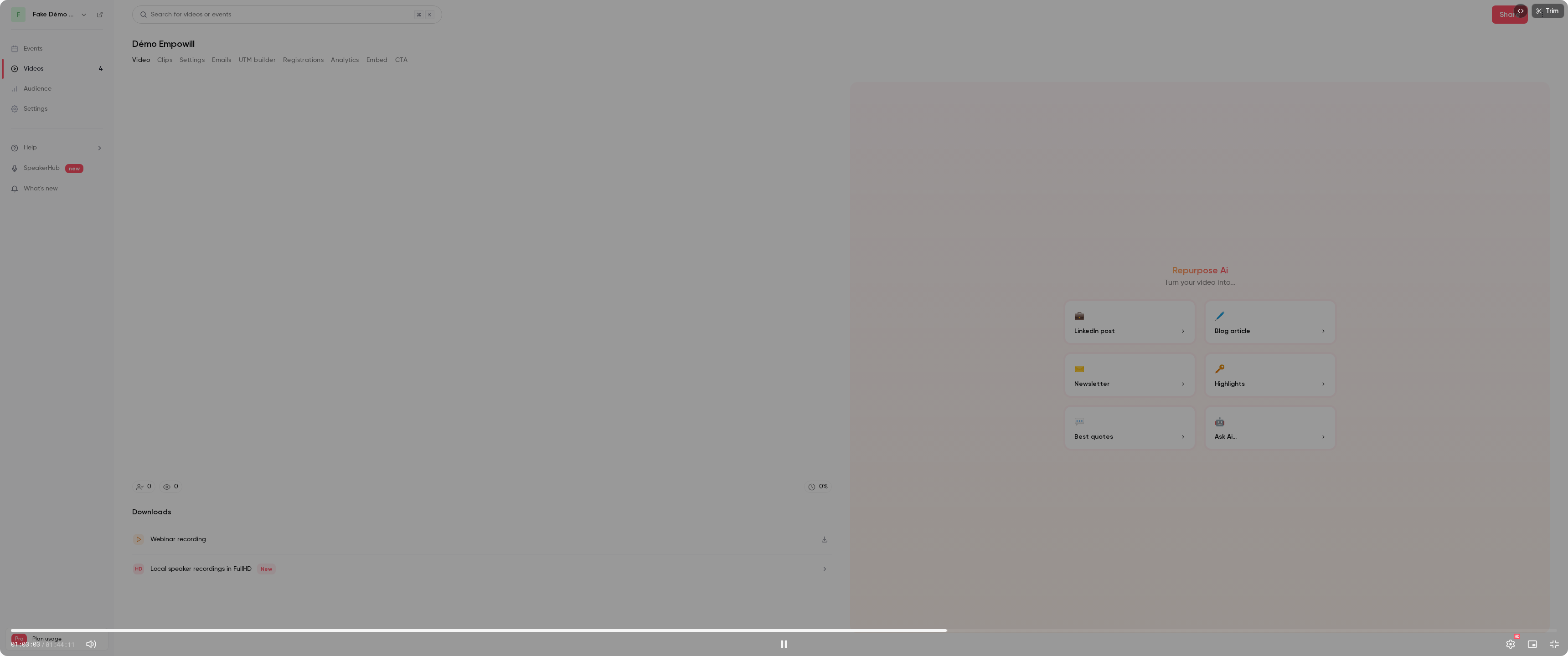 click on "01:03:03" at bounding box center [784, 630] 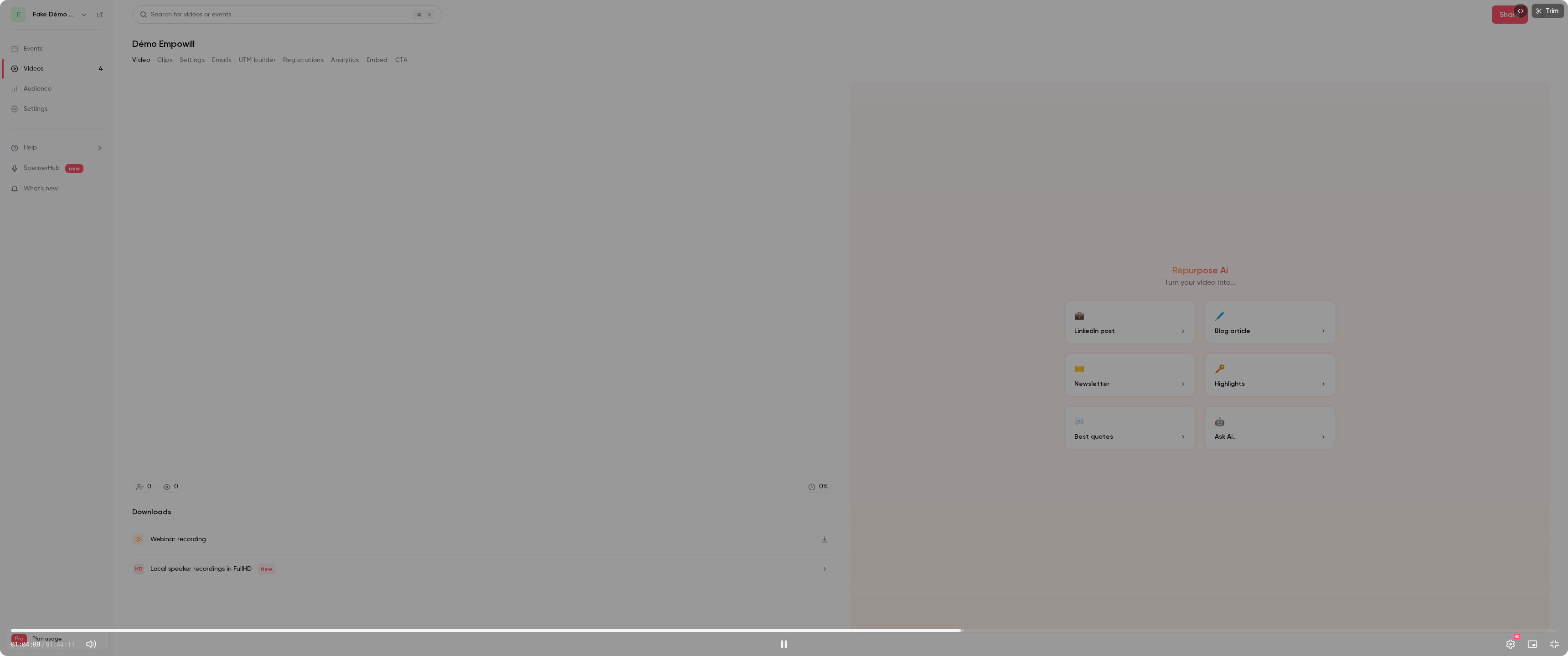 click on "01:04:00" at bounding box center [961, 630] 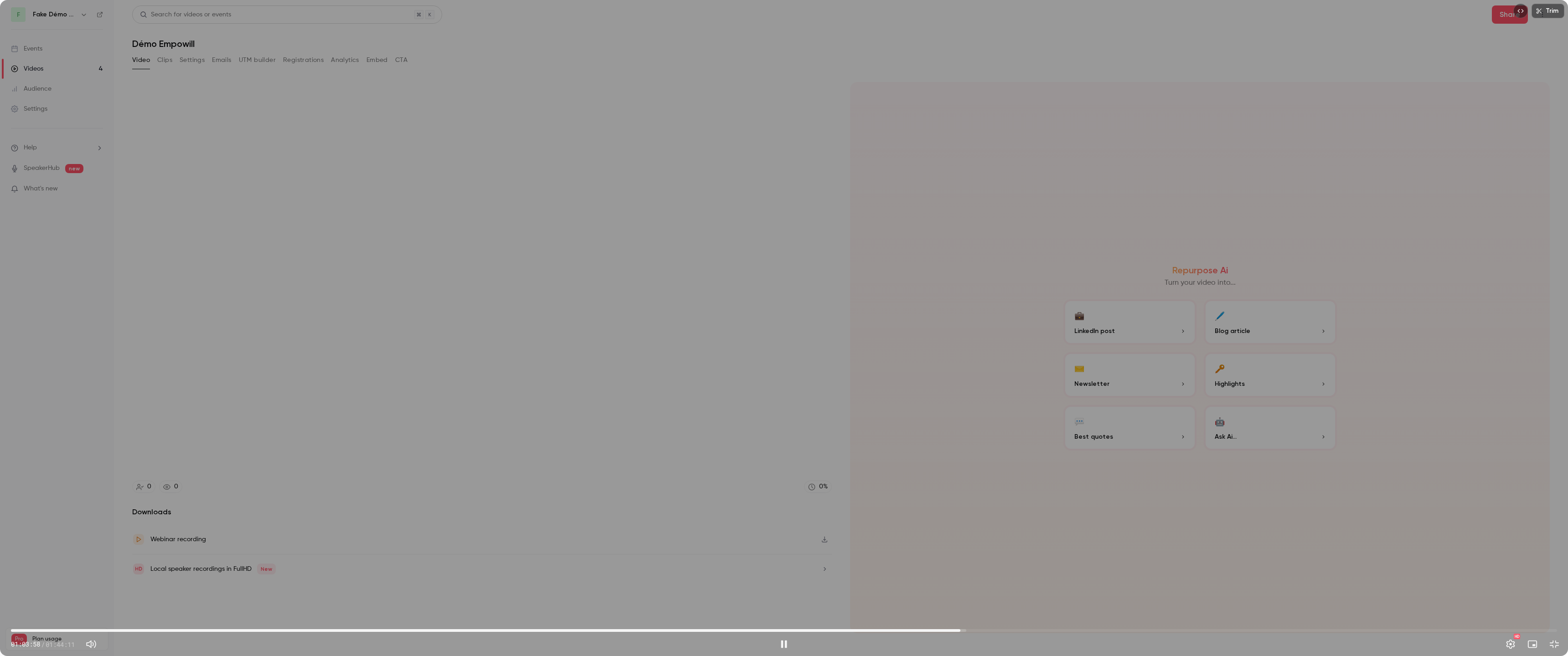 click on "01:03:58" at bounding box center [784, 630] 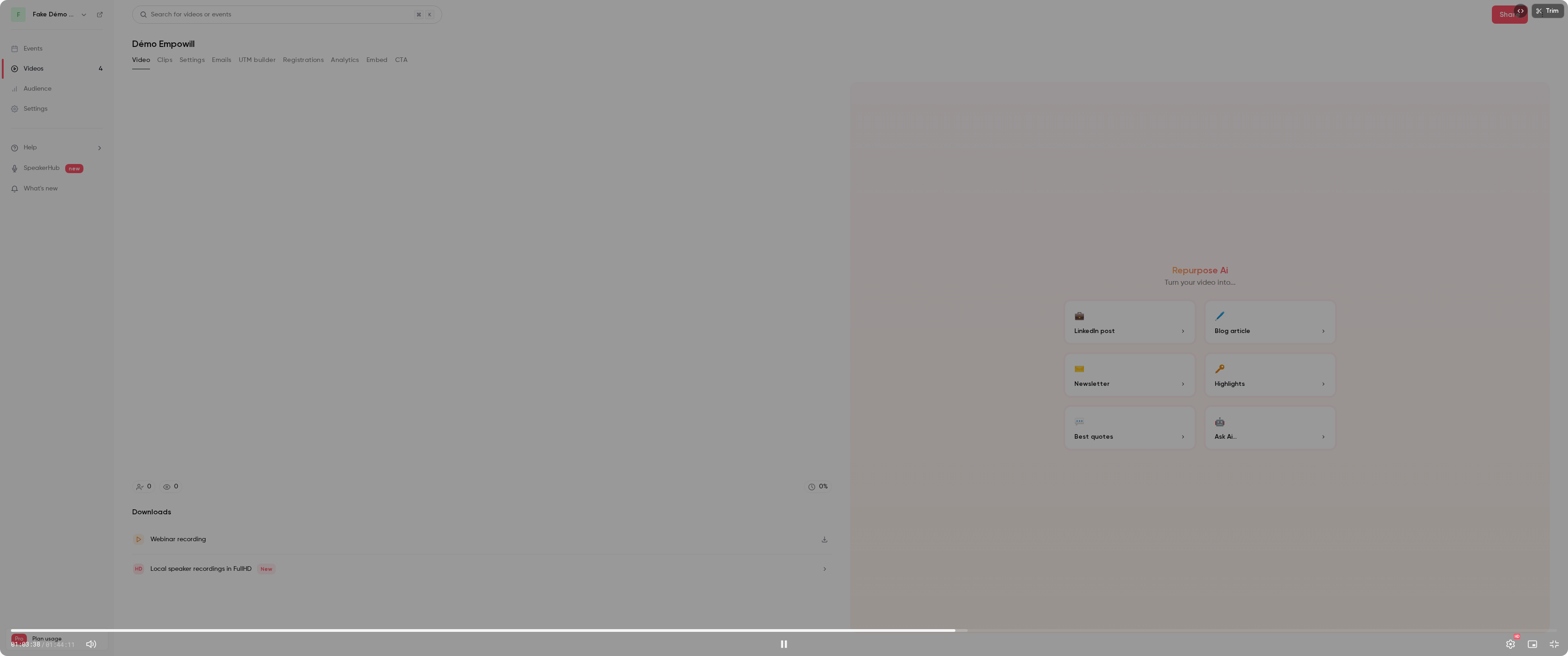 click on "01:03:38" at bounding box center (784, 630) 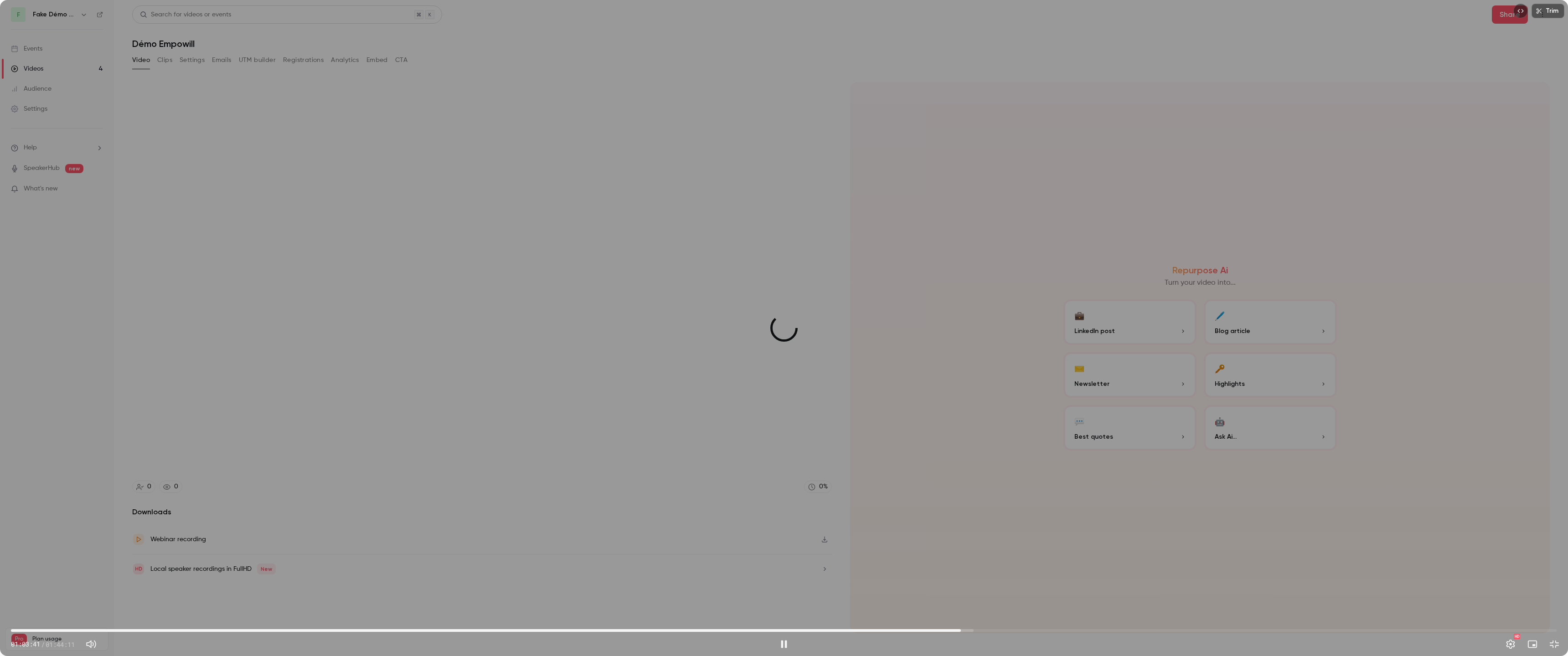 click on "01:04:00" at bounding box center [784, 630] 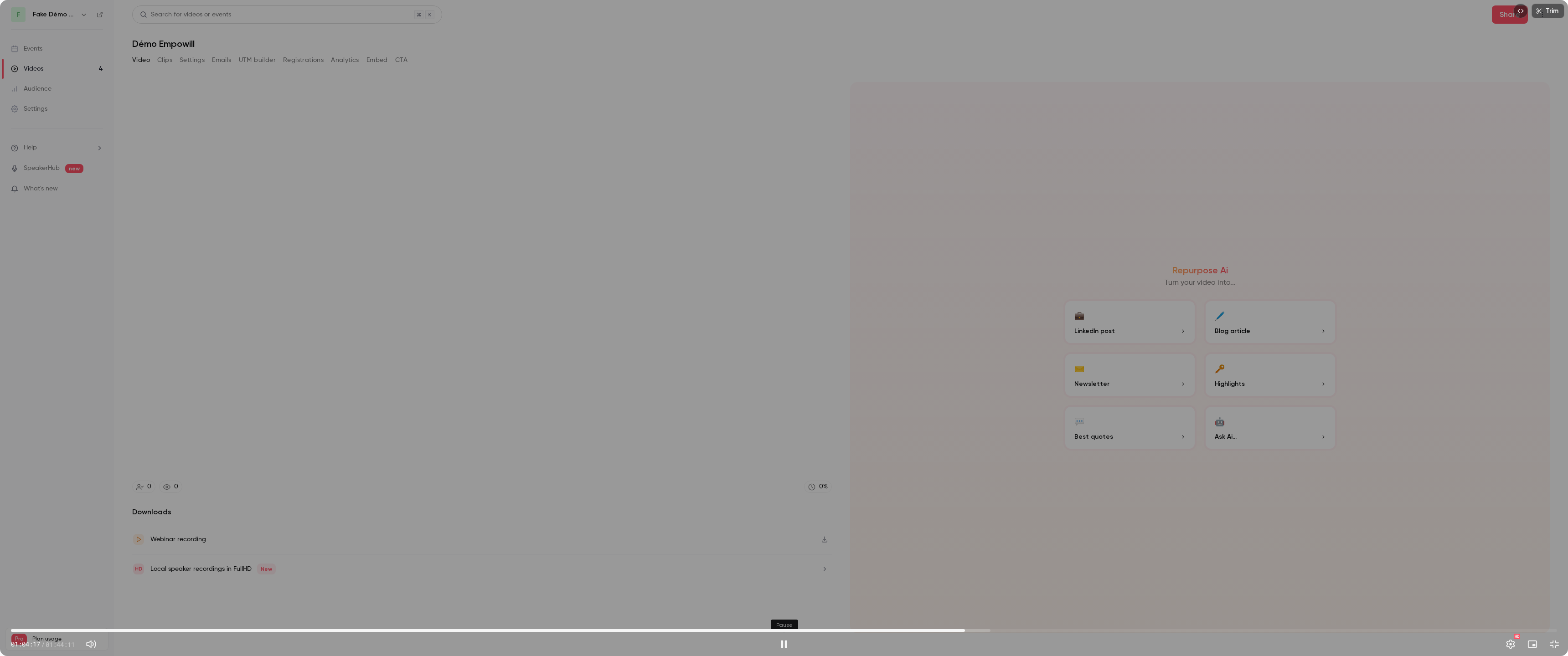 click at bounding box center (784, 644) 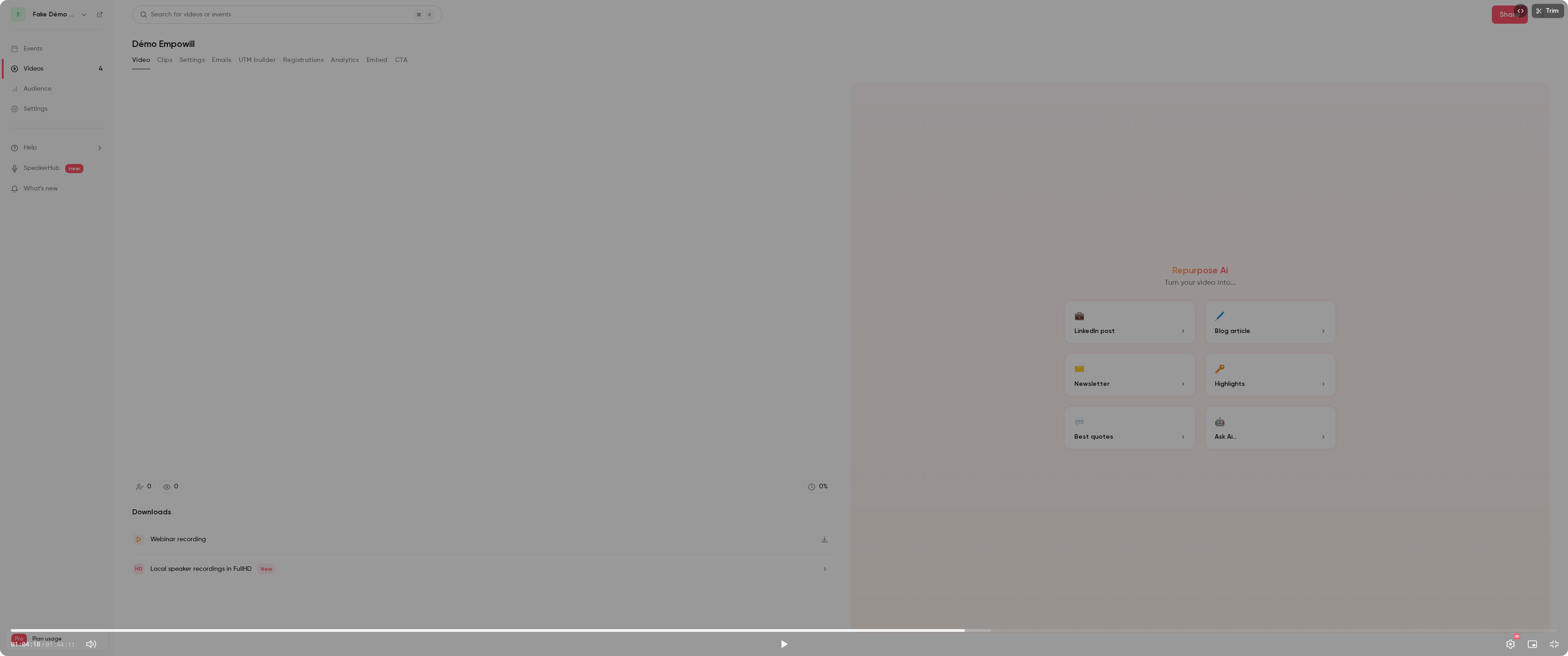click at bounding box center (784, 644) 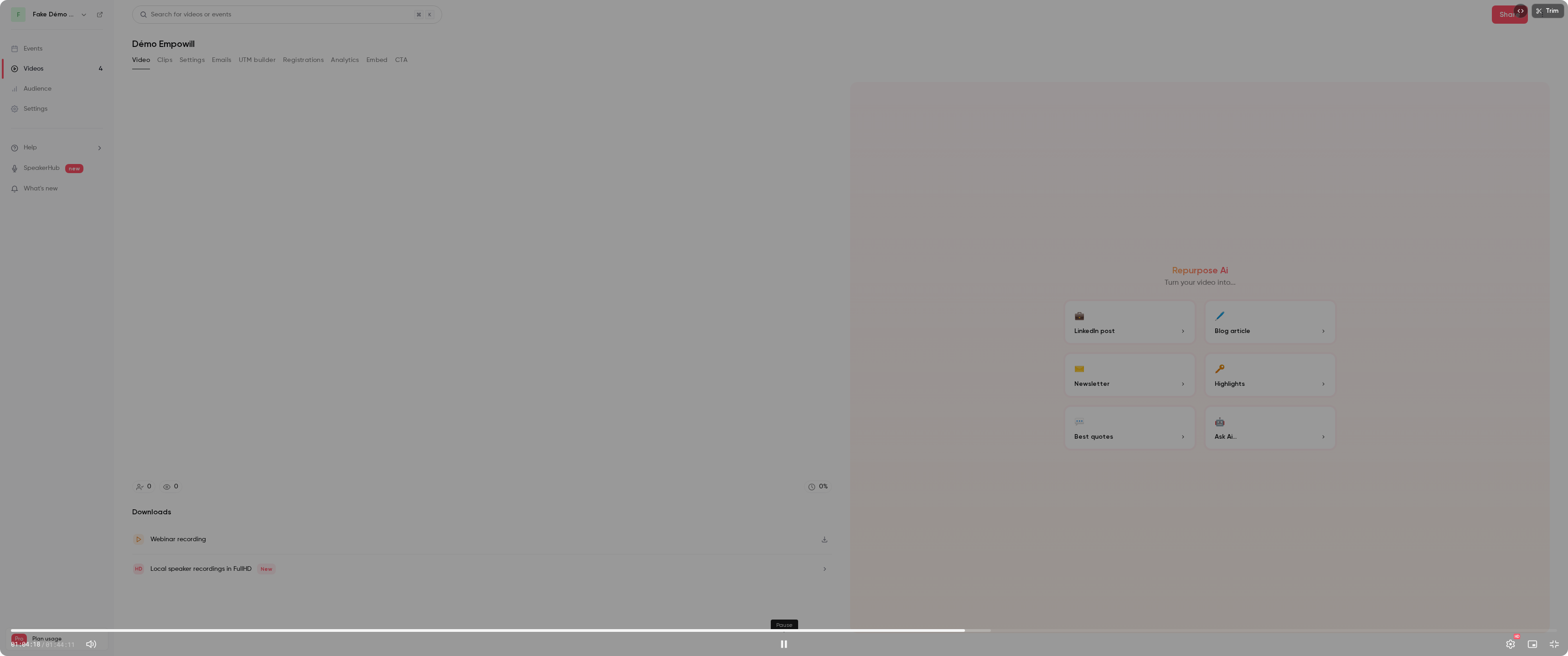 click at bounding box center (784, 644) 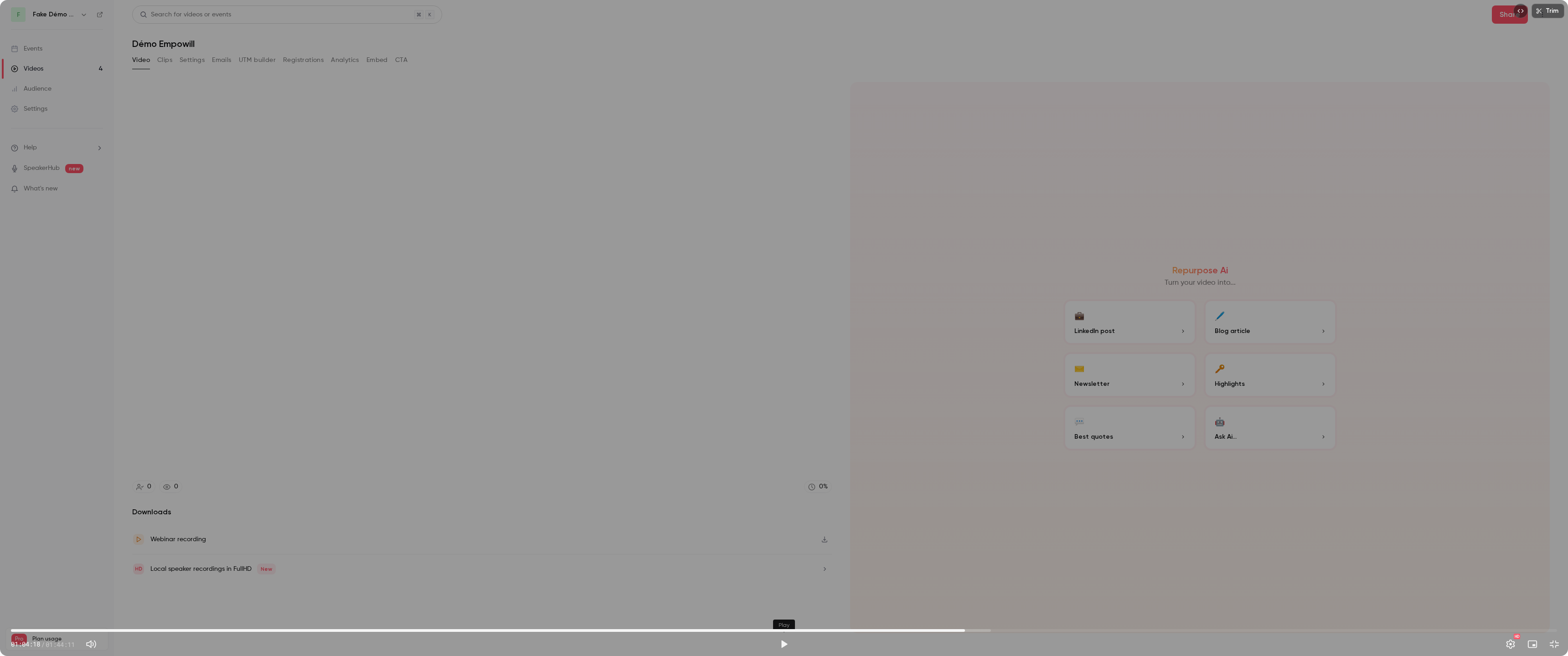click at bounding box center (784, 644) 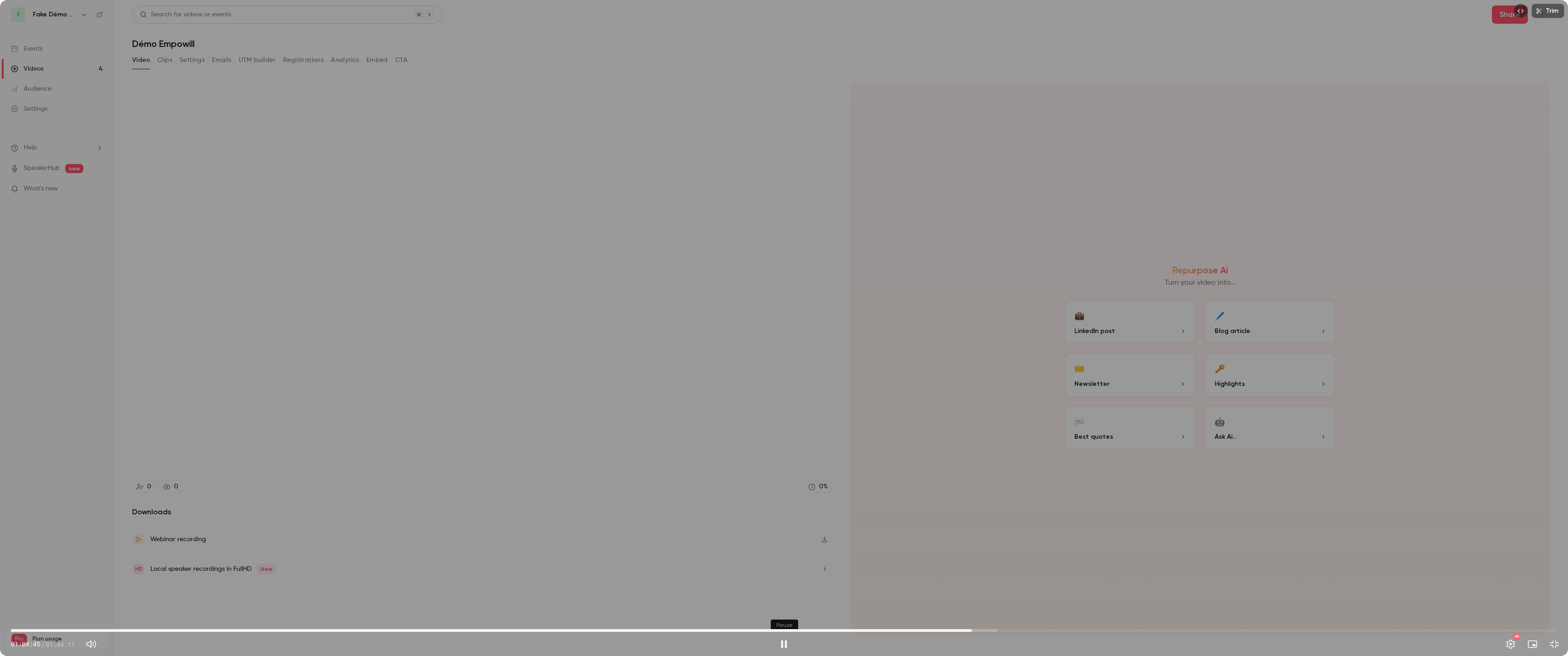 click at bounding box center (784, 644) 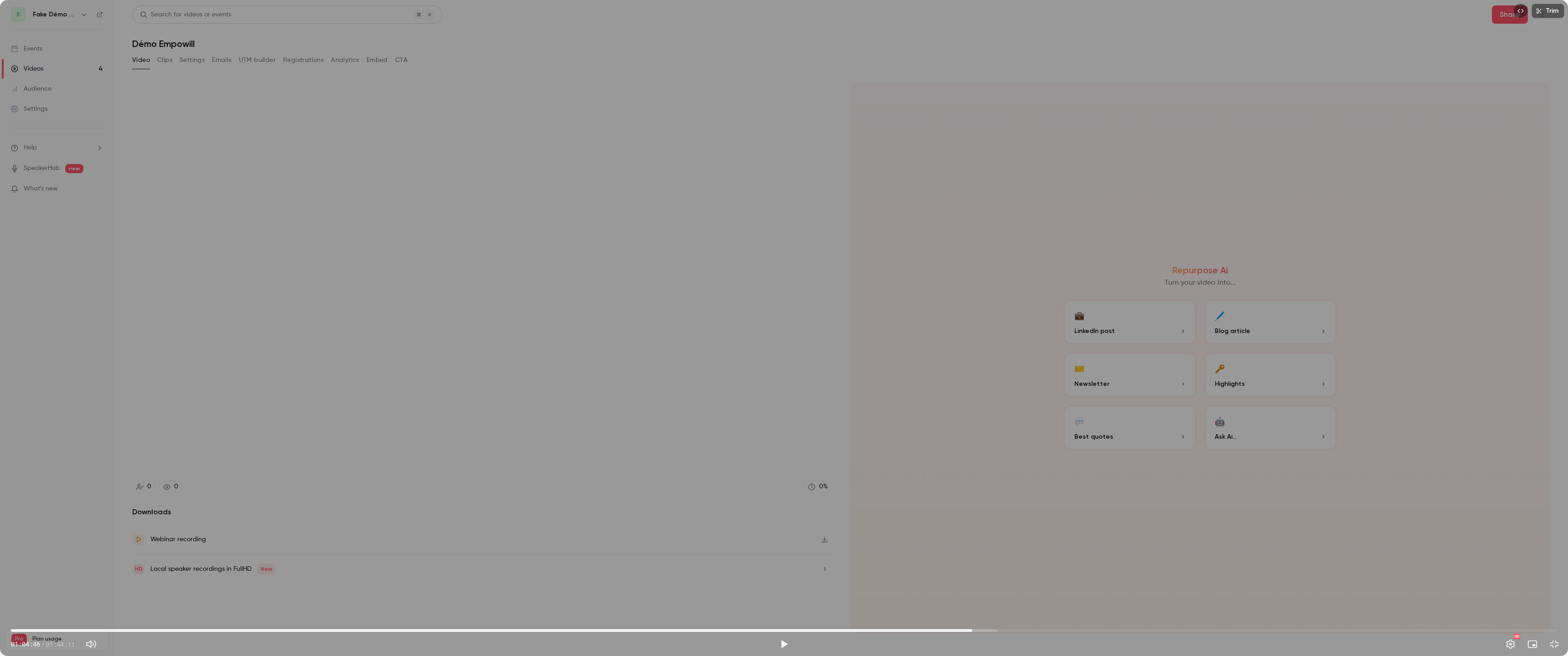 click at bounding box center [784, 644] 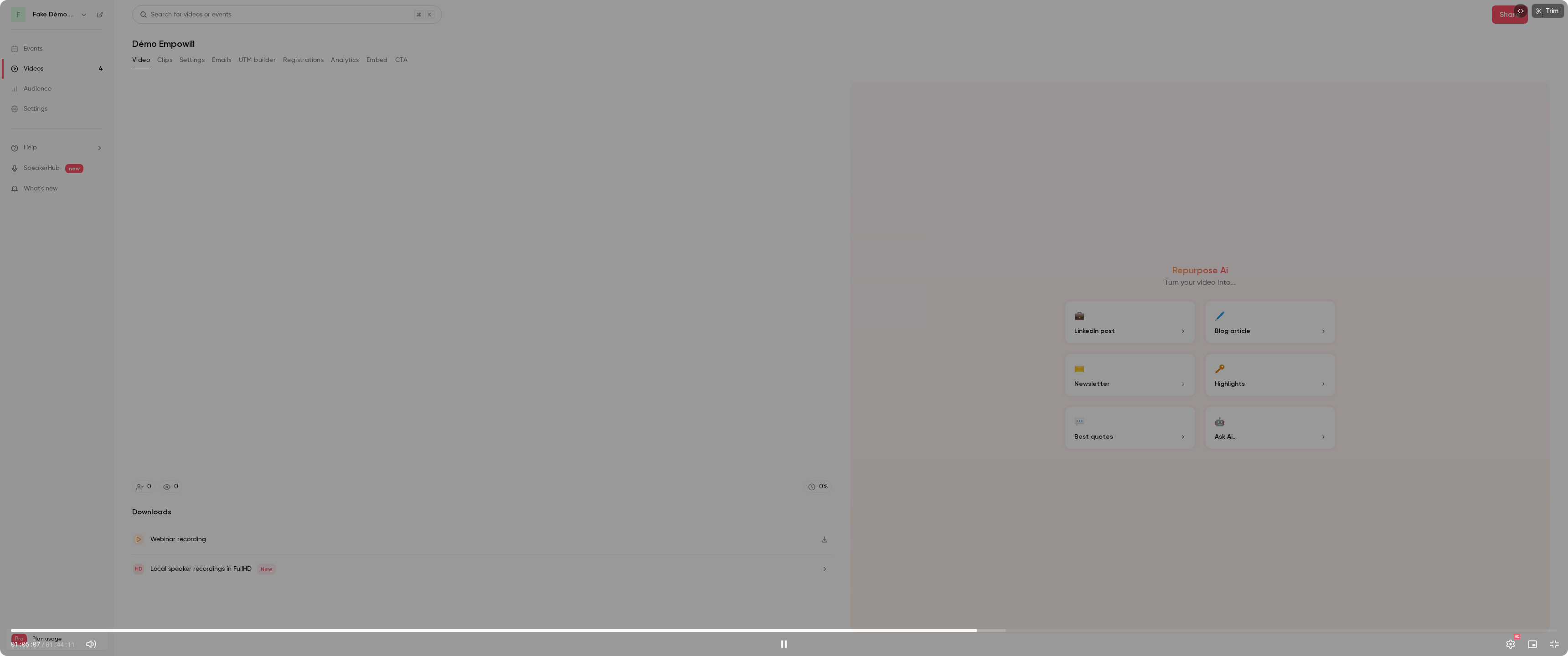click on "01:05:07" at bounding box center [977, 630] 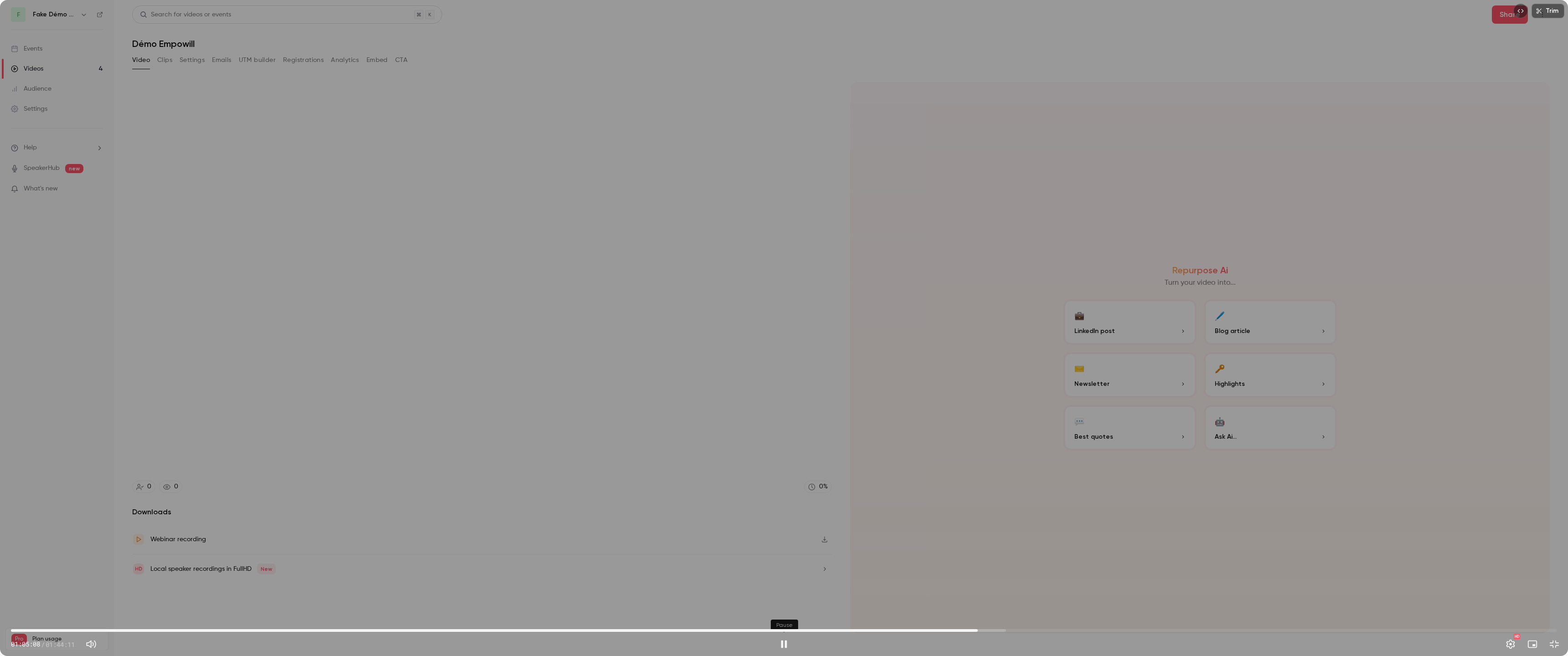 click at bounding box center [784, 644] 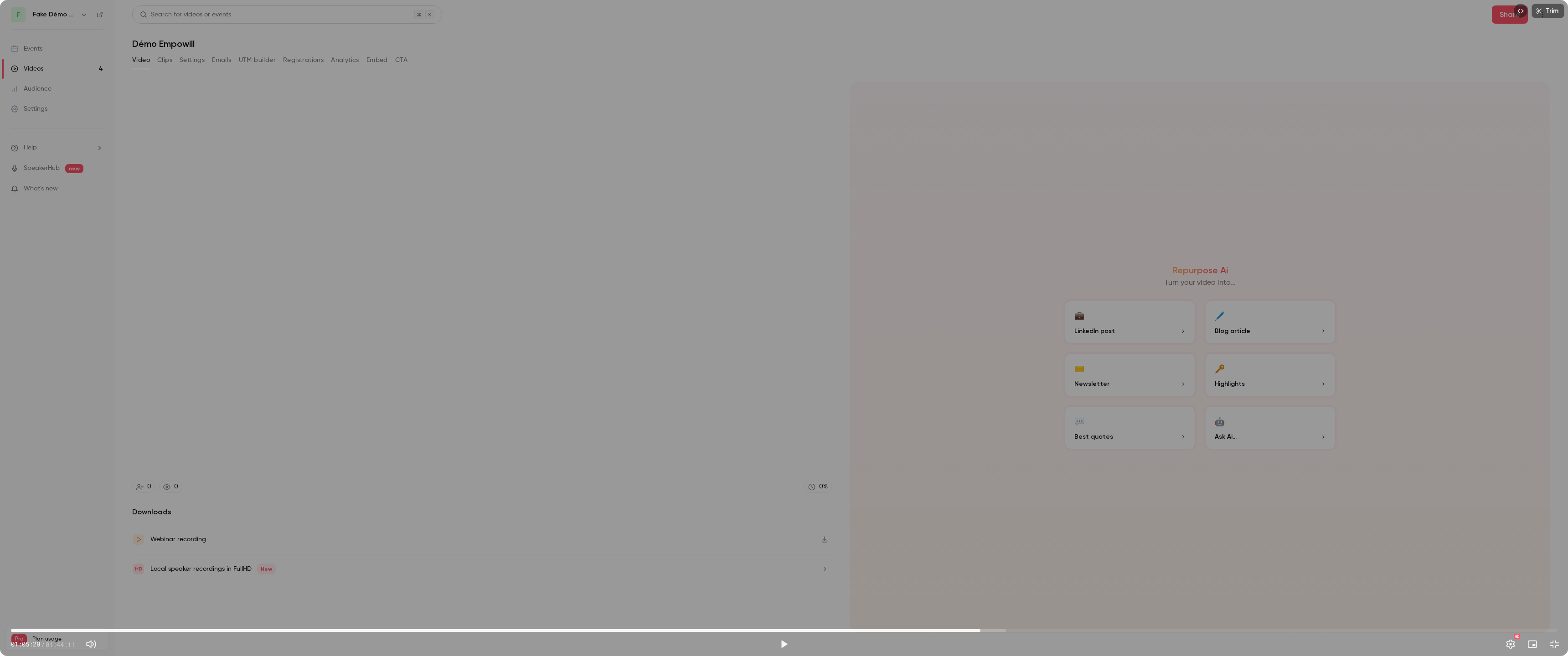 click on "01:05:20" at bounding box center [980, 630] 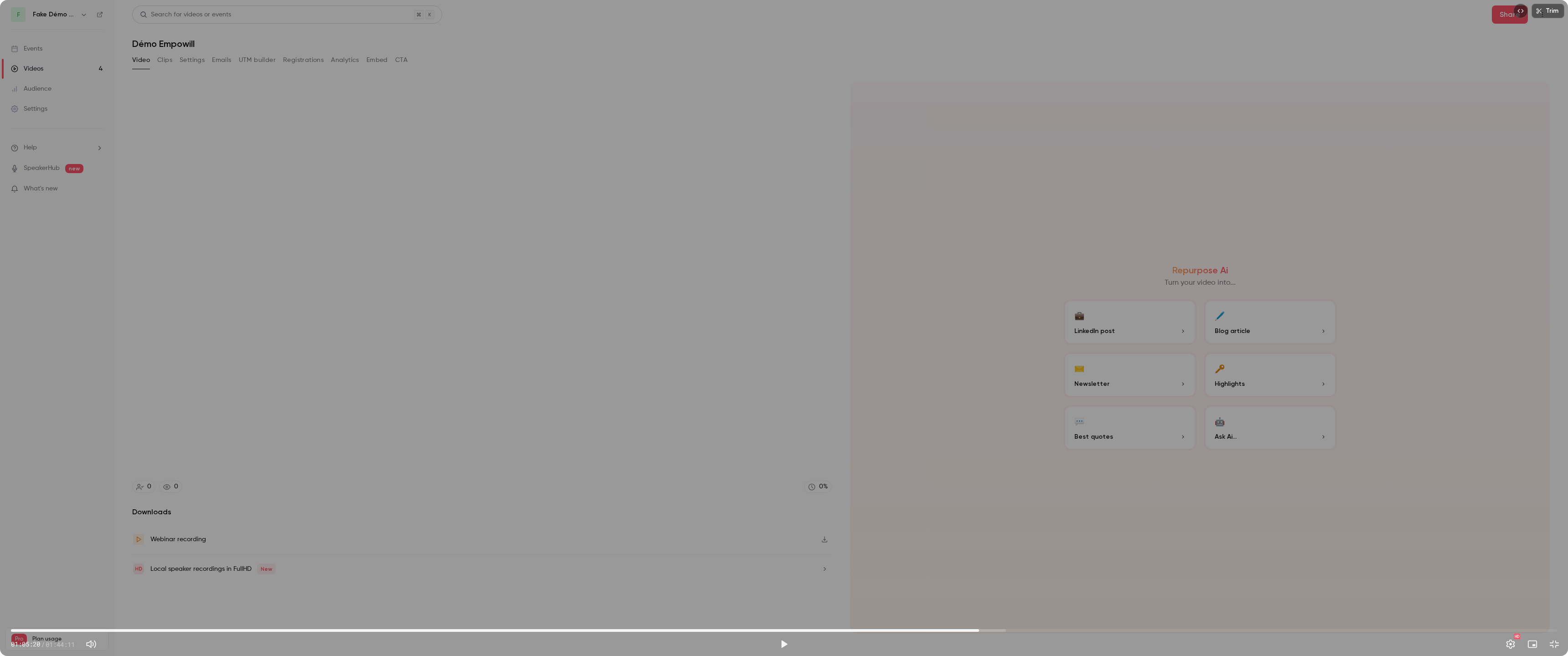 click on "01:05:14" at bounding box center (979, 630) 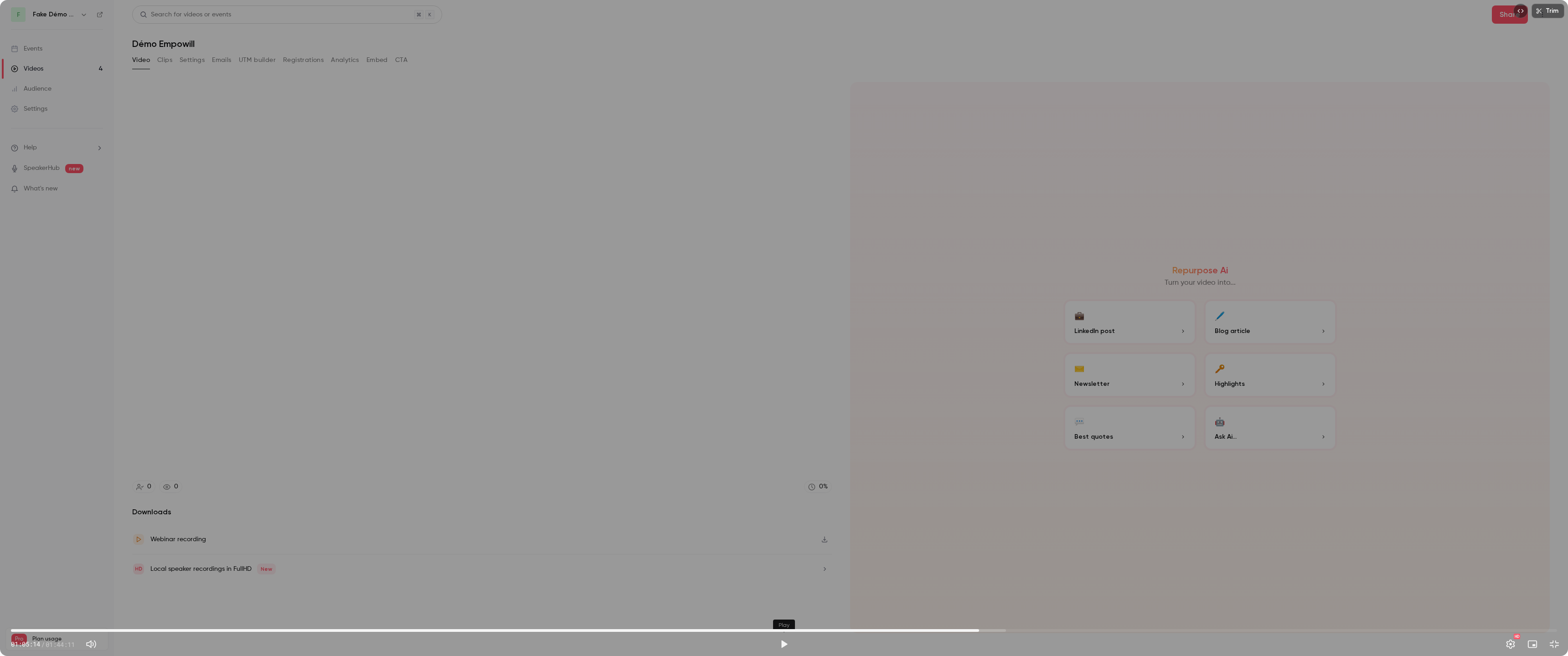 click at bounding box center [784, 644] 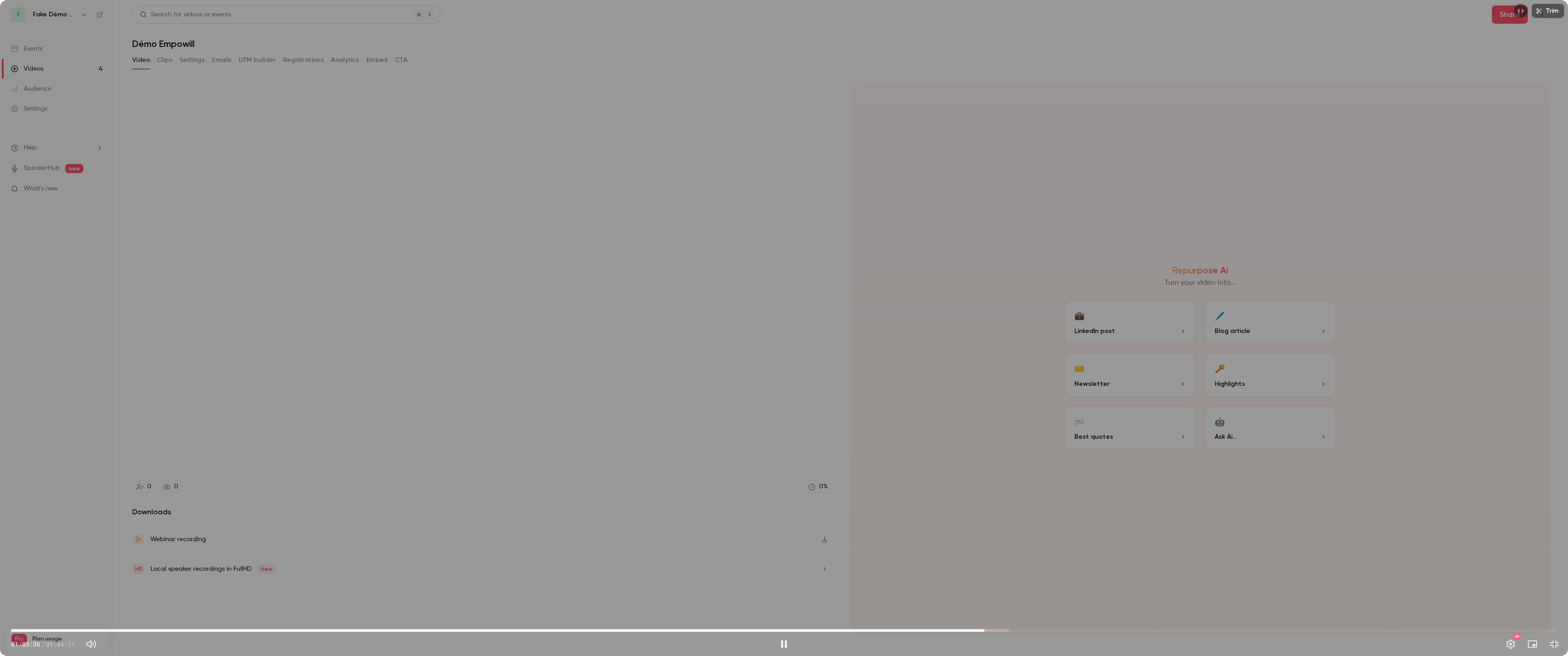 click on "01:05:36" at bounding box center [985, 630] 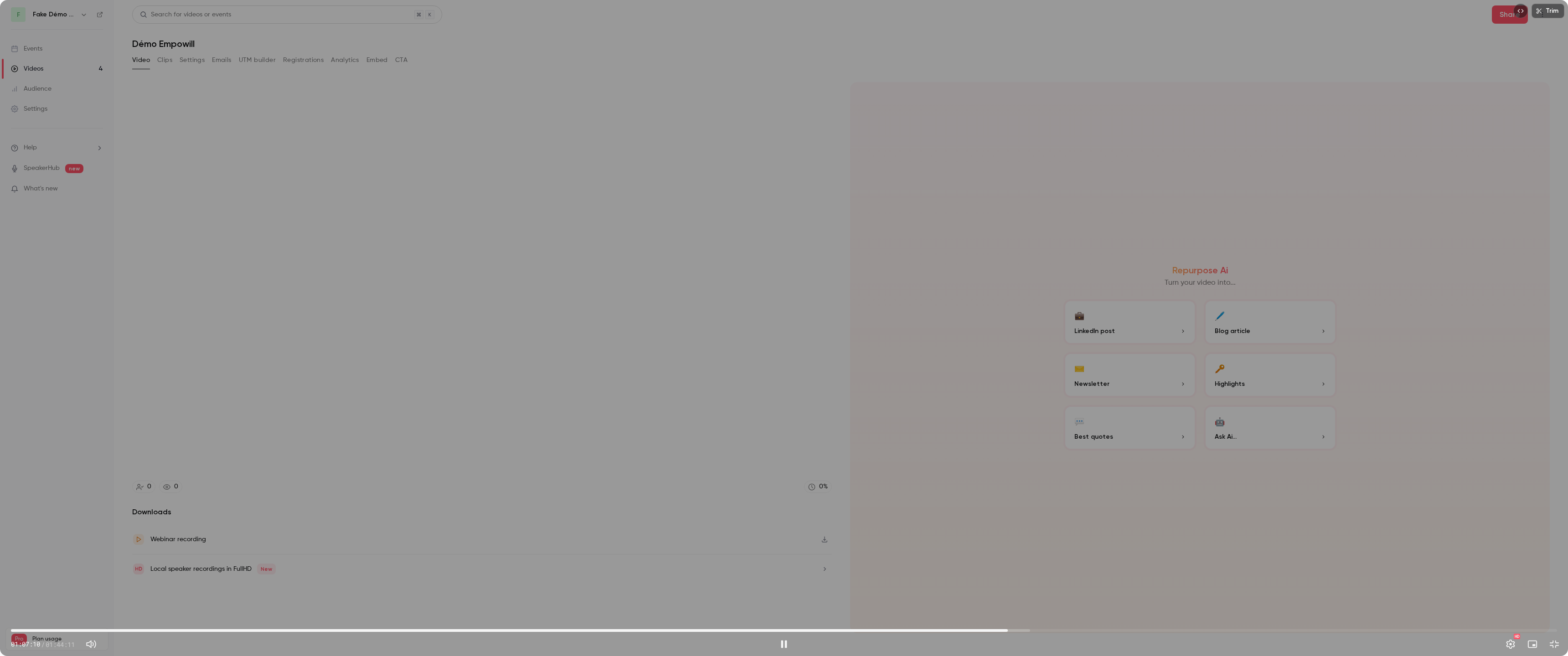 click on "01:07:10" at bounding box center (1008, 630) 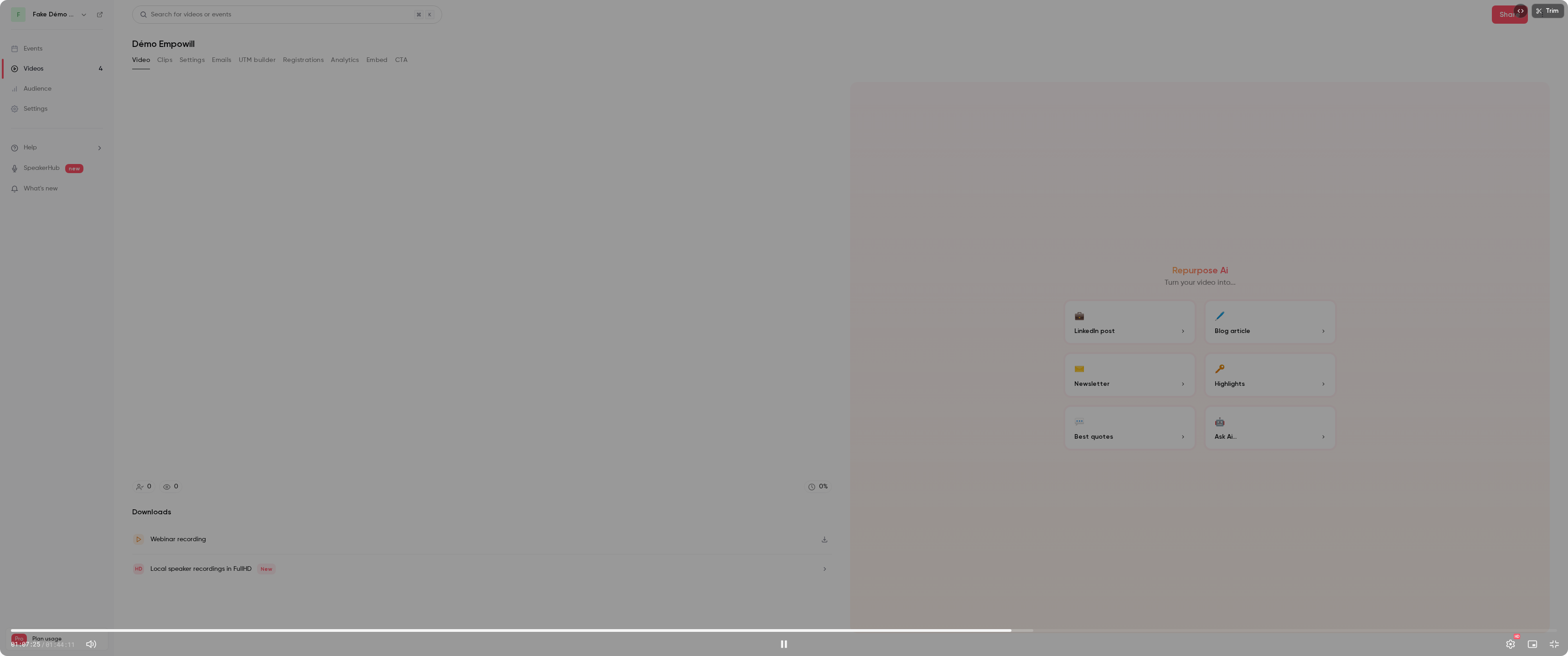 click on "01:07:25" at bounding box center (1011, 630) 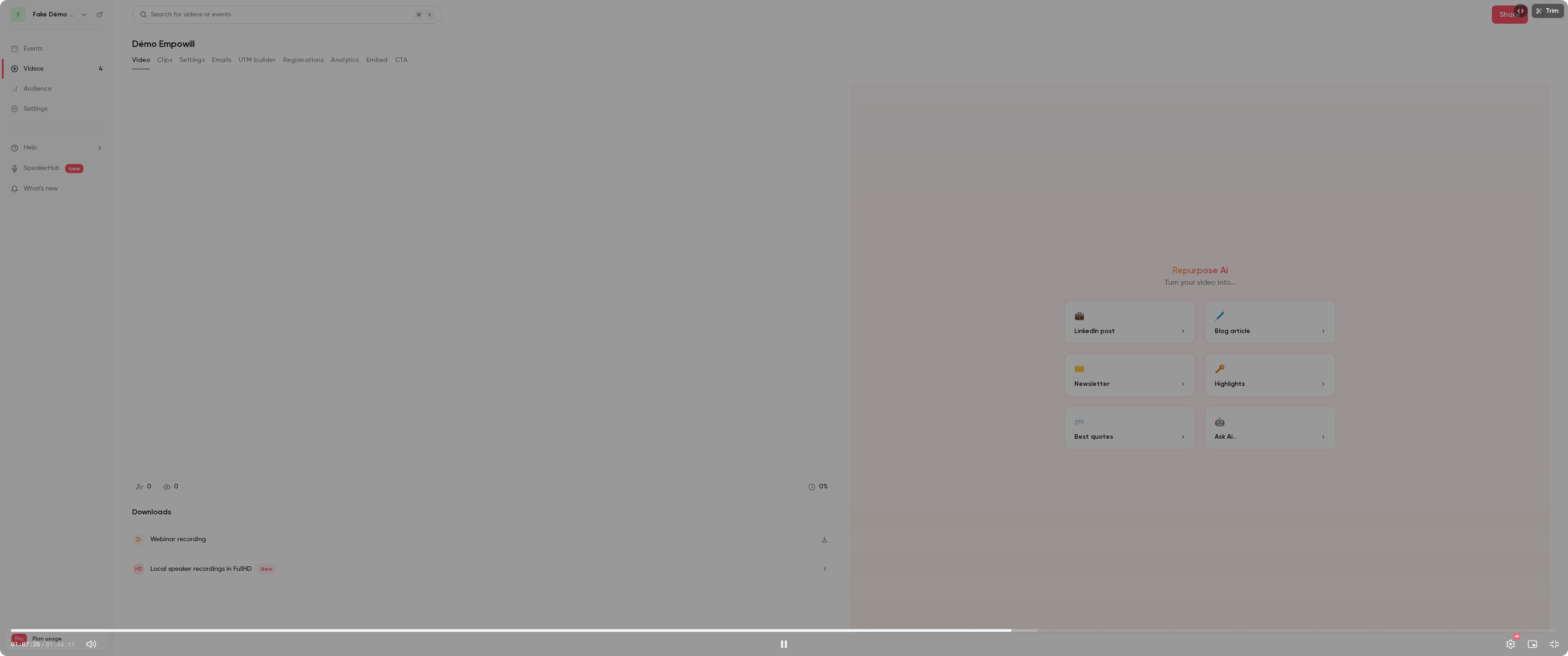 click on "01:07:26" at bounding box center [1011, 630] 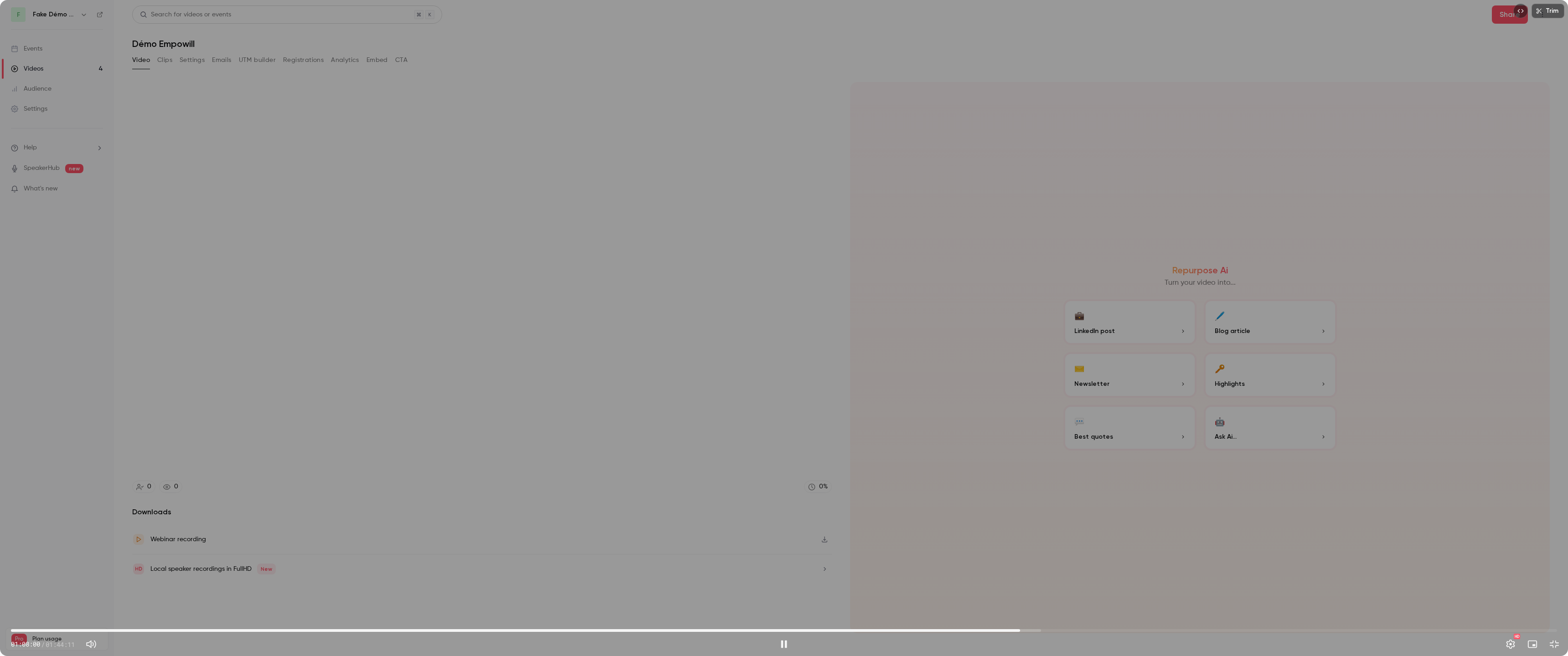 click on "01:08:00" at bounding box center (784, 630) 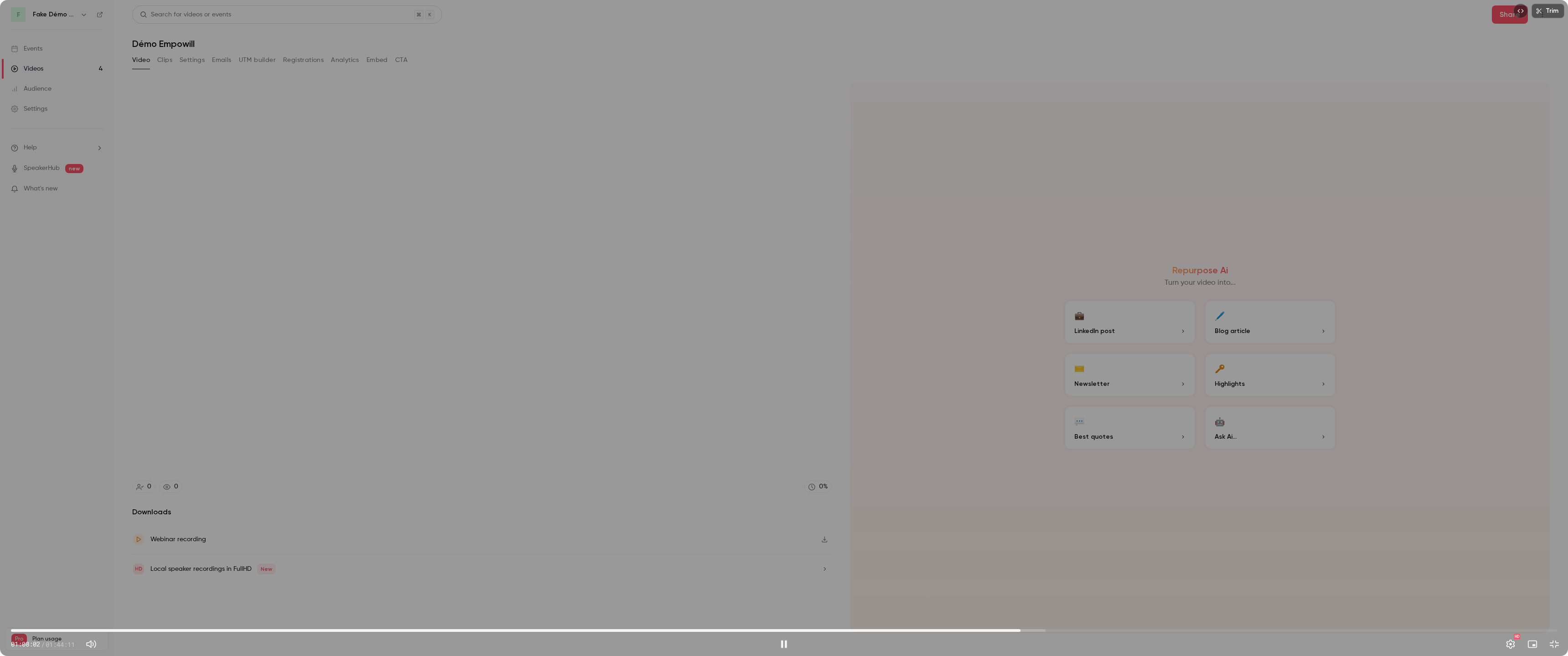 click on "01:08:02" at bounding box center (1021, 630) 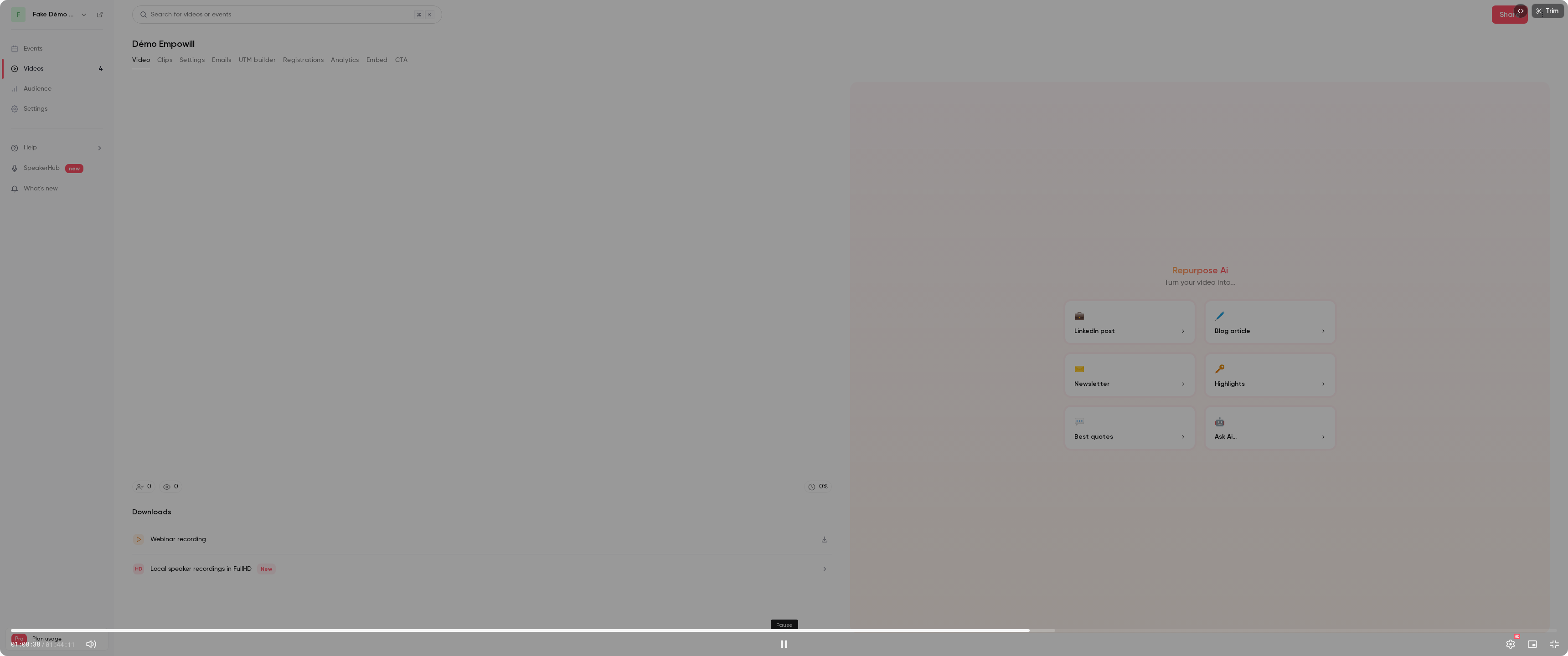 click at bounding box center (784, 644) 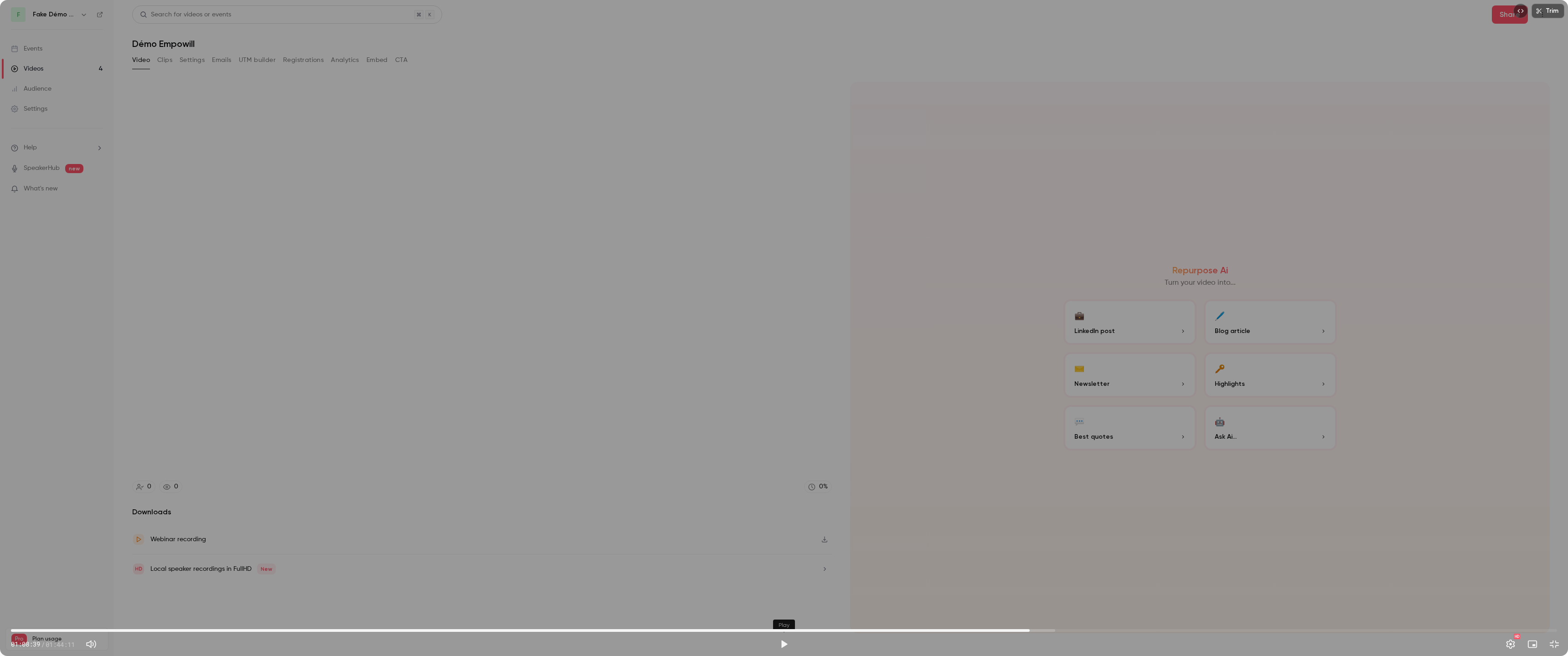 click at bounding box center [784, 644] 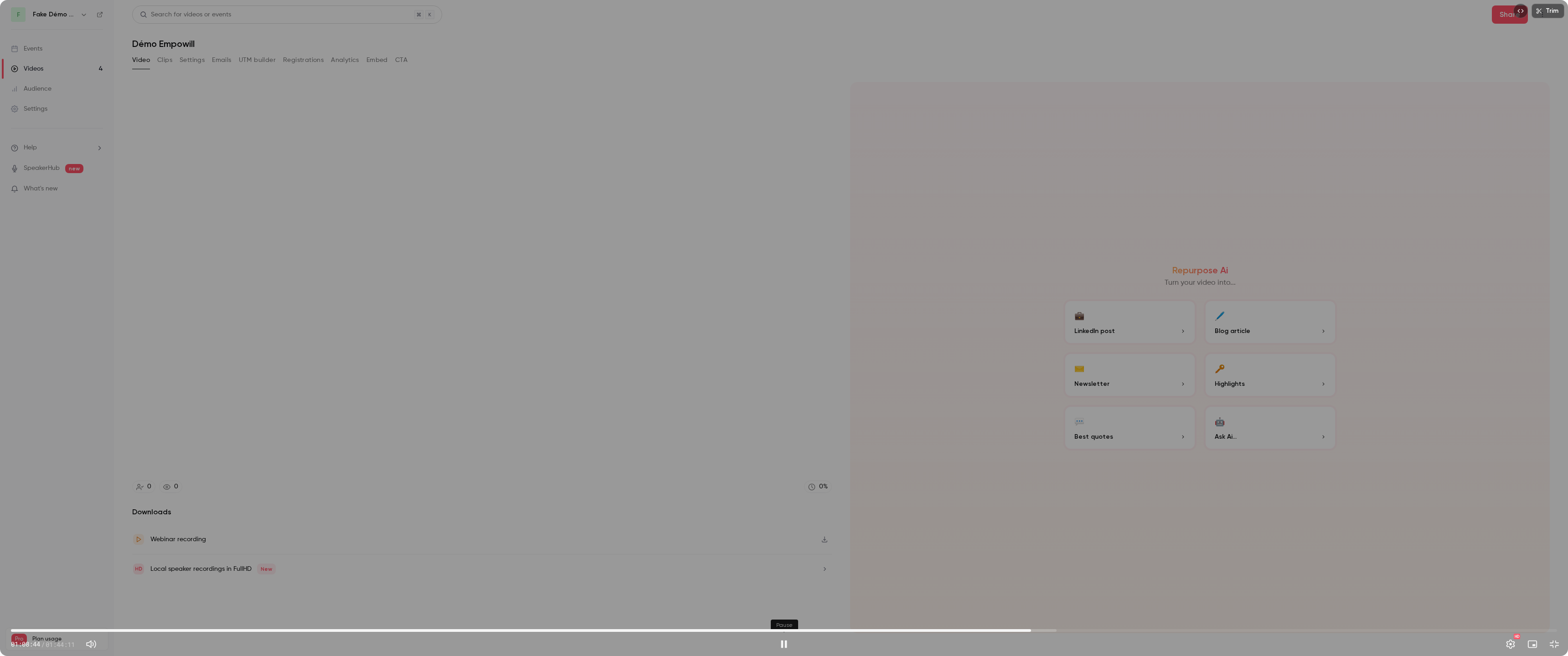 click at bounding box center [784, 644] 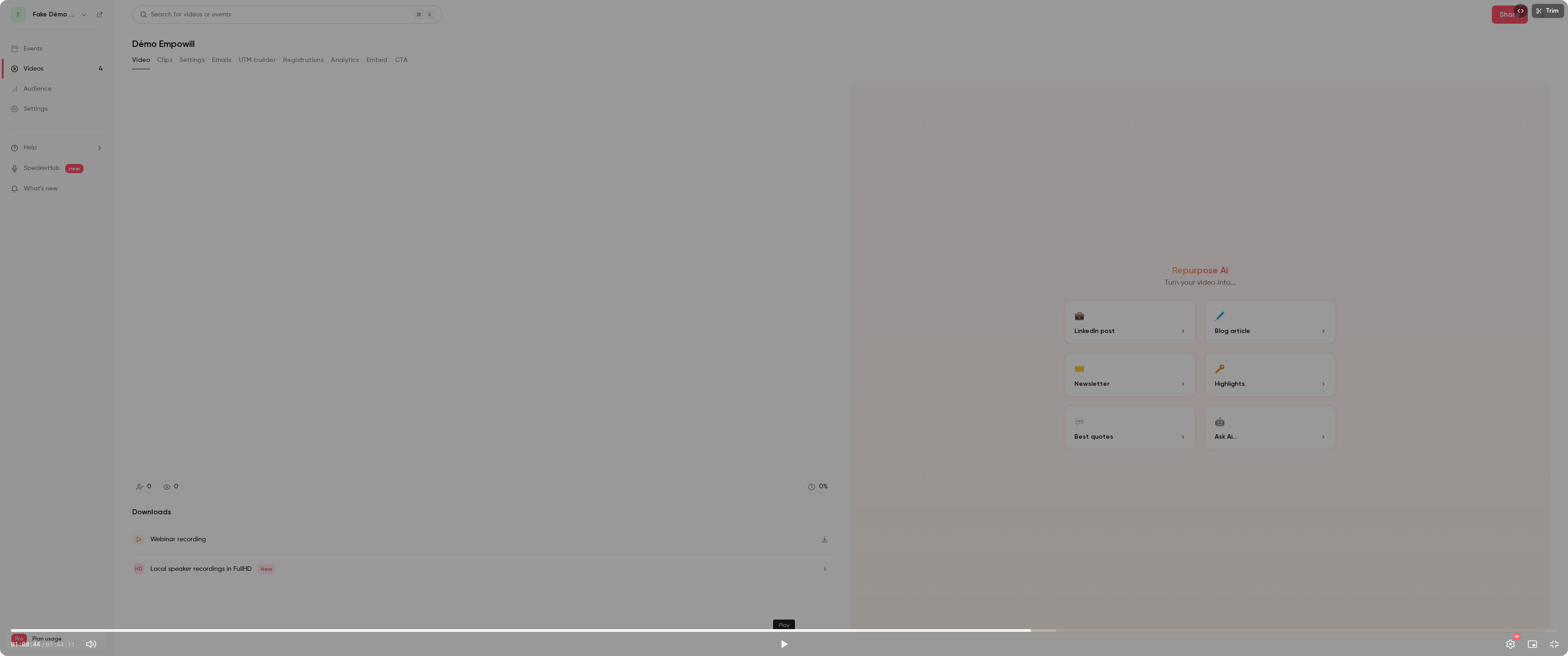 click at bounding box center [784, 644] 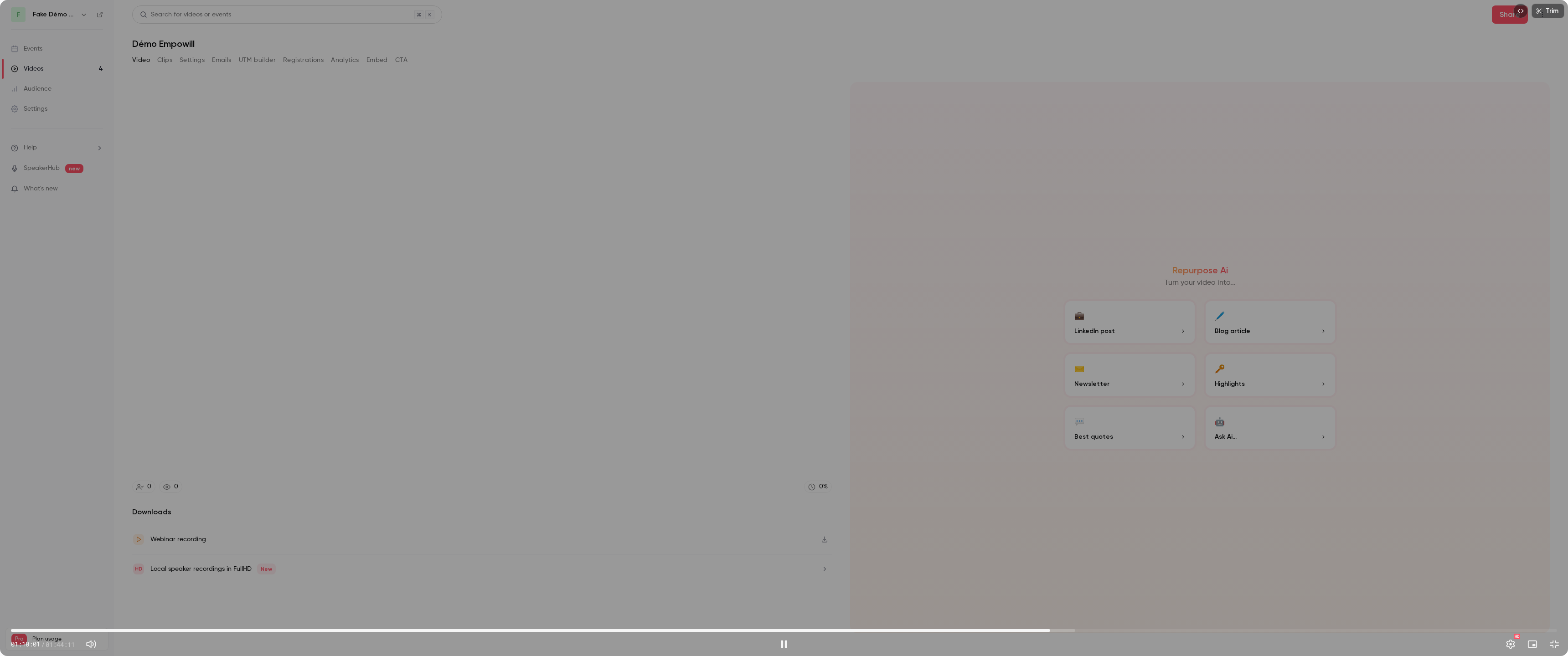 click at bounding box center [784, 644] 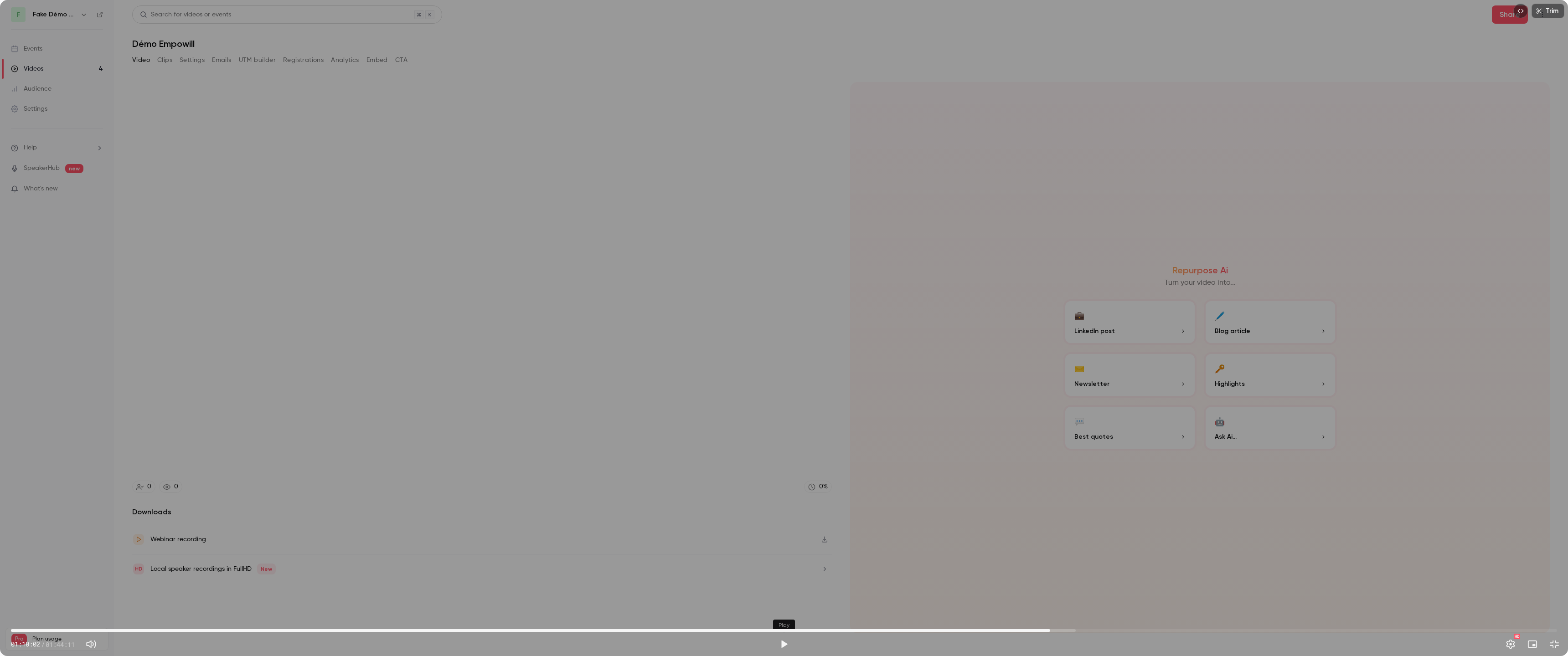 click at bounding box center [784, 644] 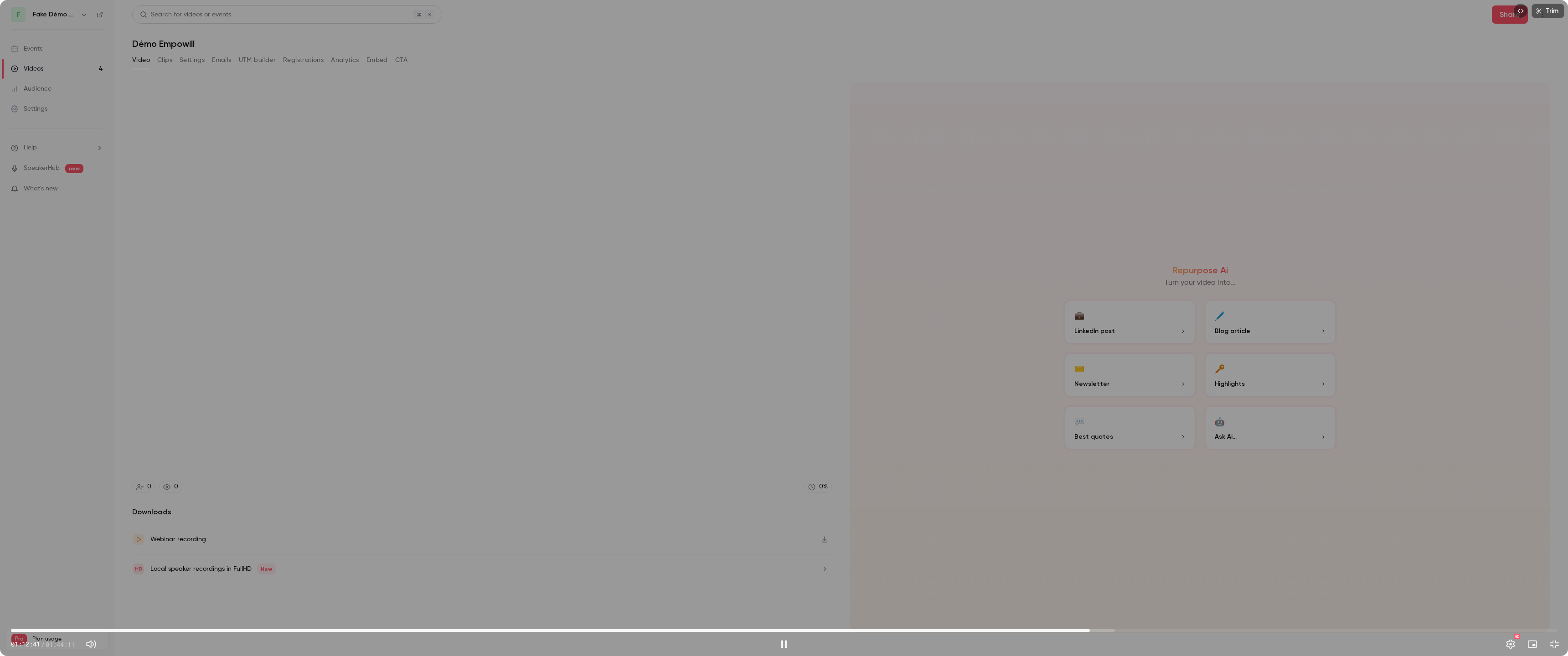 click at bounding box center [784, 644] 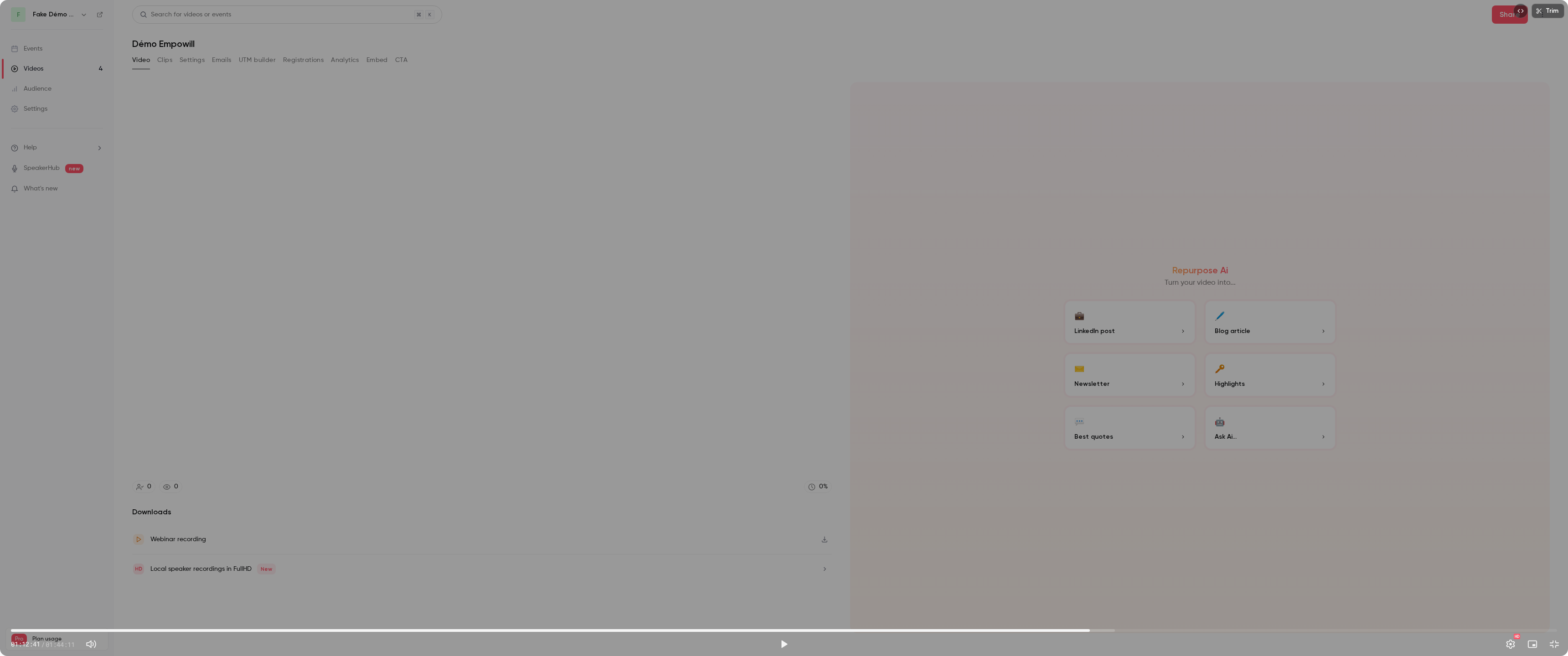 click at bounding box center [784, 644] 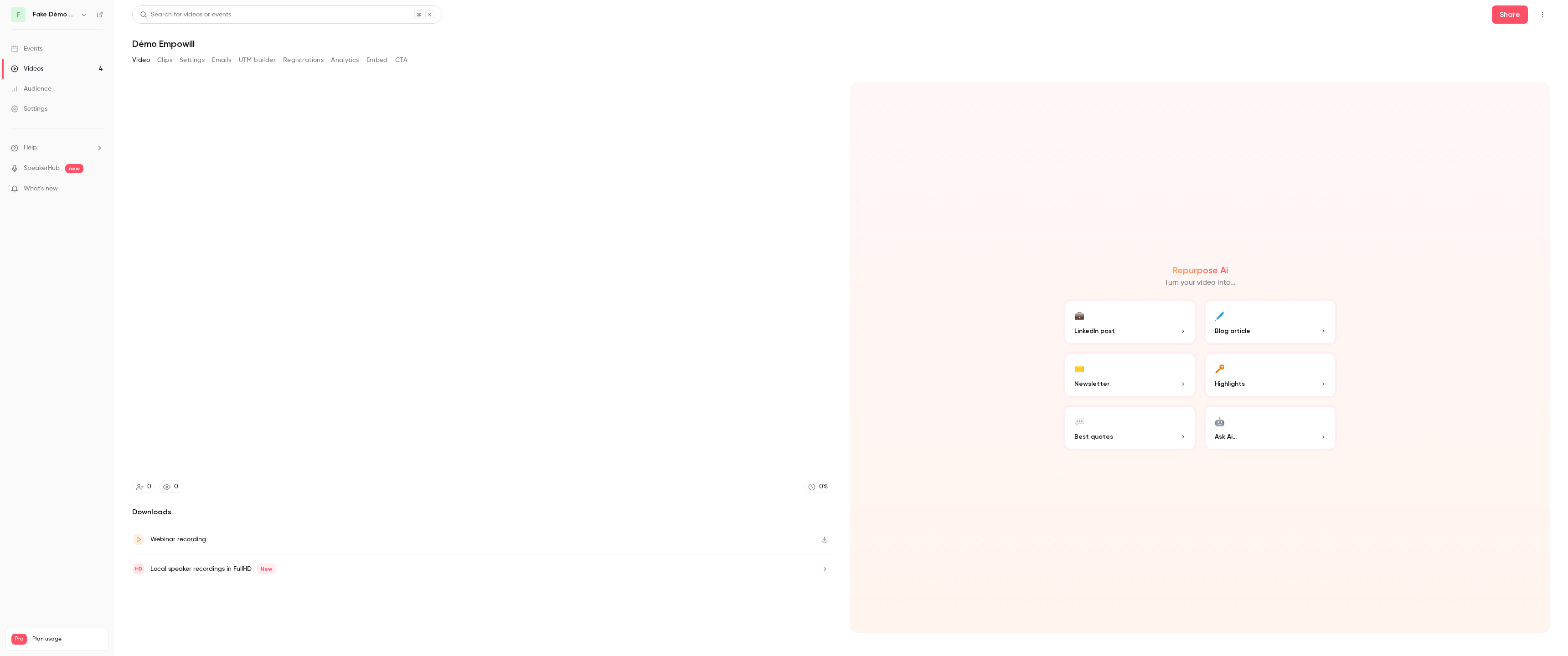 type on "******" 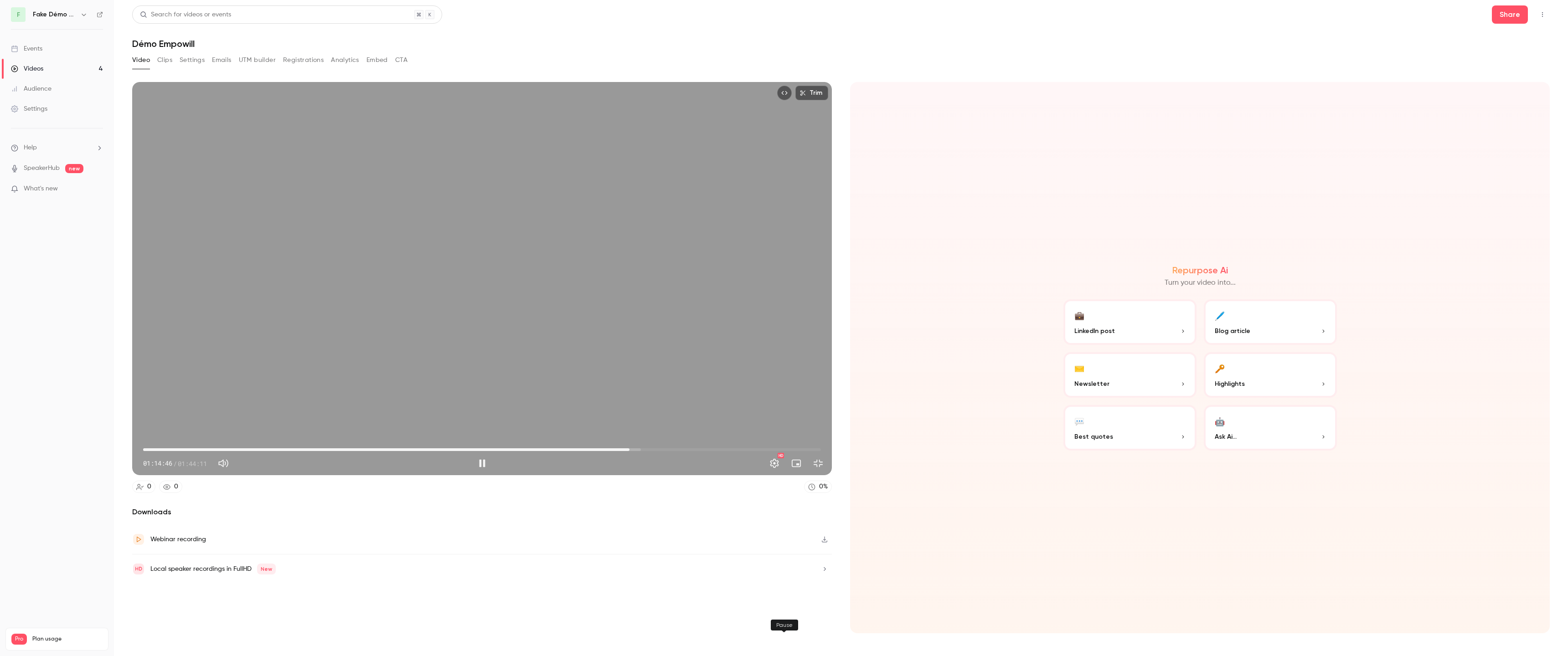click at bounding box center [482, 463] 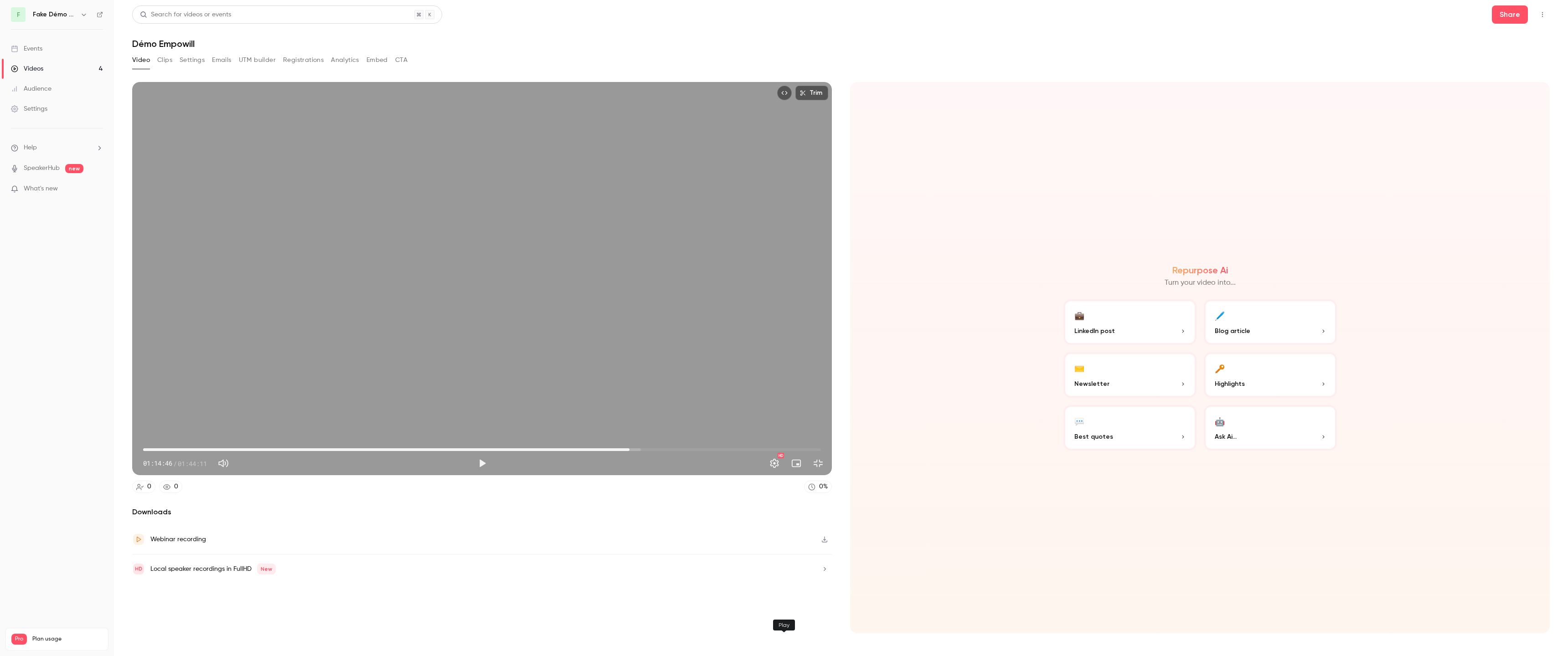 click at bounding box center (482, 463) 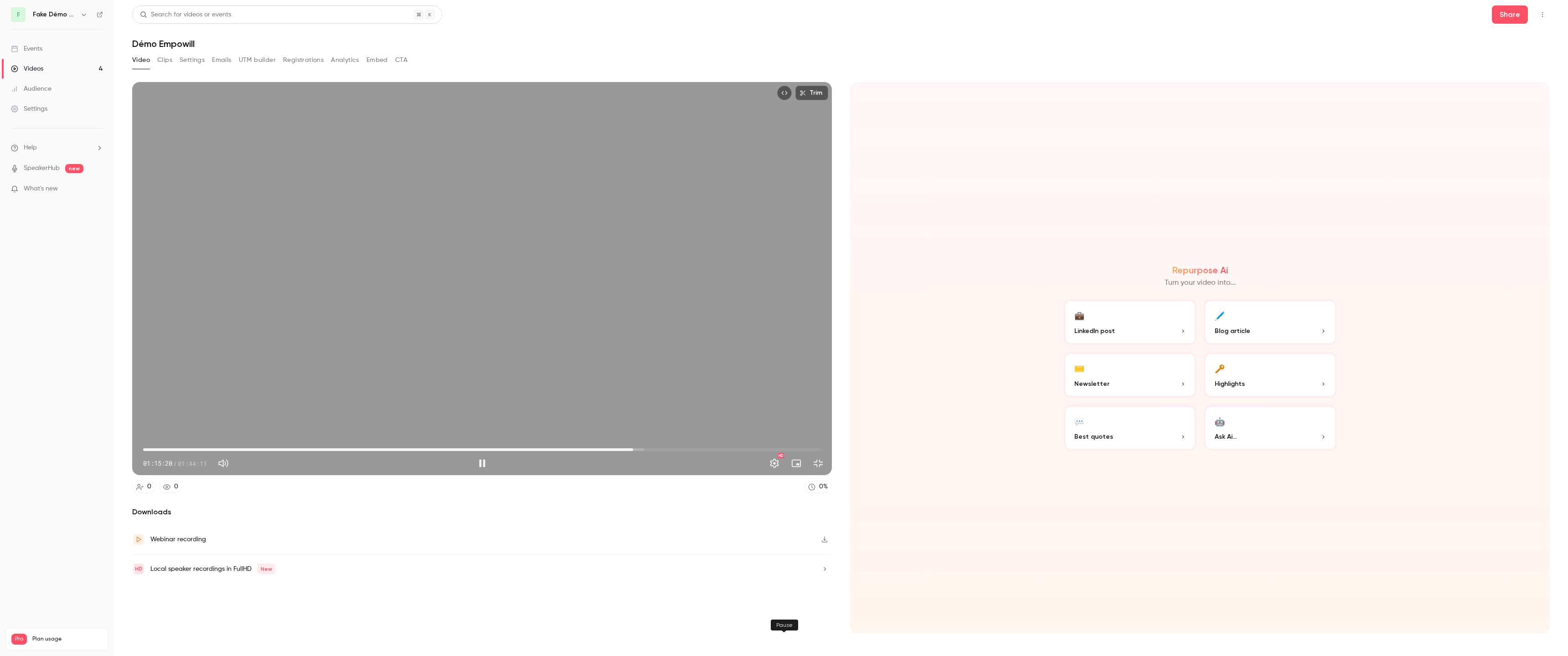 click at bounding box center (482, 463) 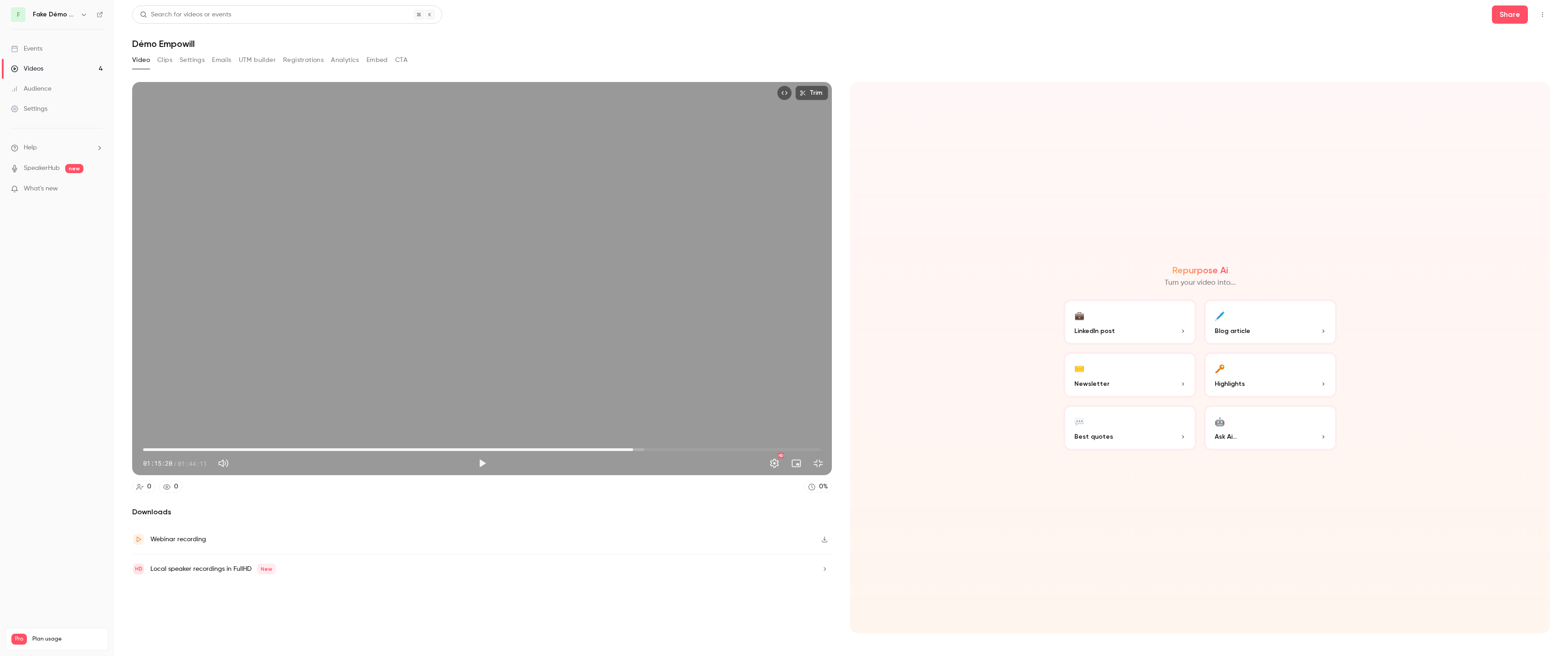 click at bounding box center [482, 463] 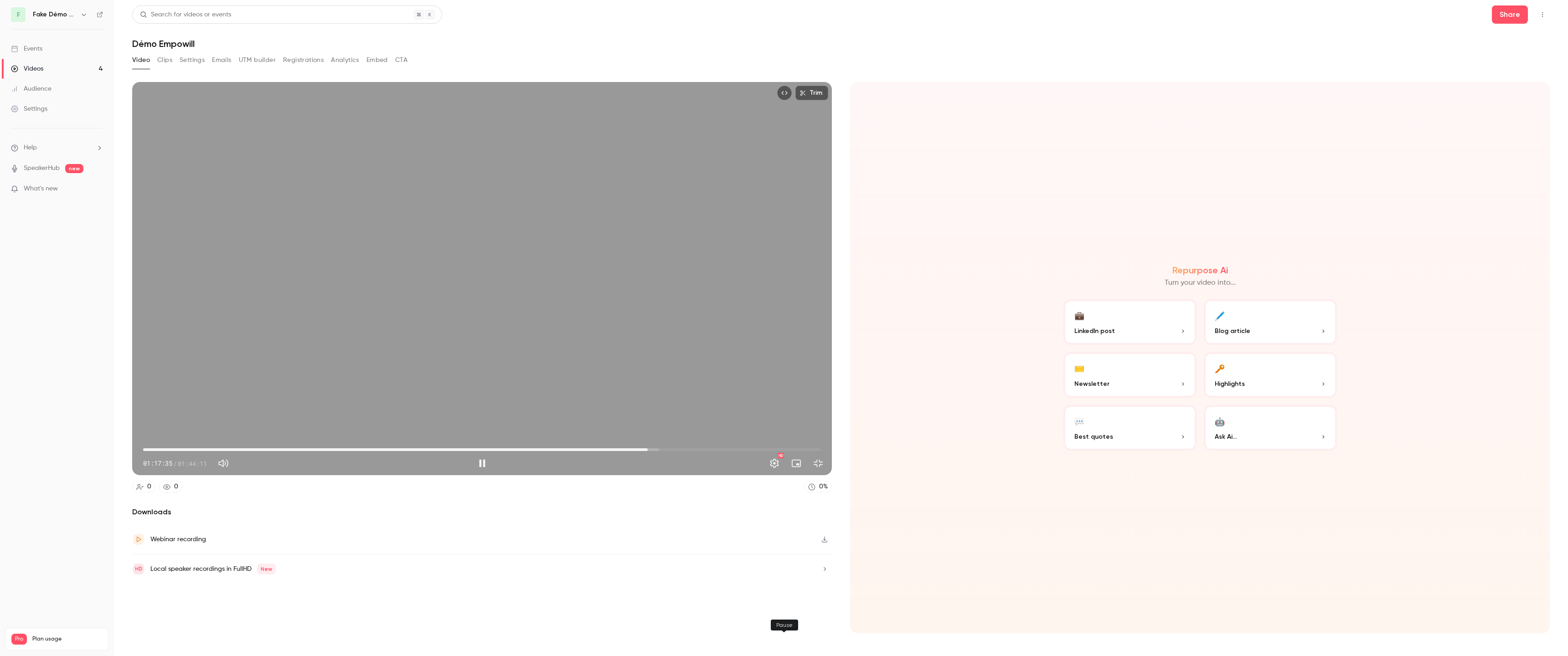 click at bounding box center (482, 463) 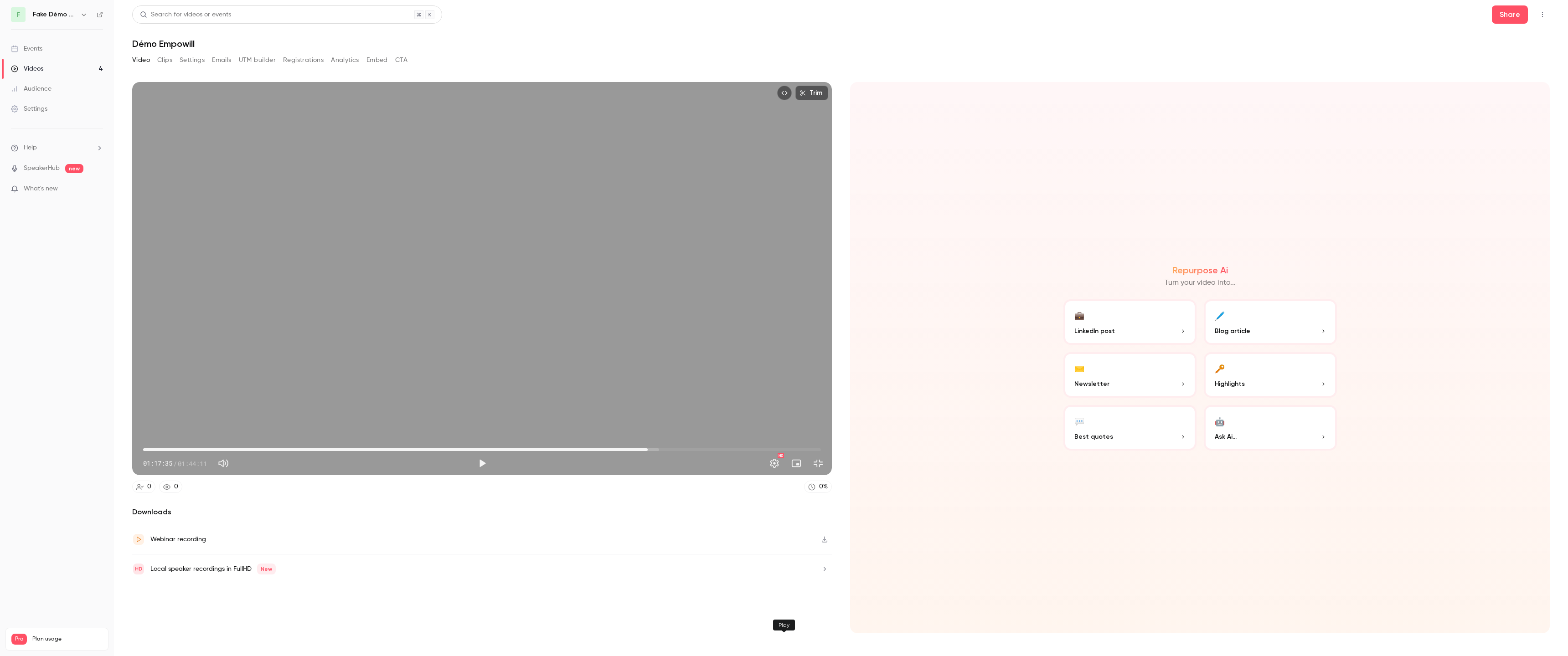 click at bounding box center [482, 463] 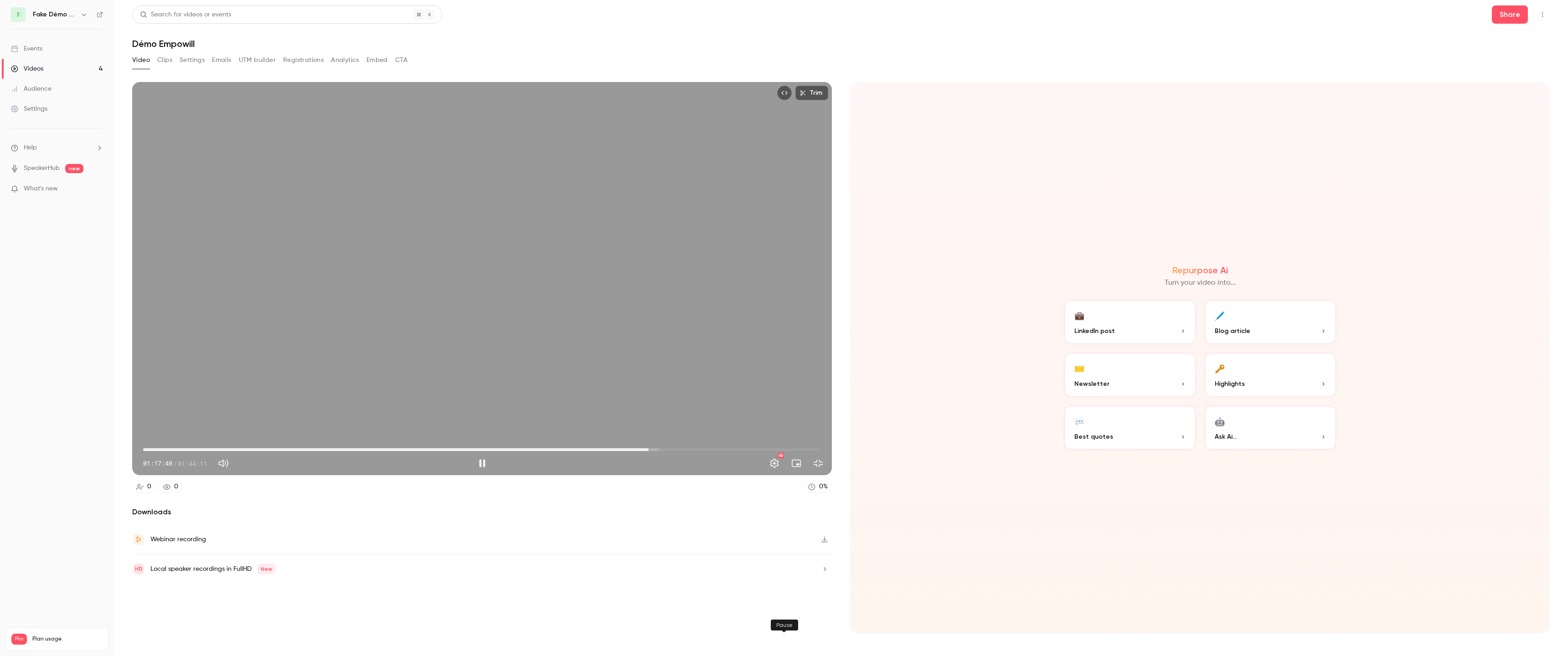 click at bounding box center [482, 463] 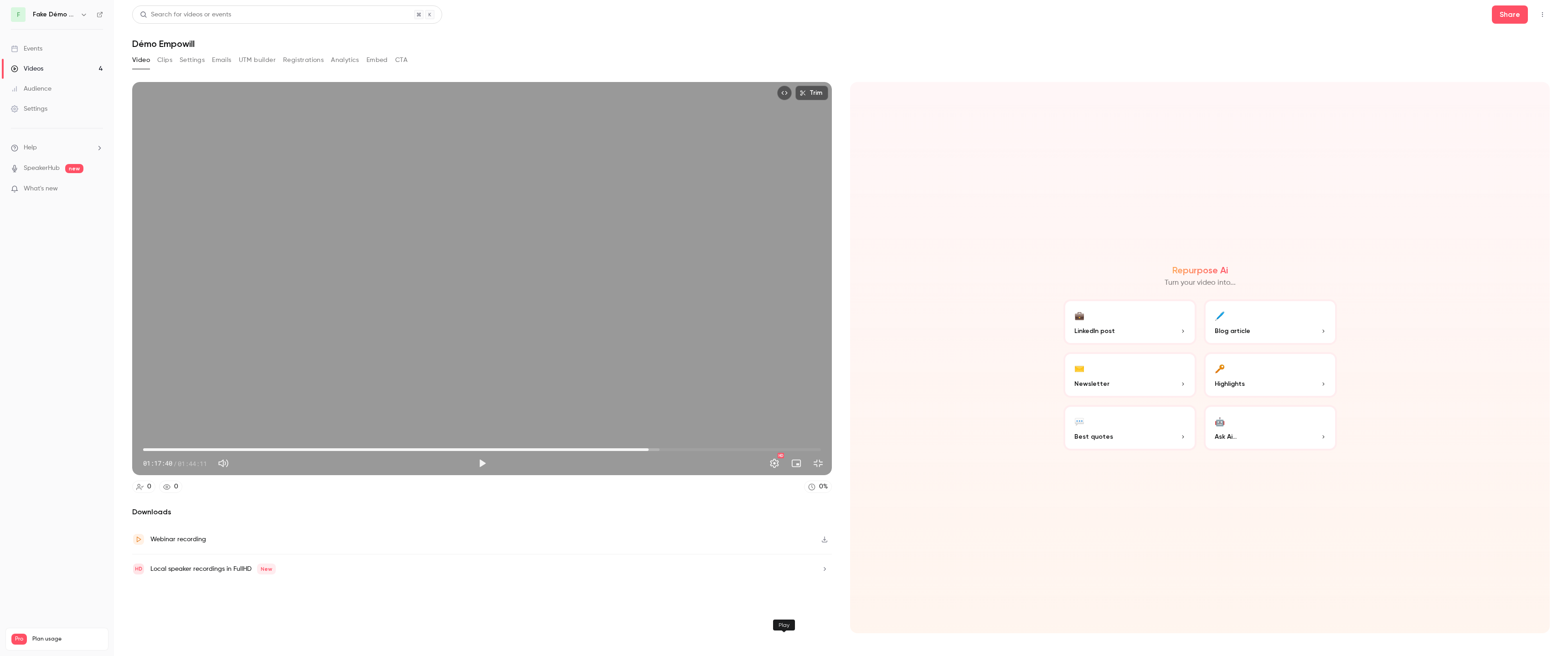 click at bounding box center [482, 463] 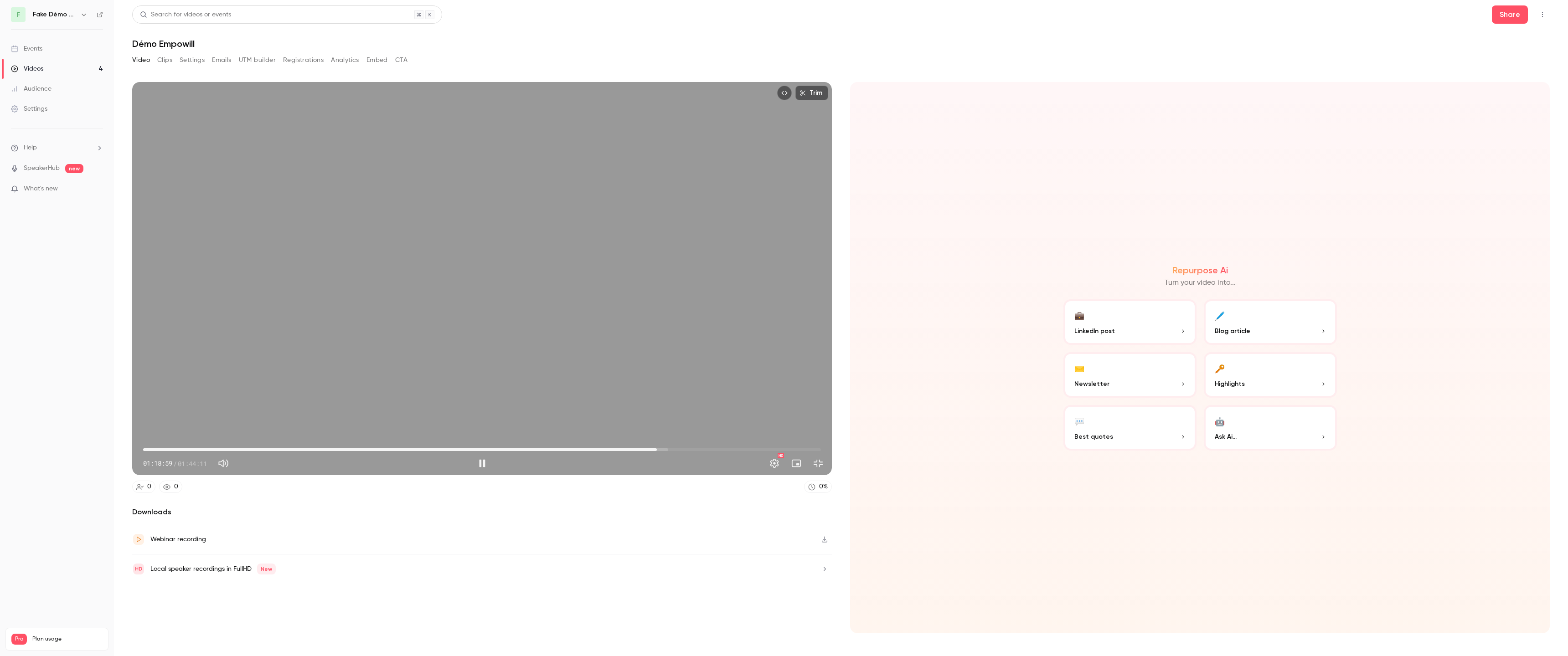 click on "01:18:59" at bounding box center (482, 450) 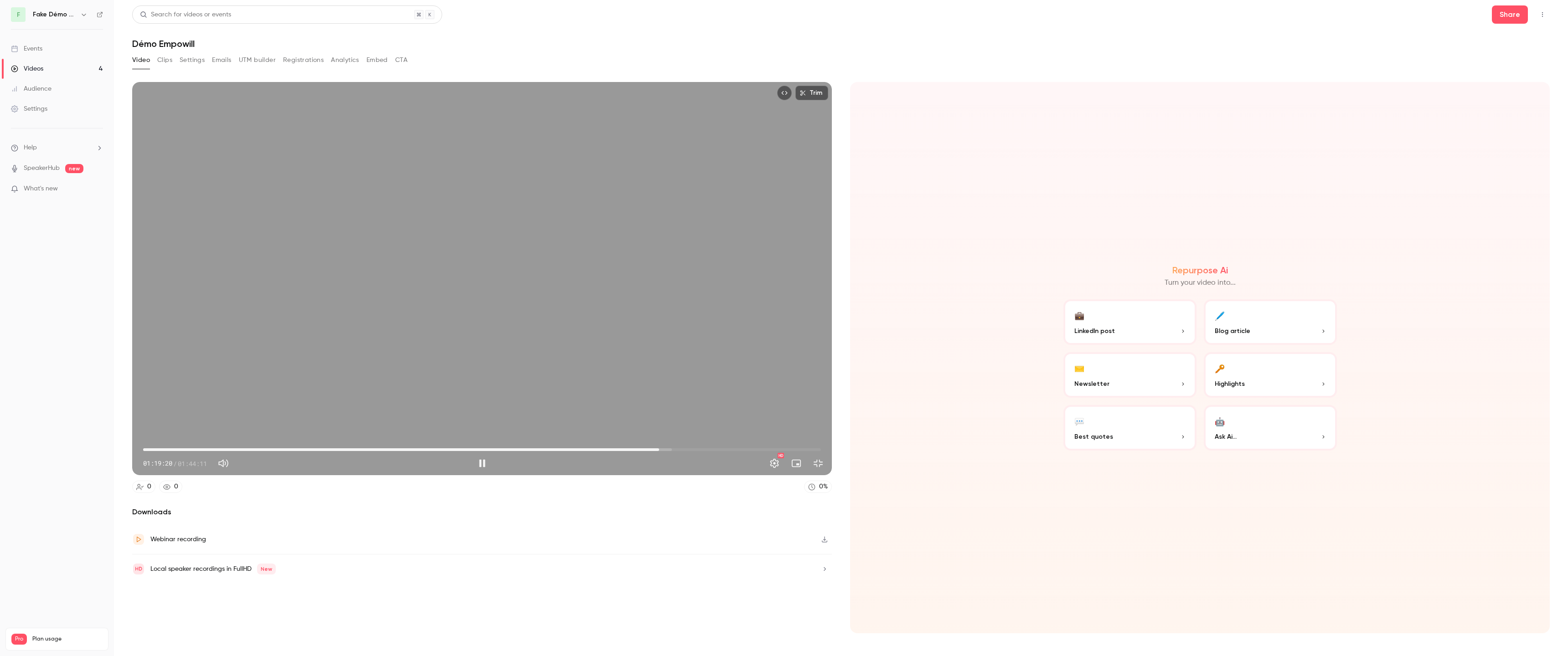 click on "01:19:20" at bounding box center (659, 450) 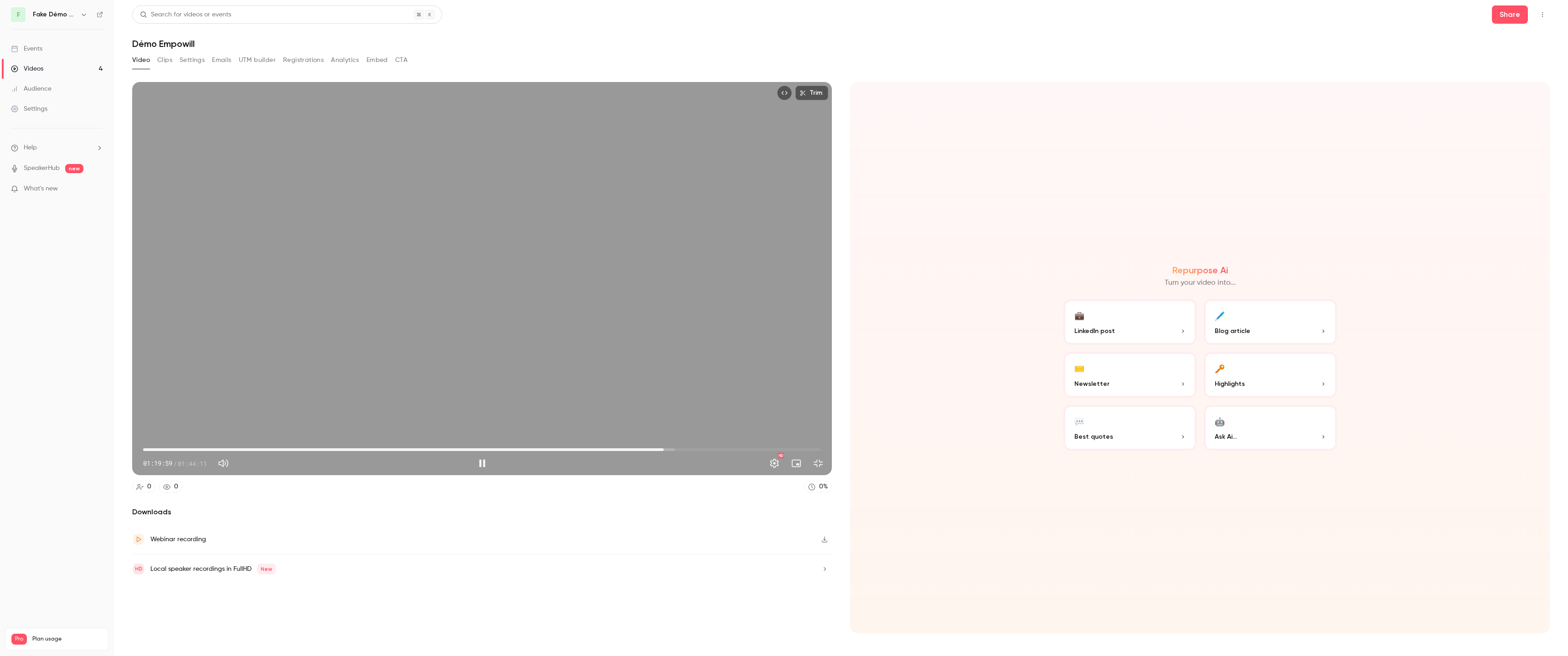 click on "01:19:59" at bounding box center (482, 450) 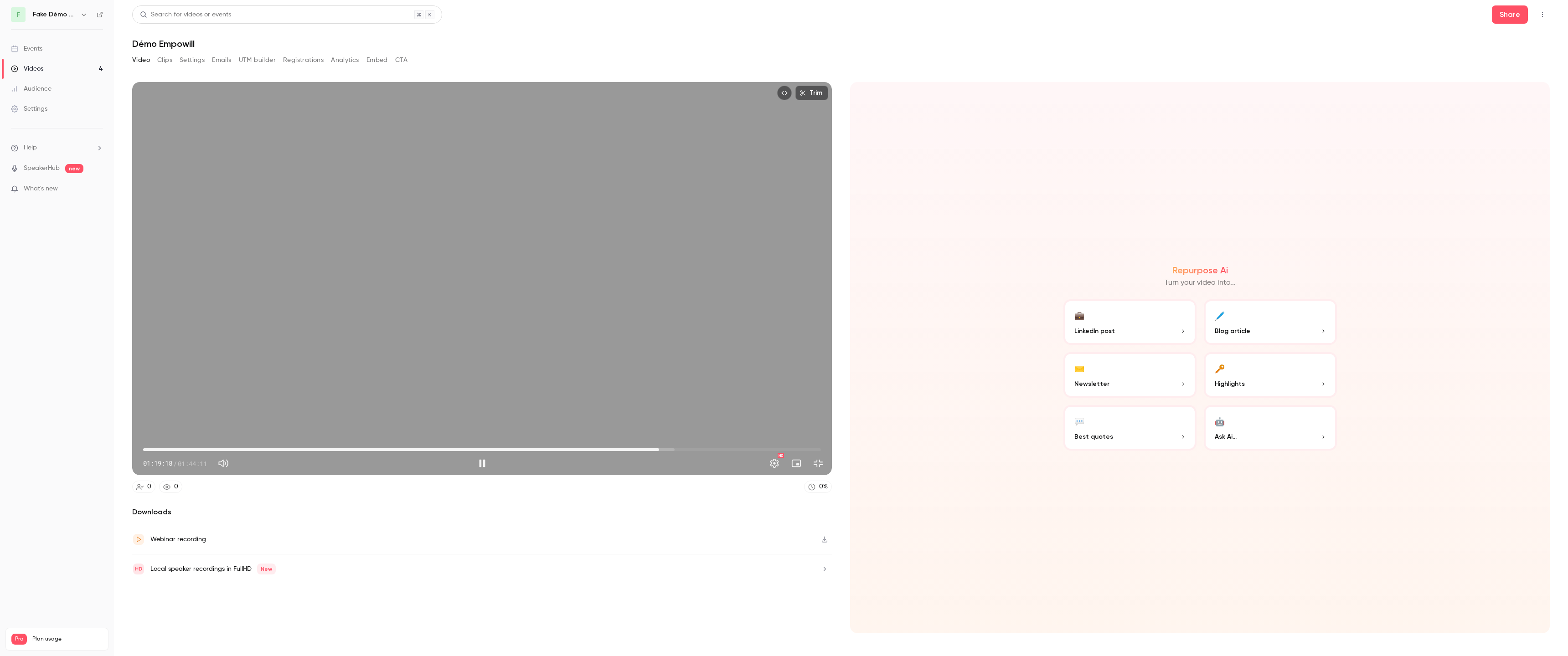 click at bounding box center (482, 463) 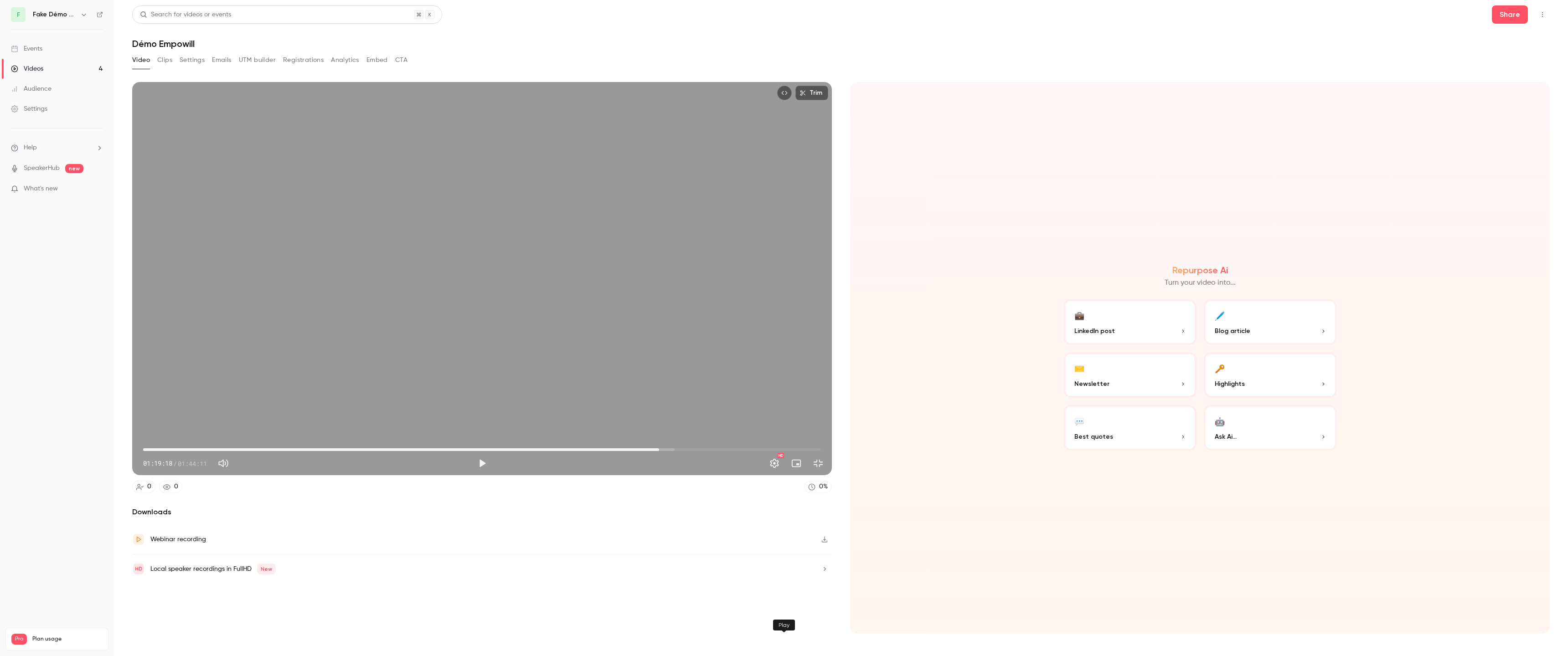 click at bounding box center (482, 463) 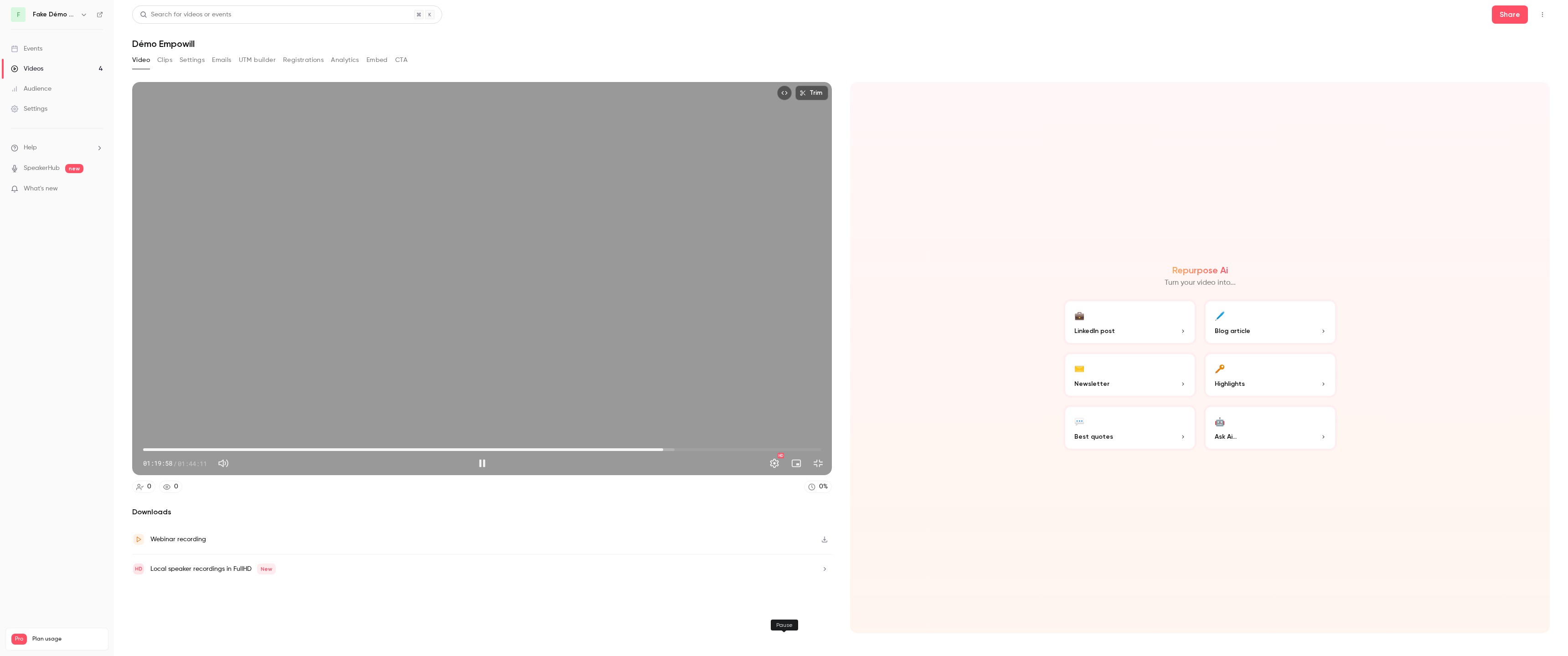 click at bounding box center [482, 463] 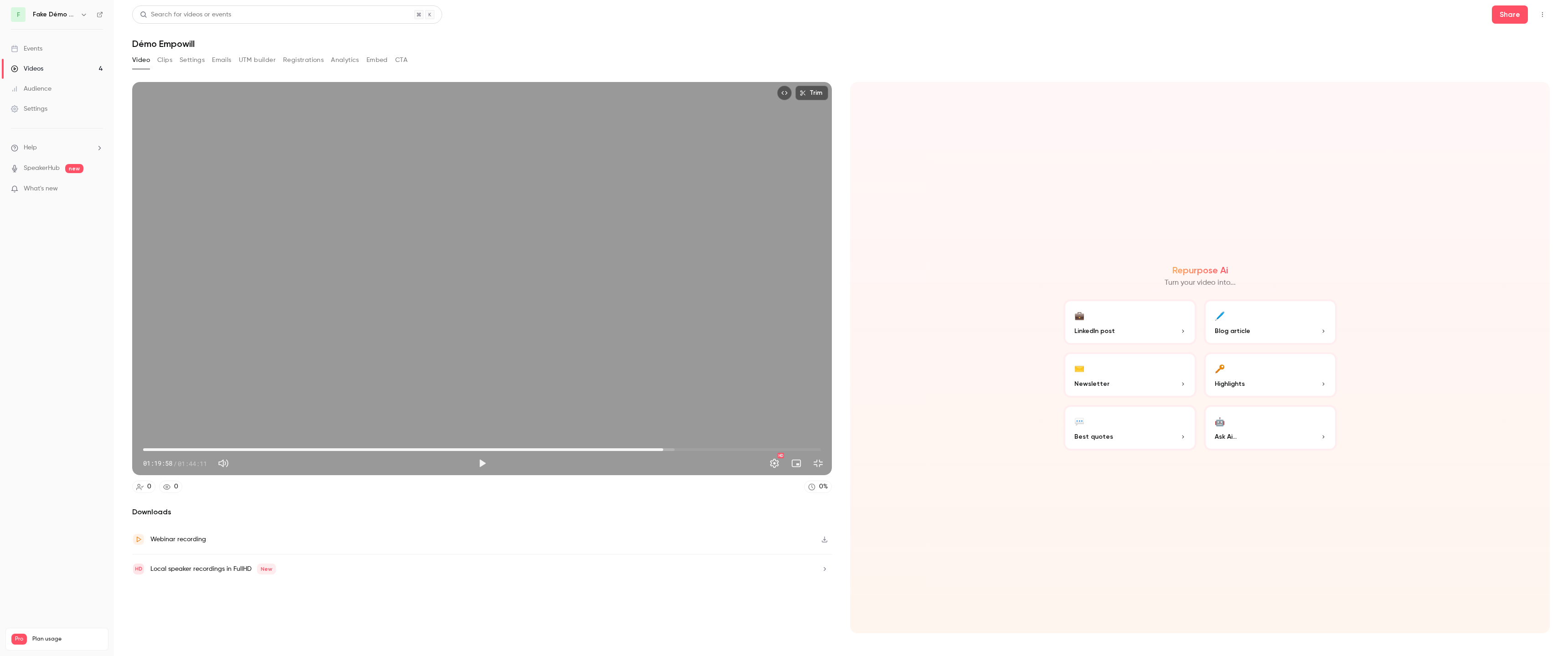 click at bounding box center (482, 463) 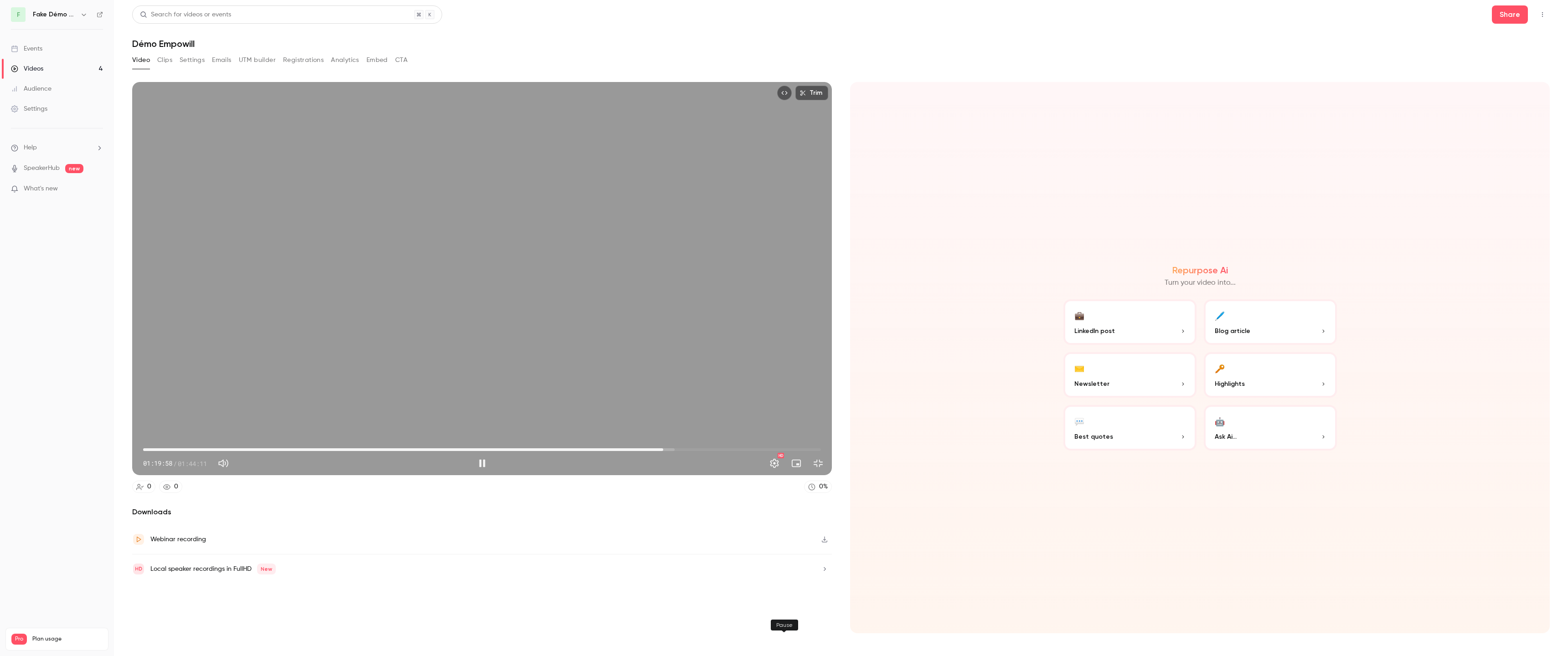 click at bounding box center [482, 463] 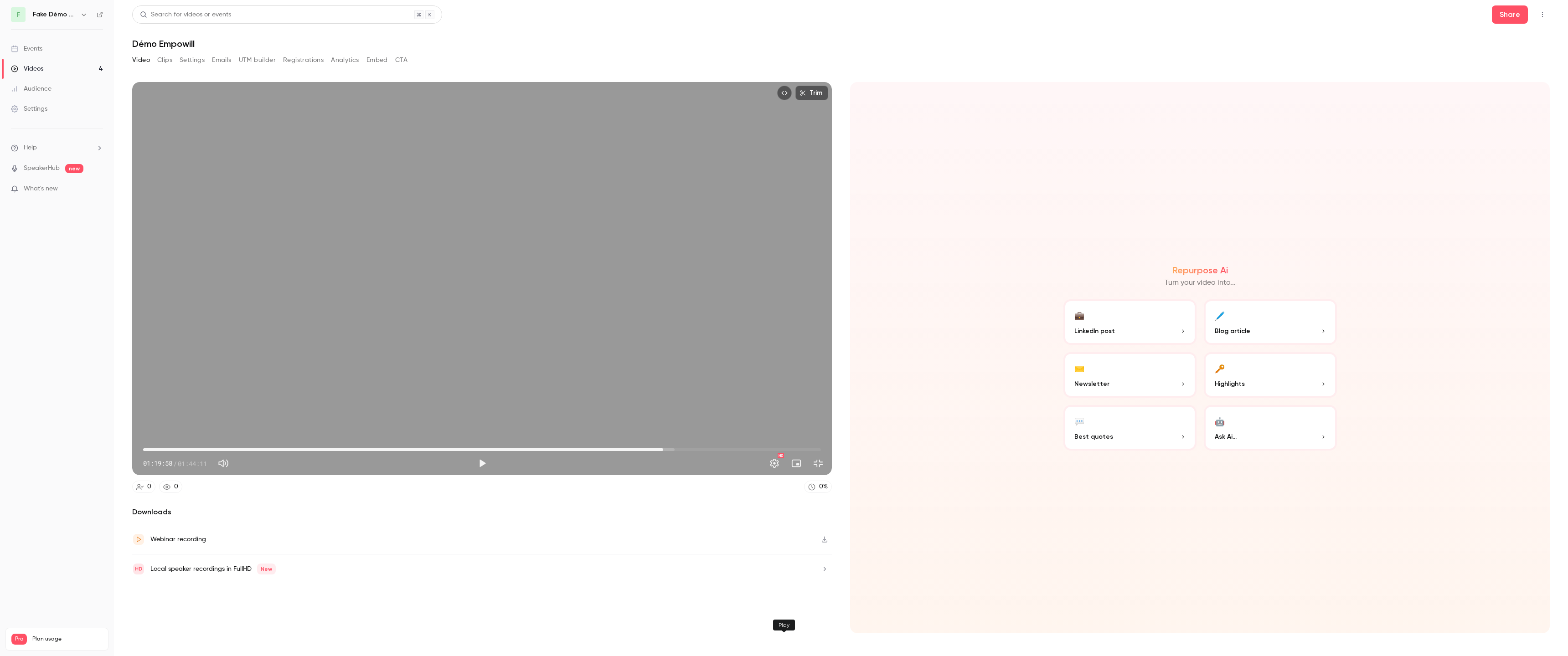 click at bounding box center (482, 463) 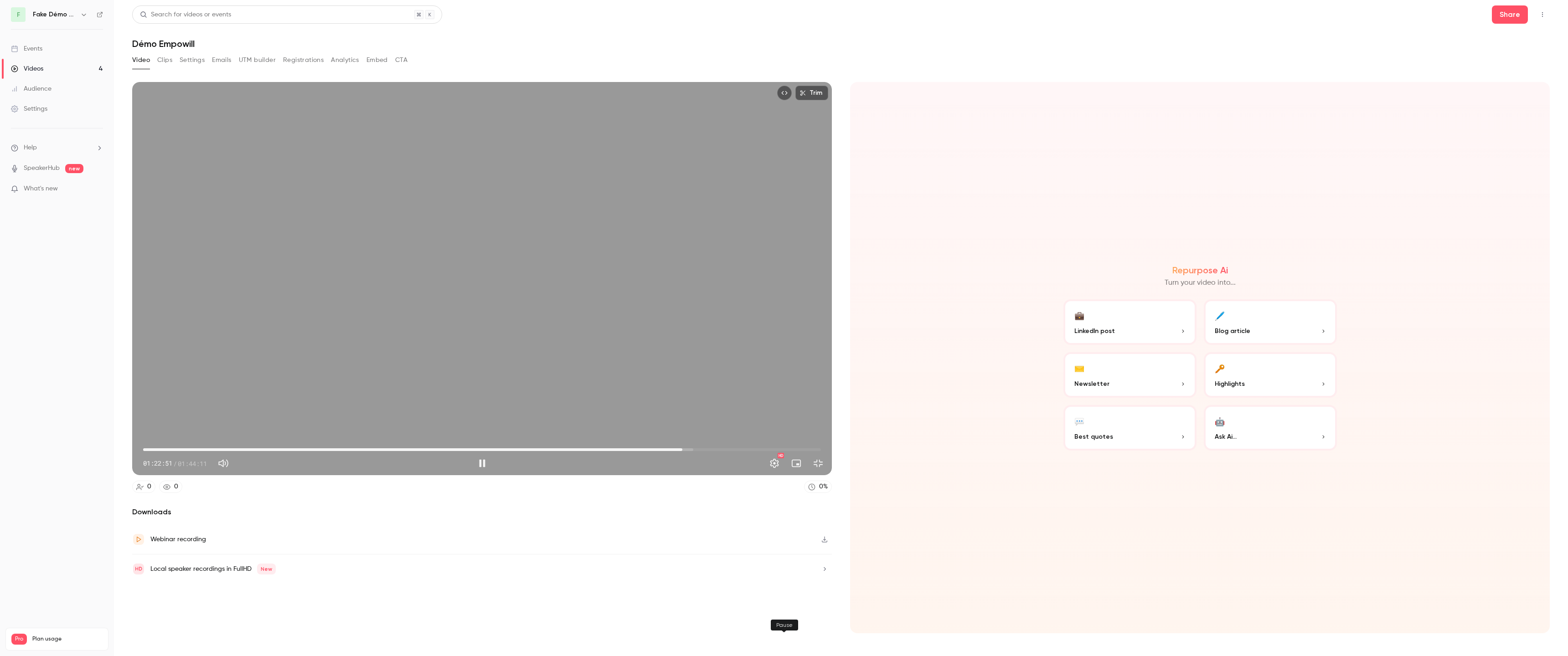 click at bounding box center [482, 463] 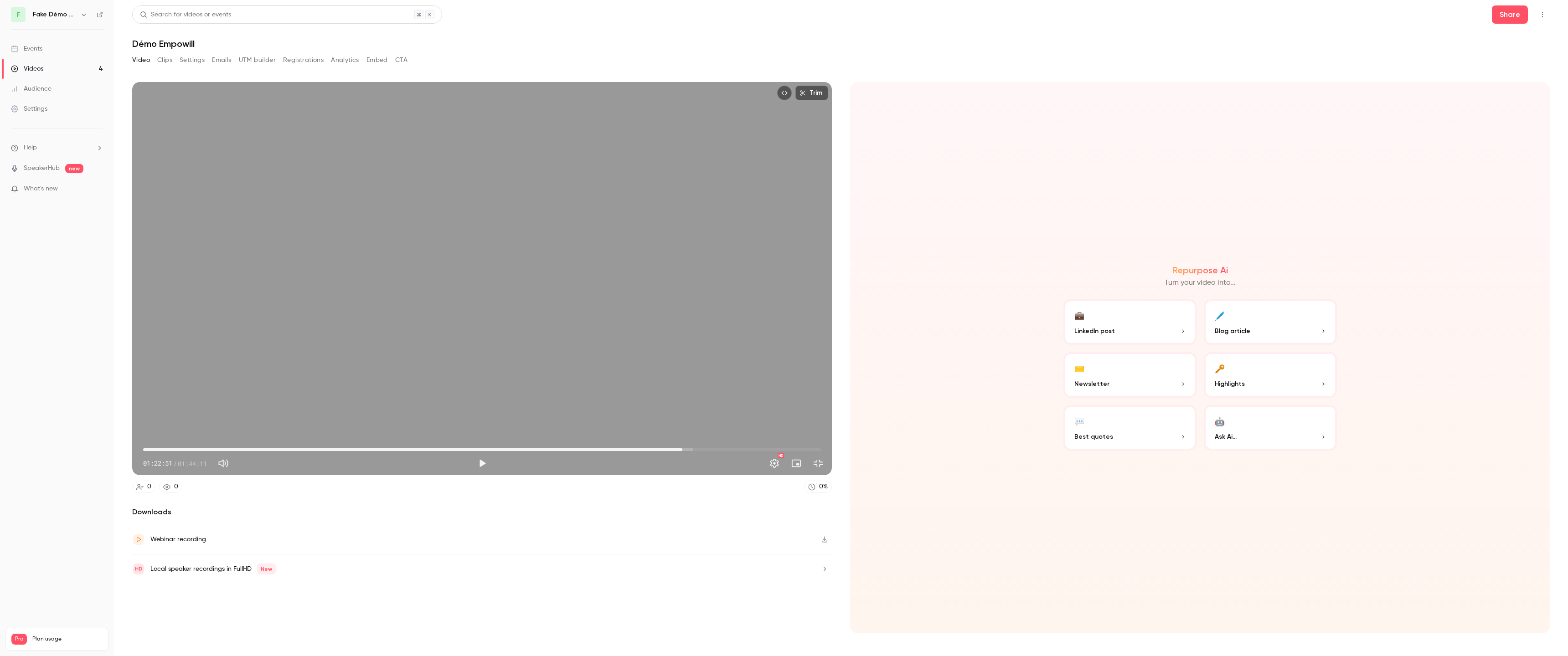 click on "01:22:51" at bounding box center [482, 450] 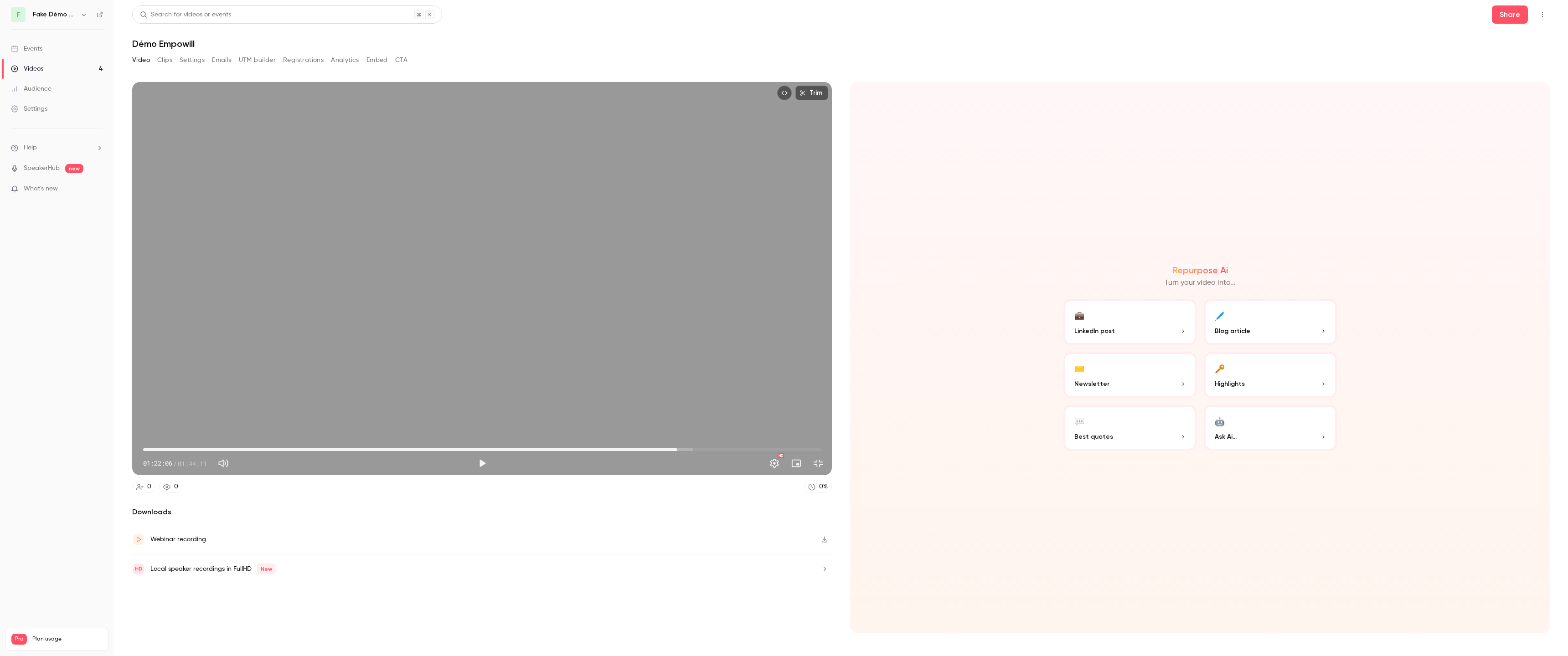 click on "01:22:06" at bounding box center [677, 450] 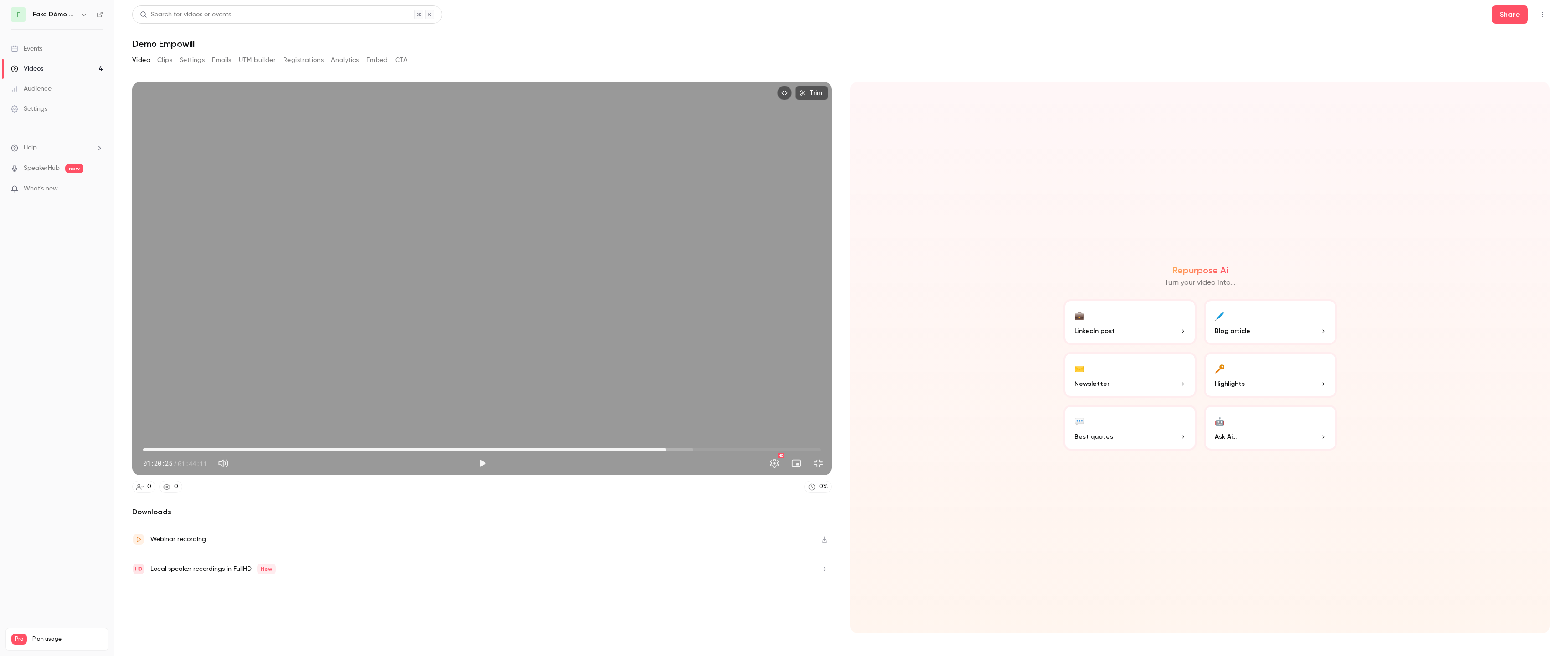 click on "01:20:25" at bounding box center (482, 450) 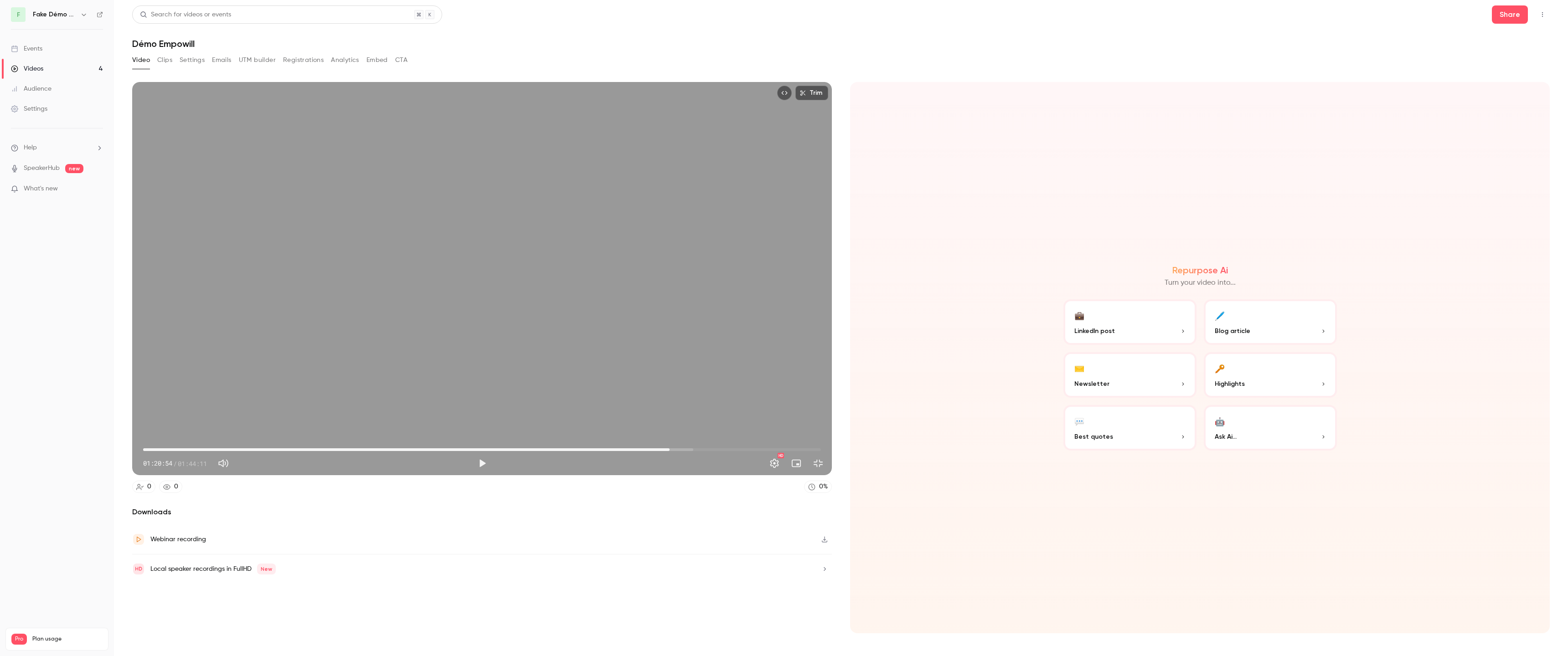 click on "01:20:54" at bounding box center (482, 450) 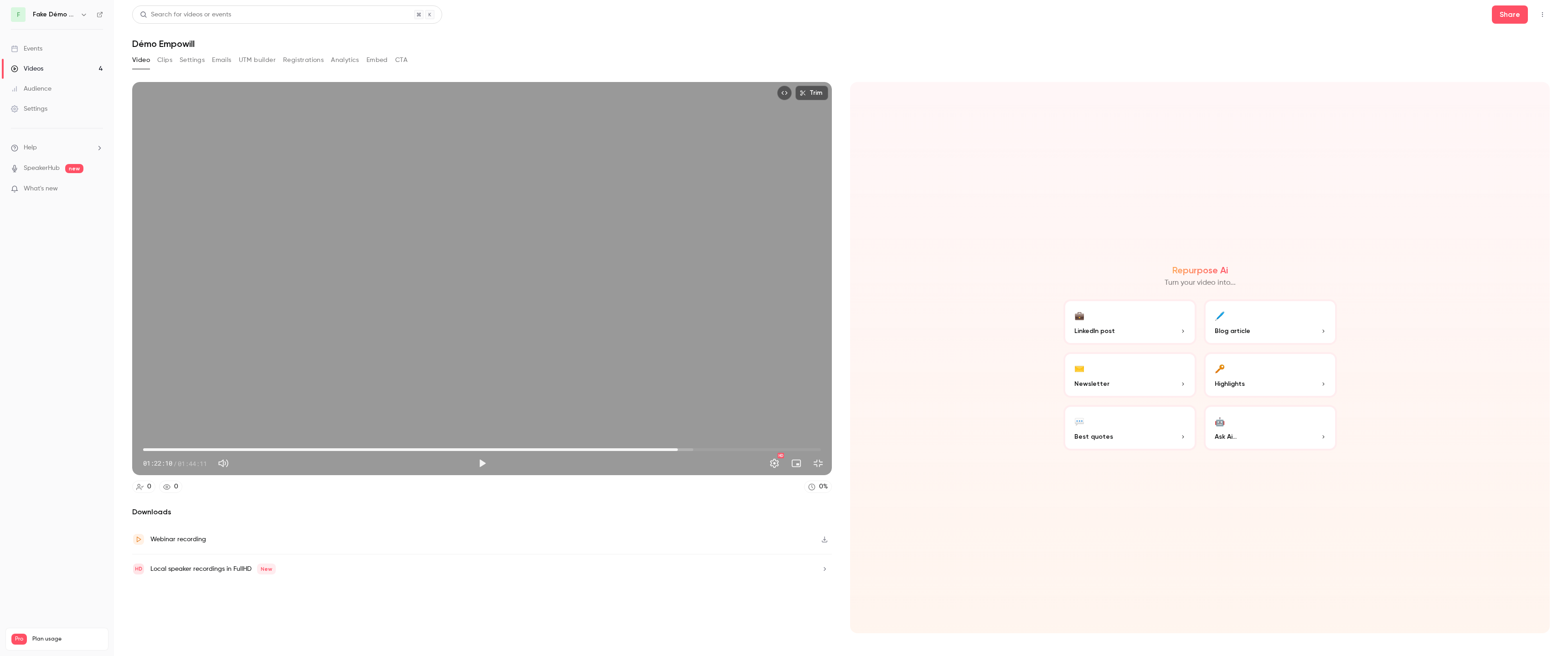 click on "01:22:10" at bounding box center [482, 450] 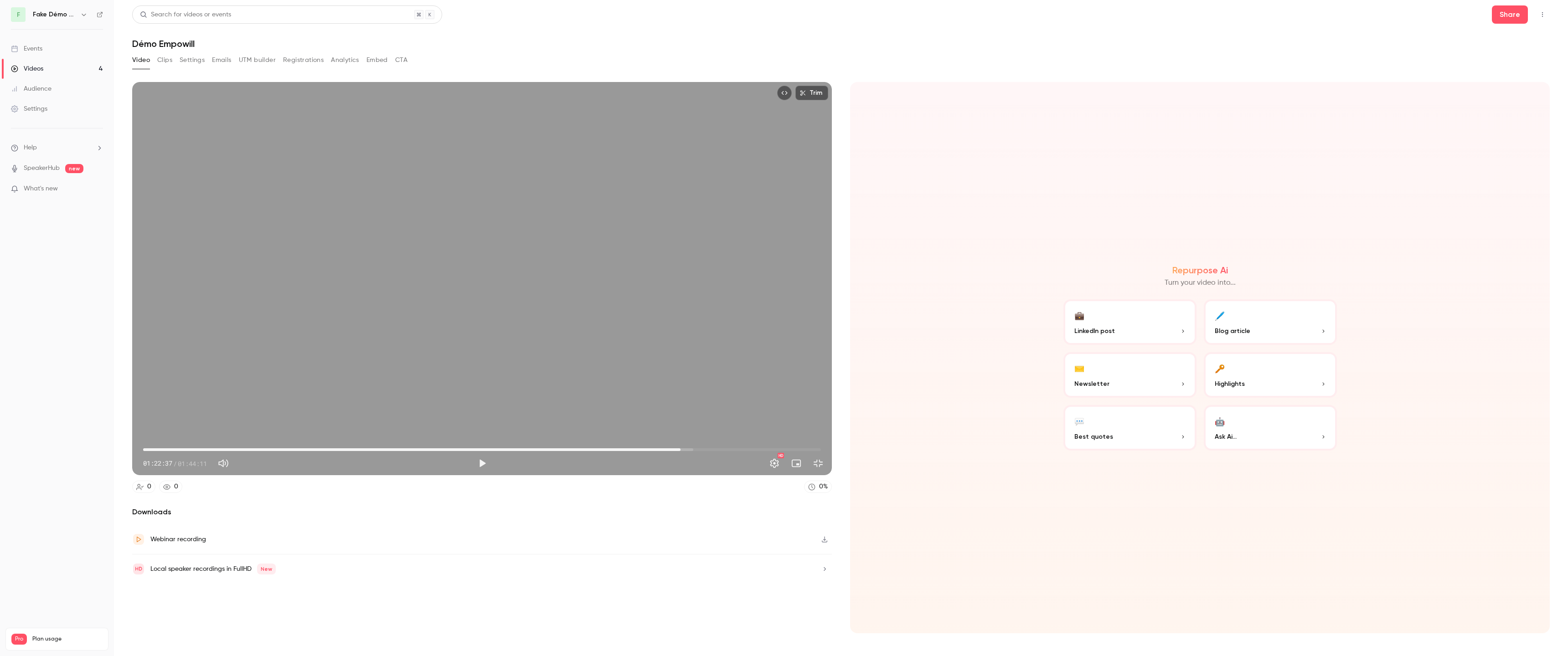 click on "01:22:37" at bounding box center (482, 450) 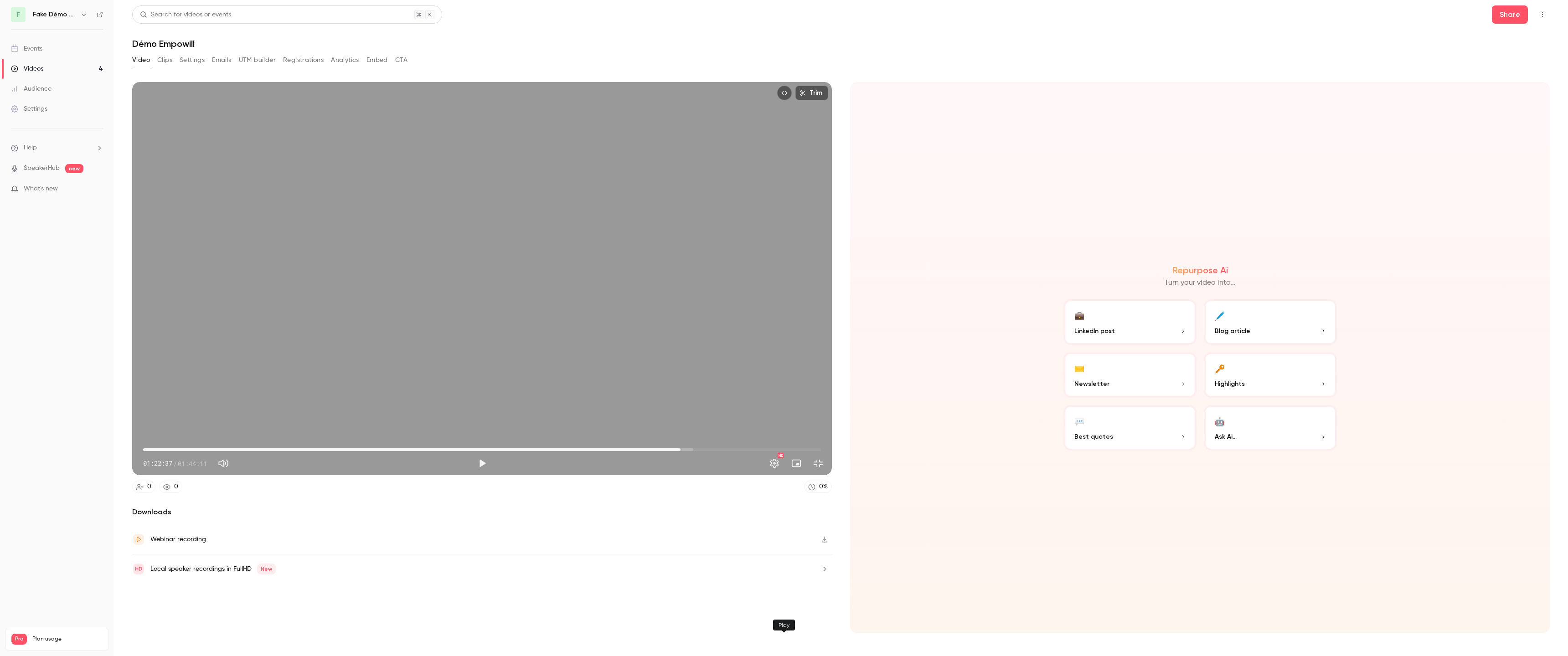 click at bounding box center (482, 463) 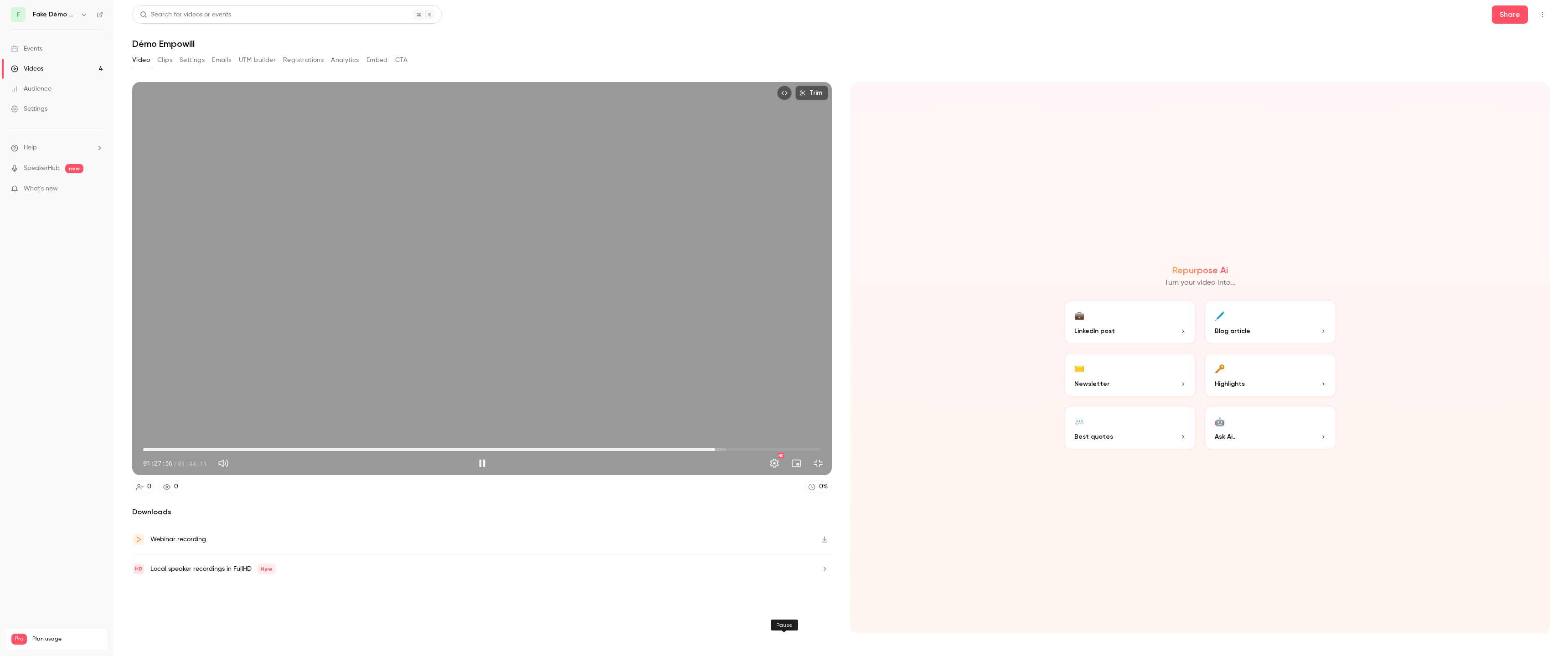 click at bounding box center [482, 463] 